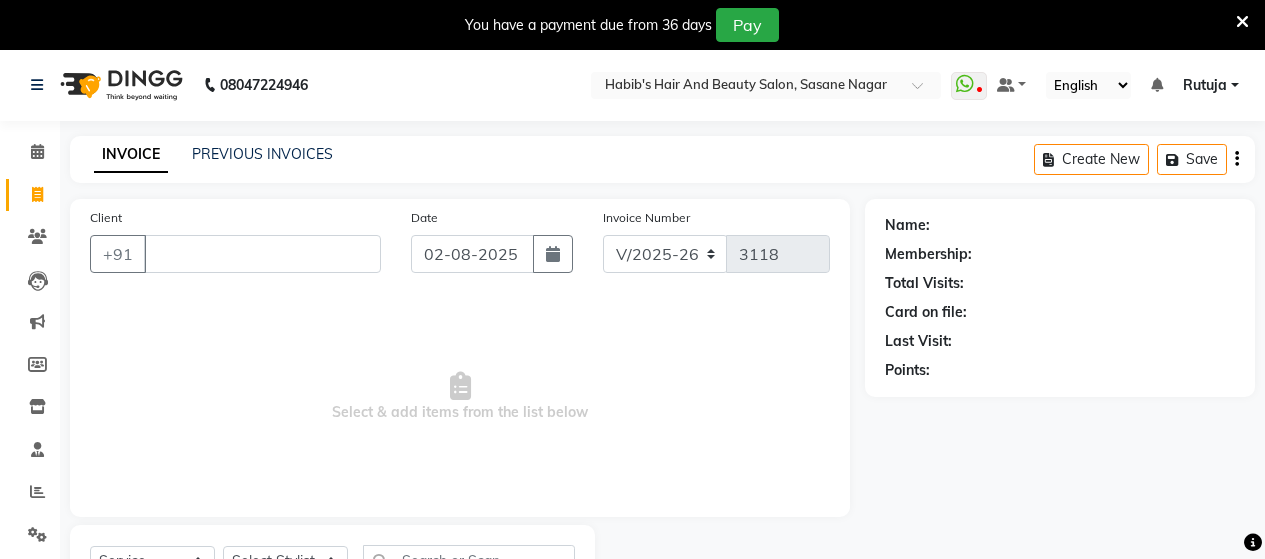 select on "6429" 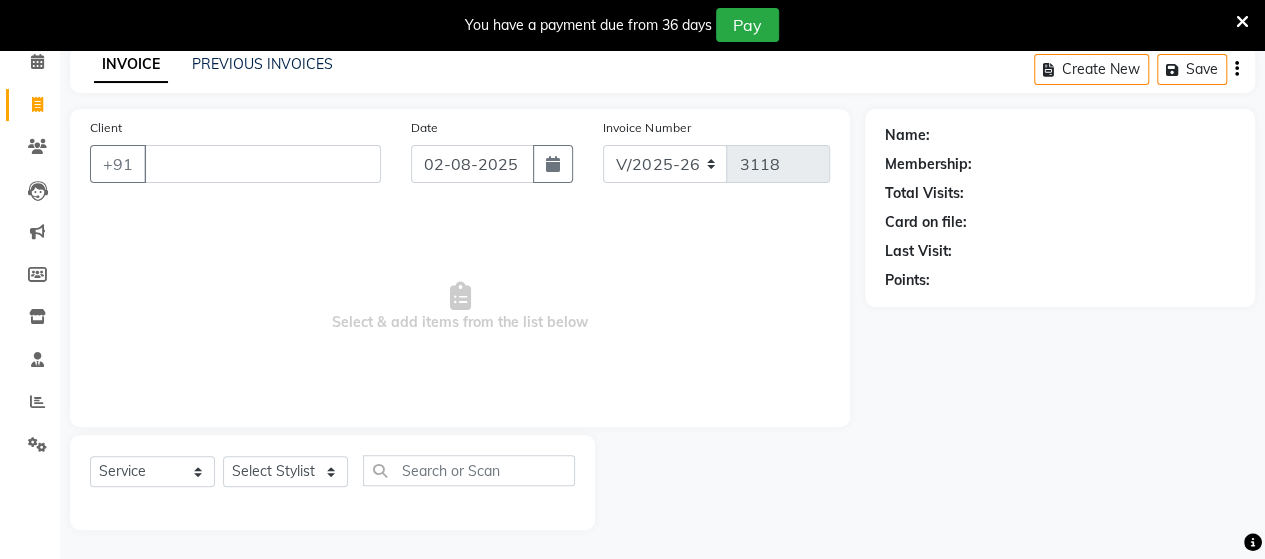 scroll, scrollTop: 0, scrollLeft: 0, axis: both 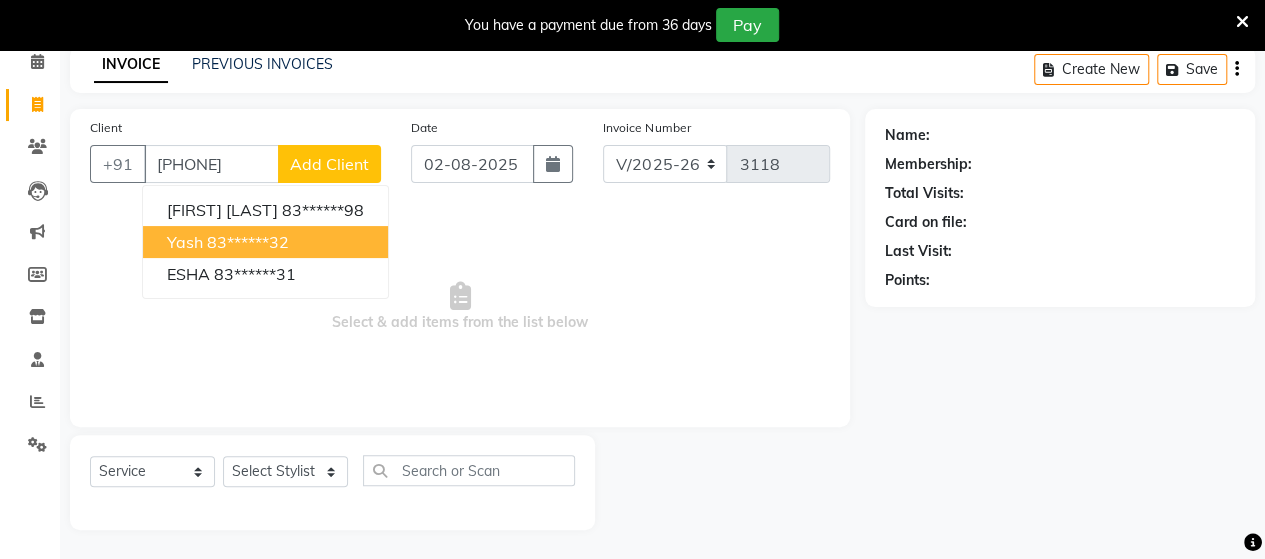 click on "83******32" at bounding box center [248, 242] 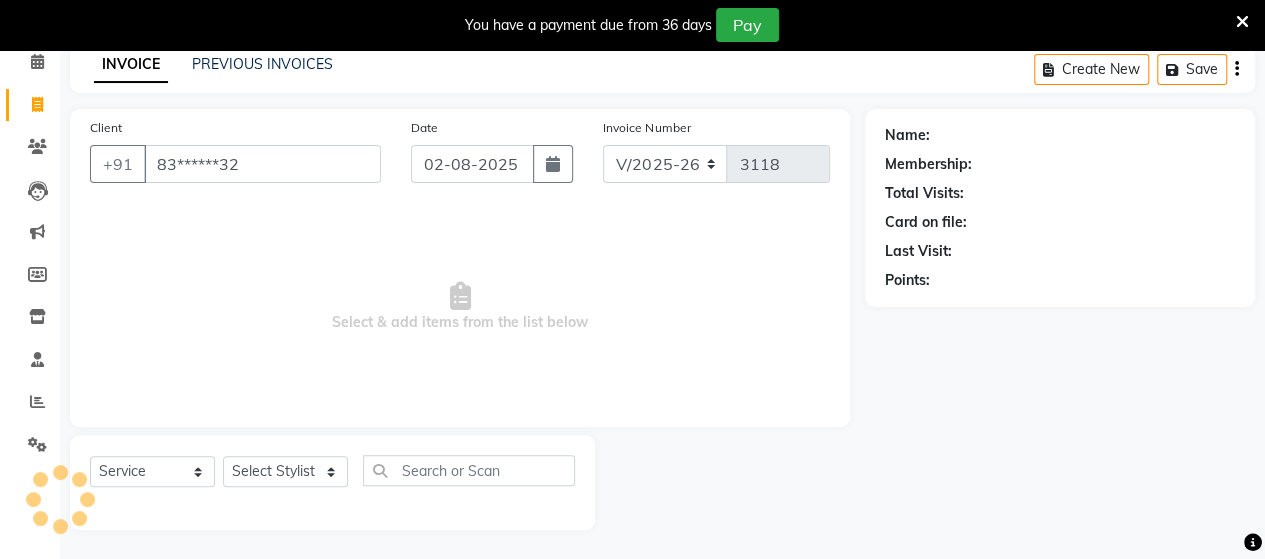 type on "83******32" 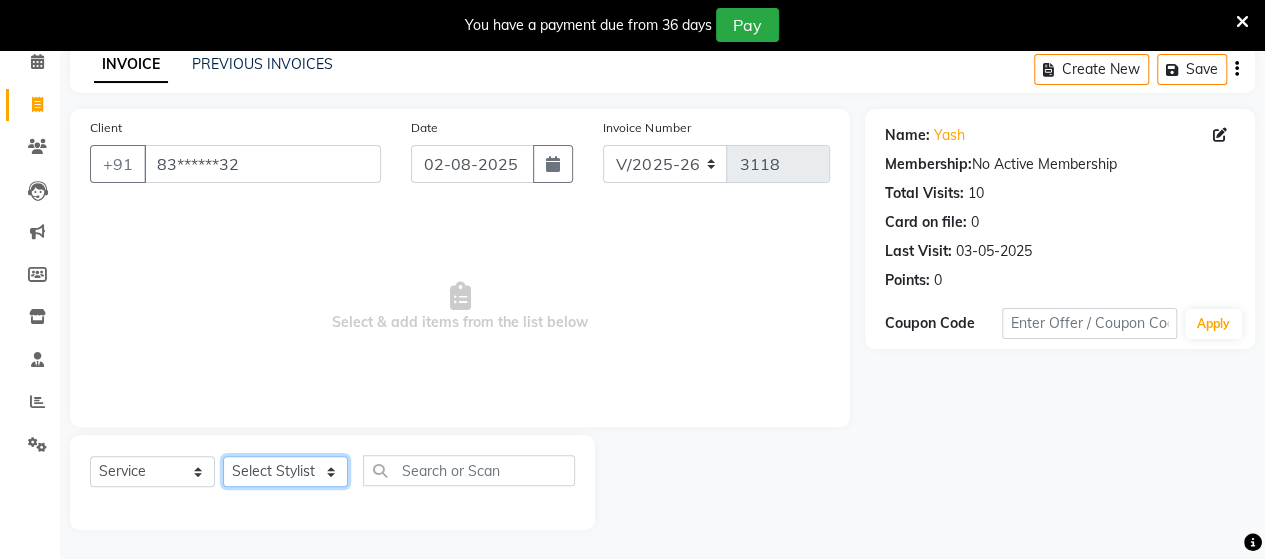 click on "Select Stylist Admin Datta  Jyoti  Krushna  Pratik  RAVI Rohit Rutuja" 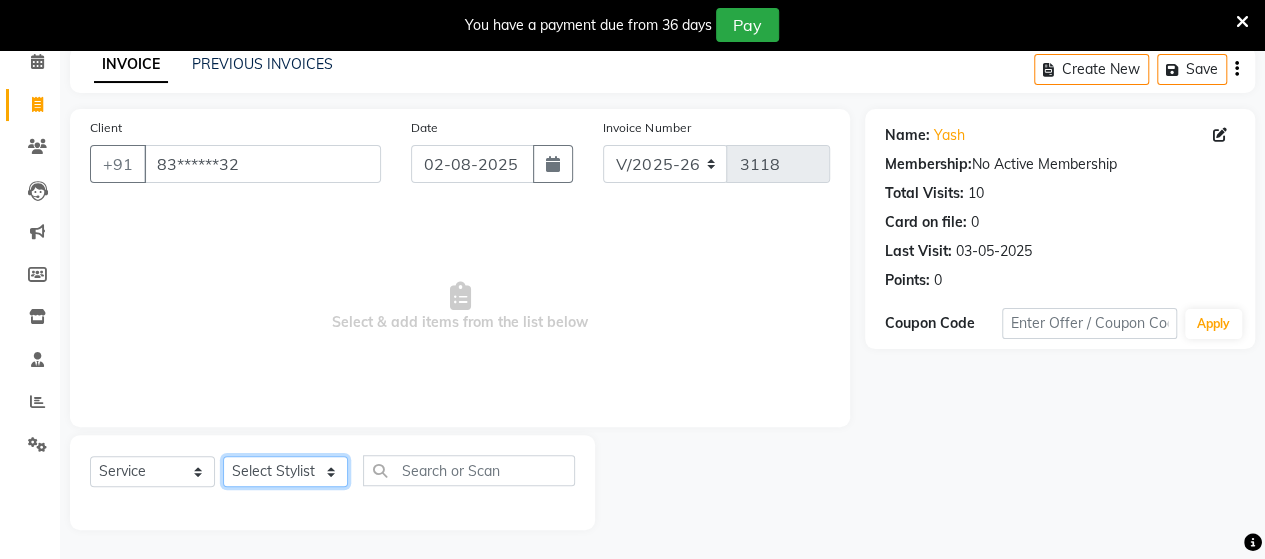 select on "48828" 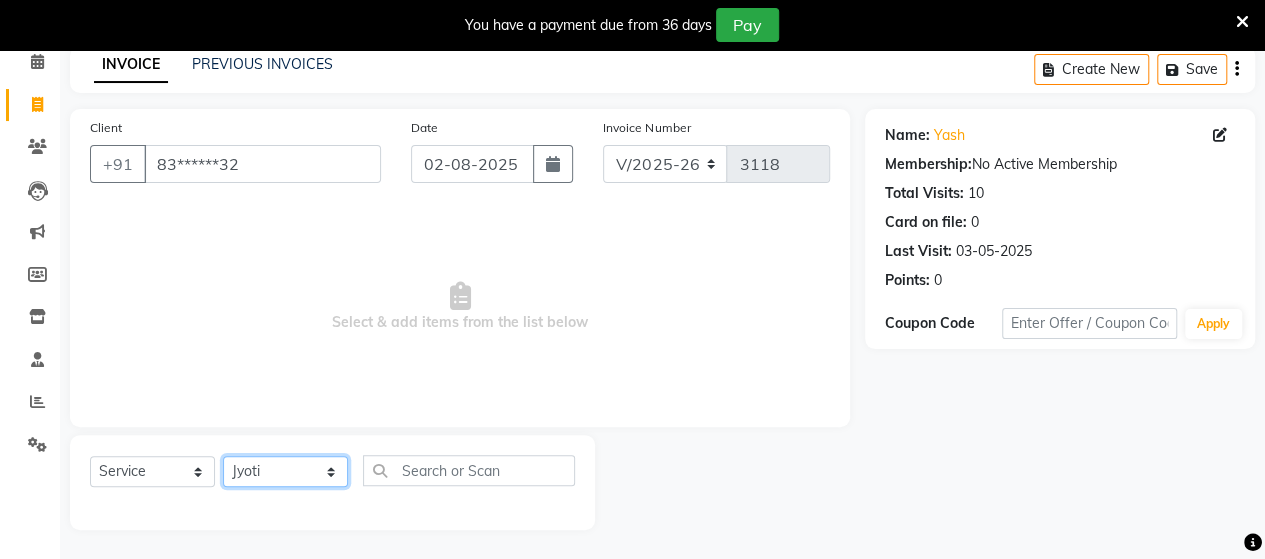 click on "Select Stylist Admin Datta  Jyoti  Krushna  Pratik  RAVI Rohit Rutuja" 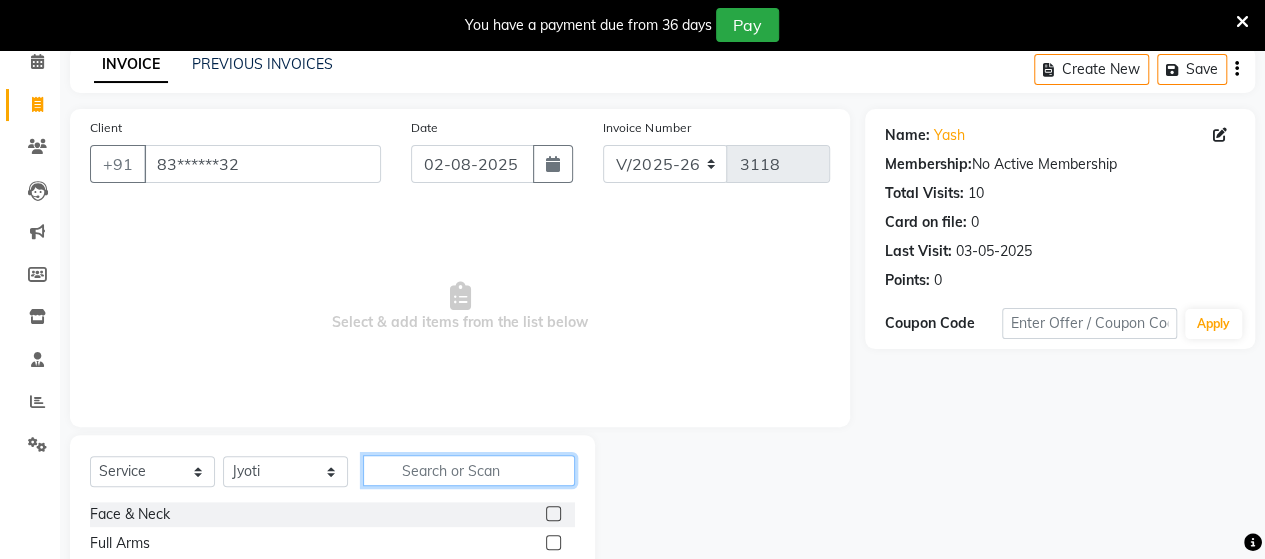 click 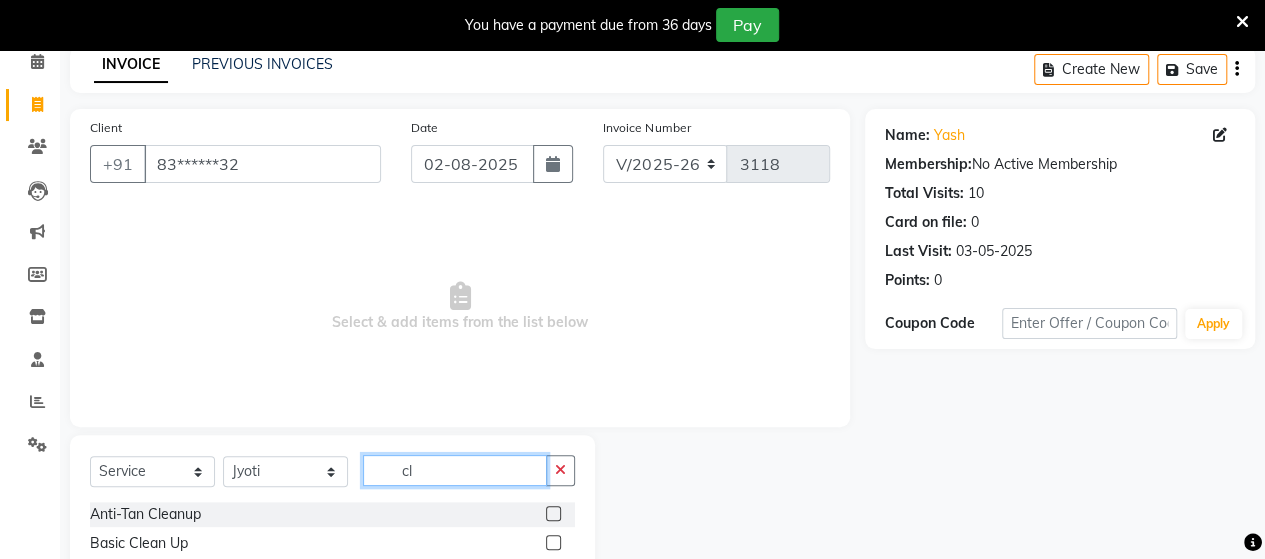 type on "c" 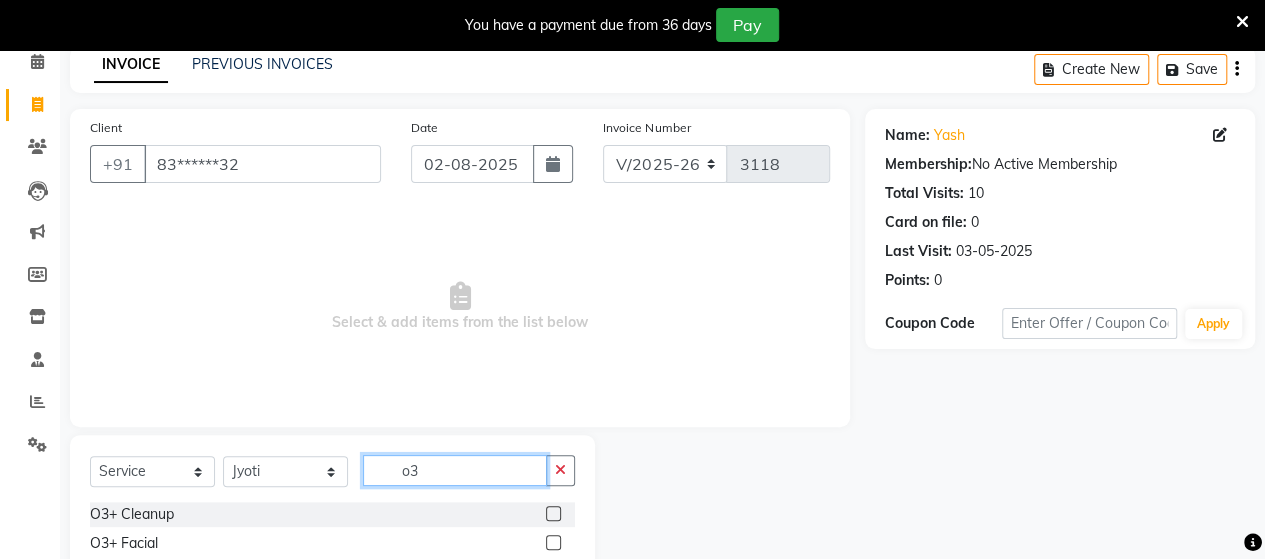 type on "o3" 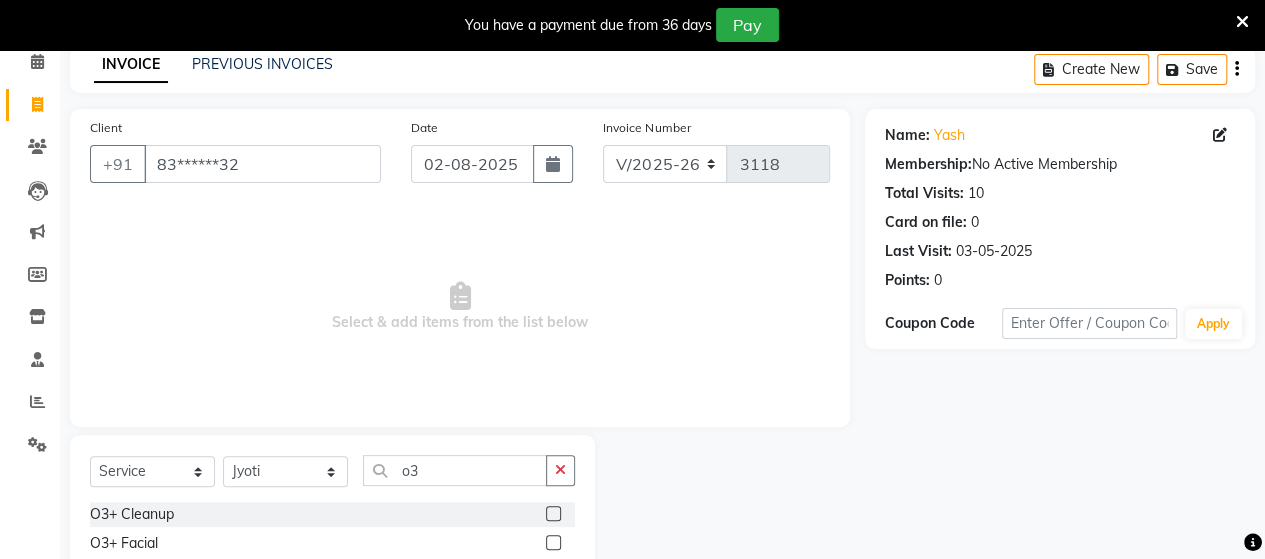 click 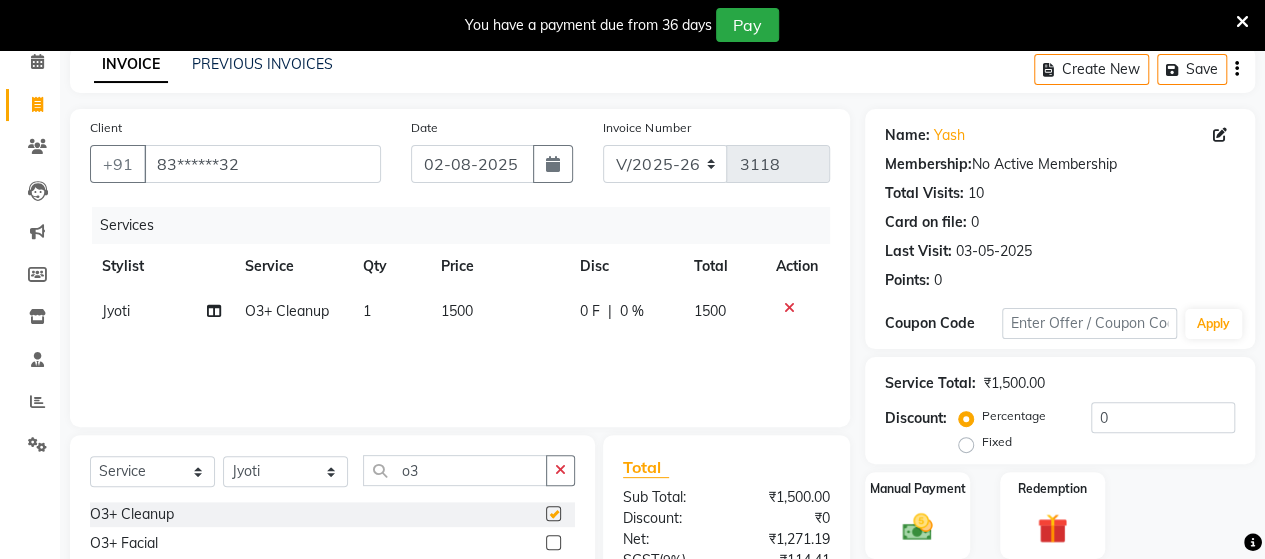 checkbox on "false" 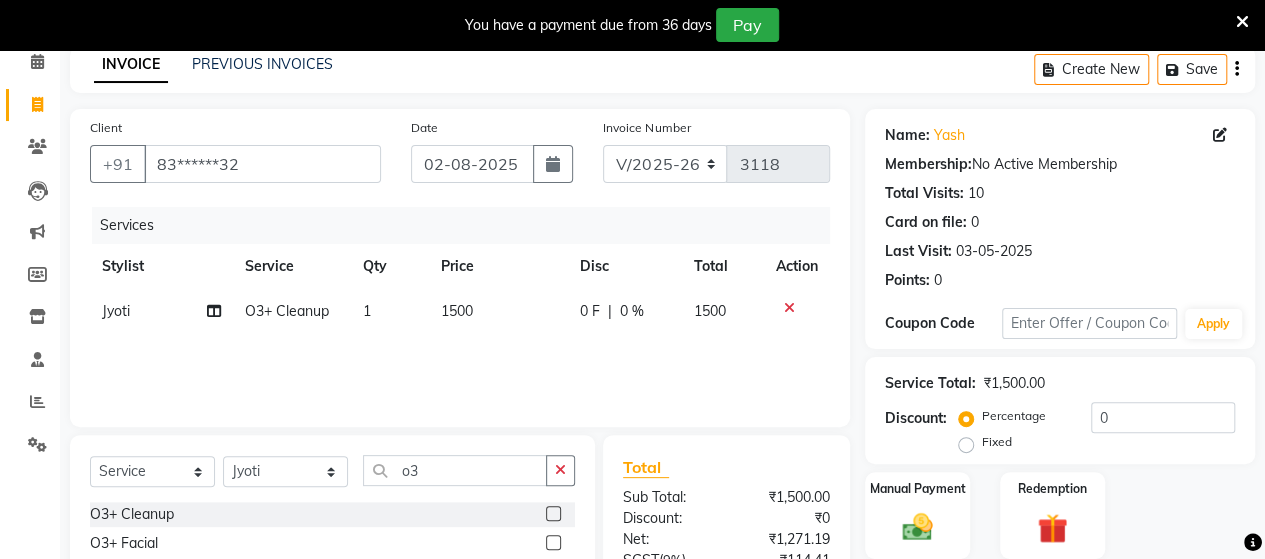 click on "1500" 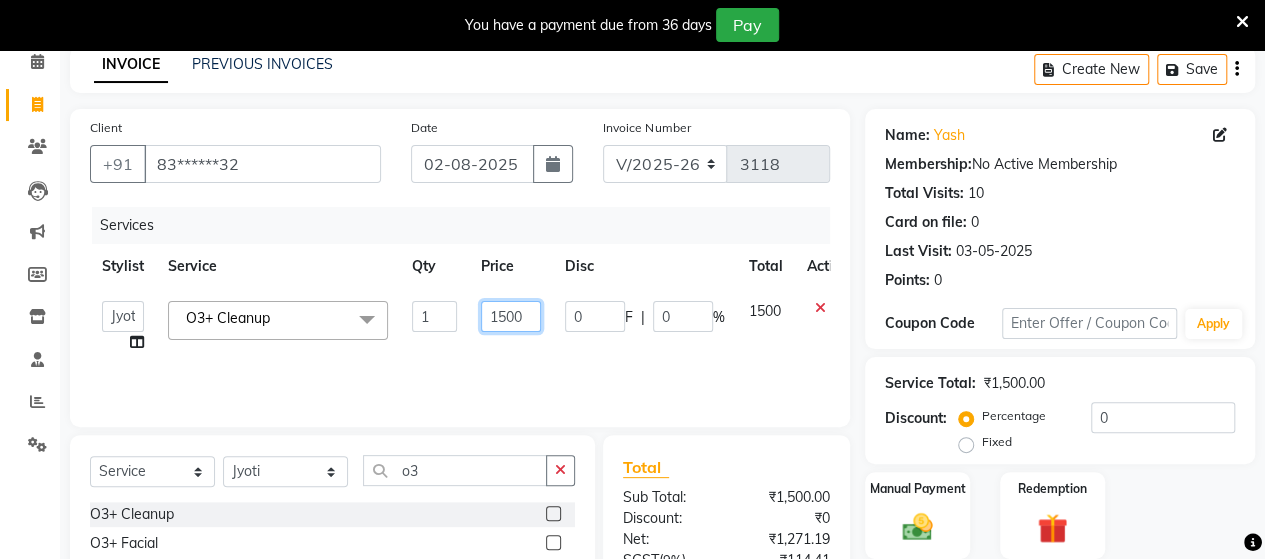 click on "1500" 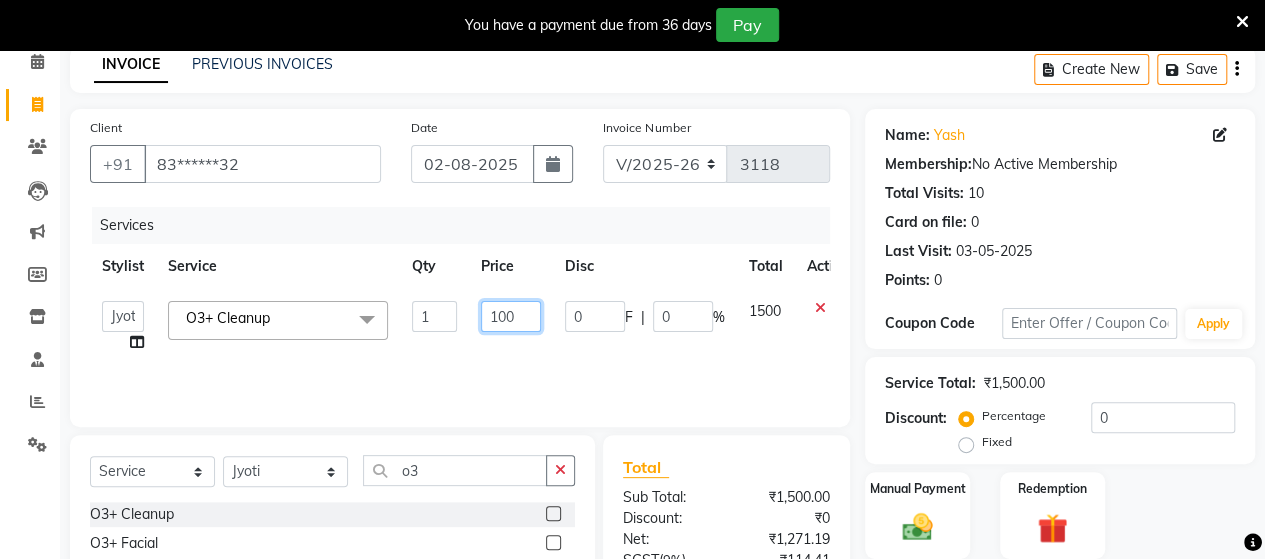 type on "1600" 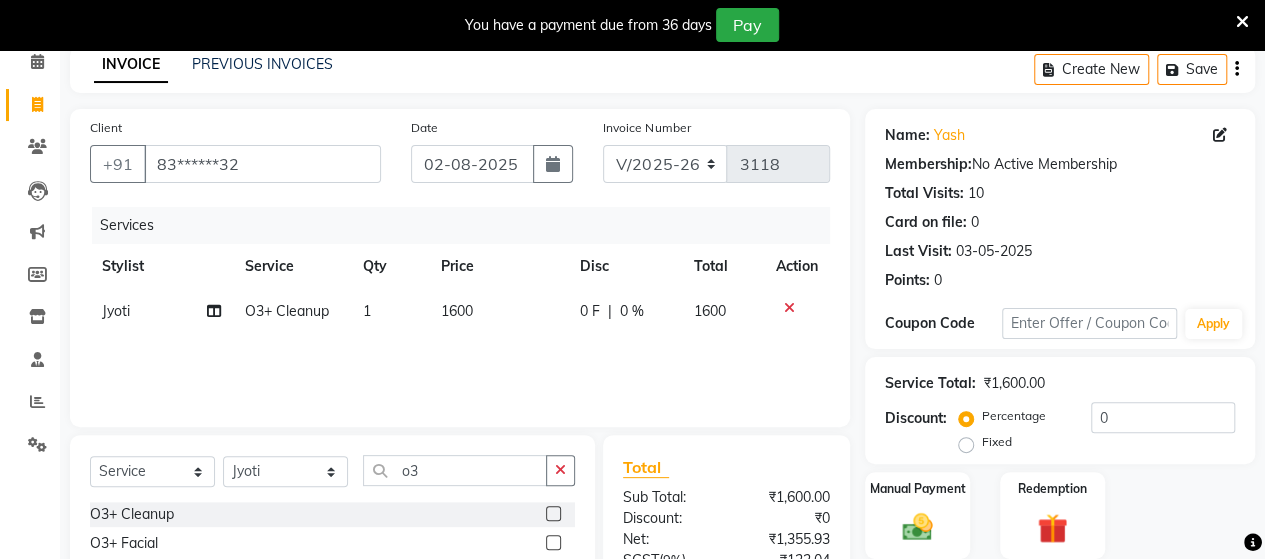 click on "Services Stylist Service Qty Price Disc Total Action [FIRST]  [SERVICE] 1 1600 0 F | 0 % 1600" 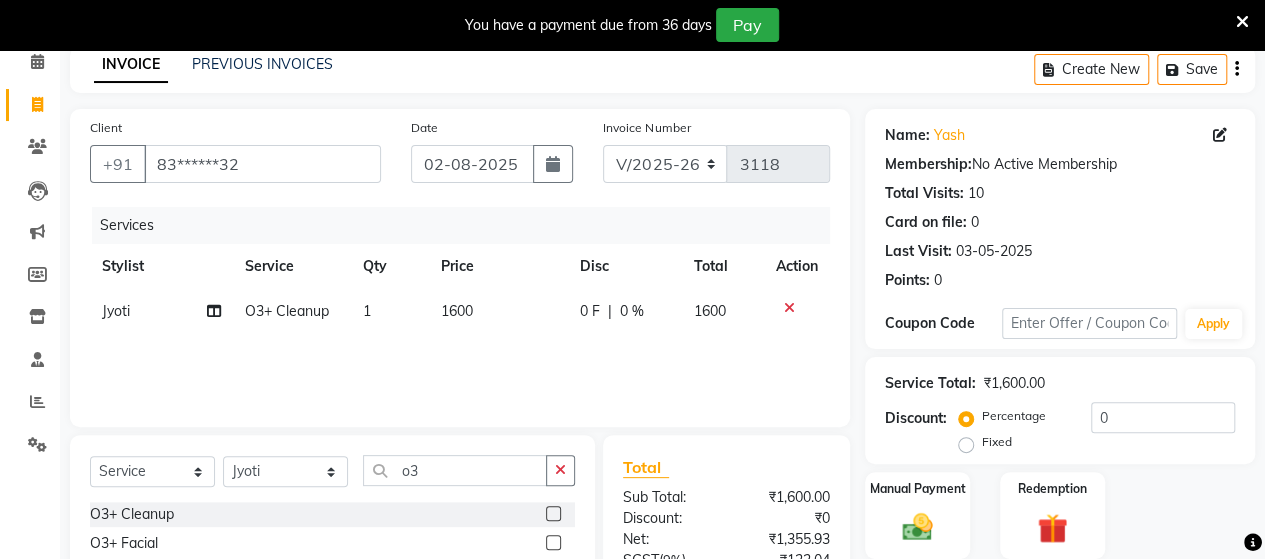 scroll, scrollTop: 288, scrollLeft: 0, axis: vertical 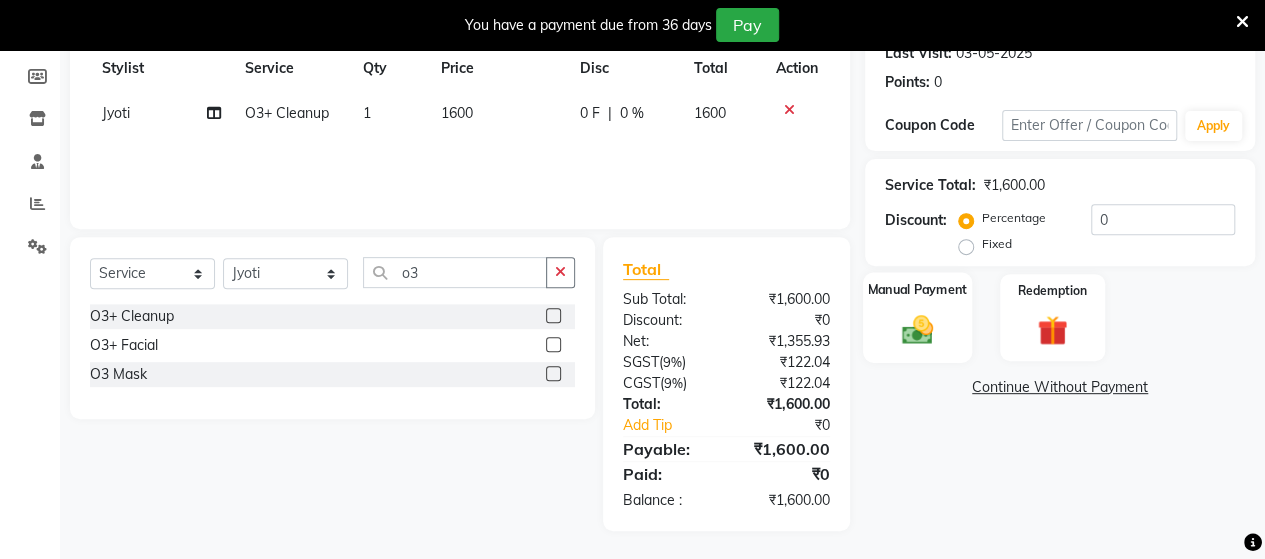 click 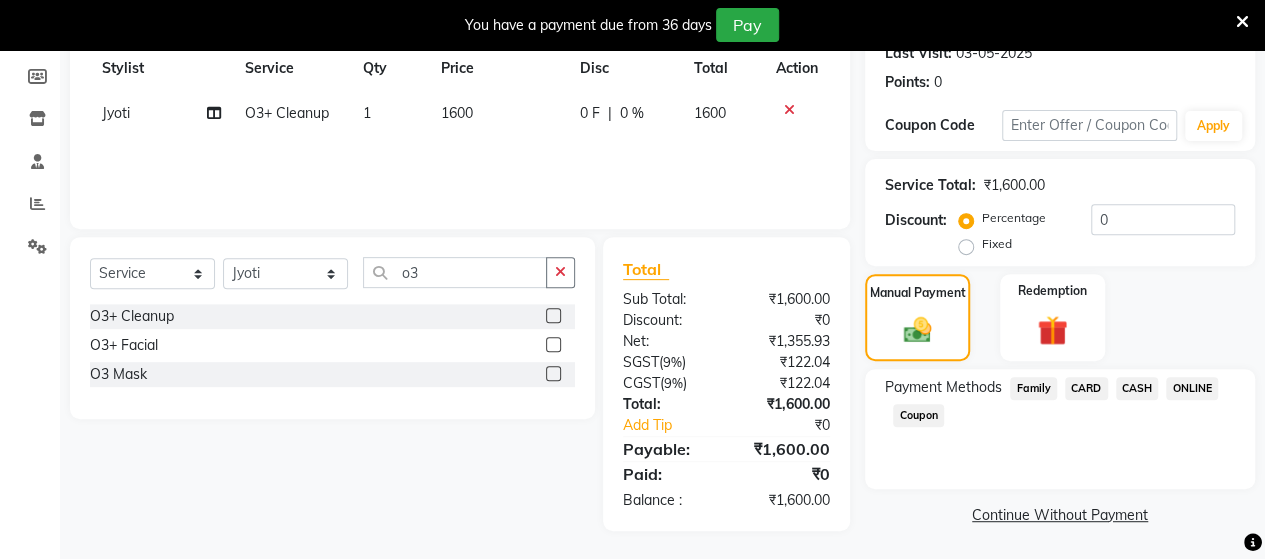 click on "ONLINE" 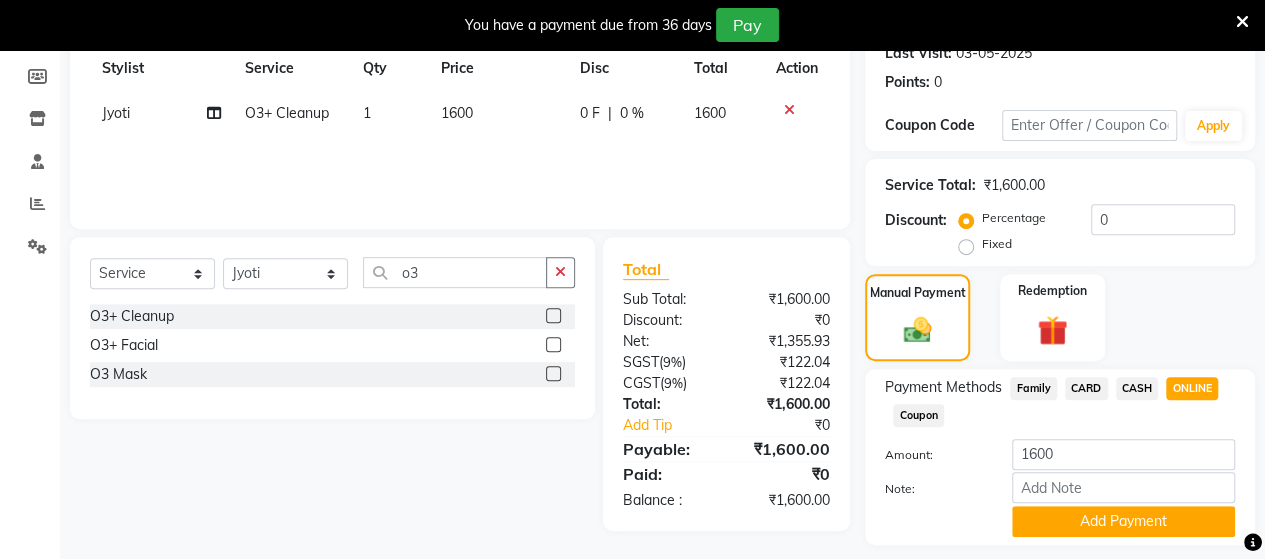 scroll, scrollTop: 344, scrollLeft: 0, axis: vertical 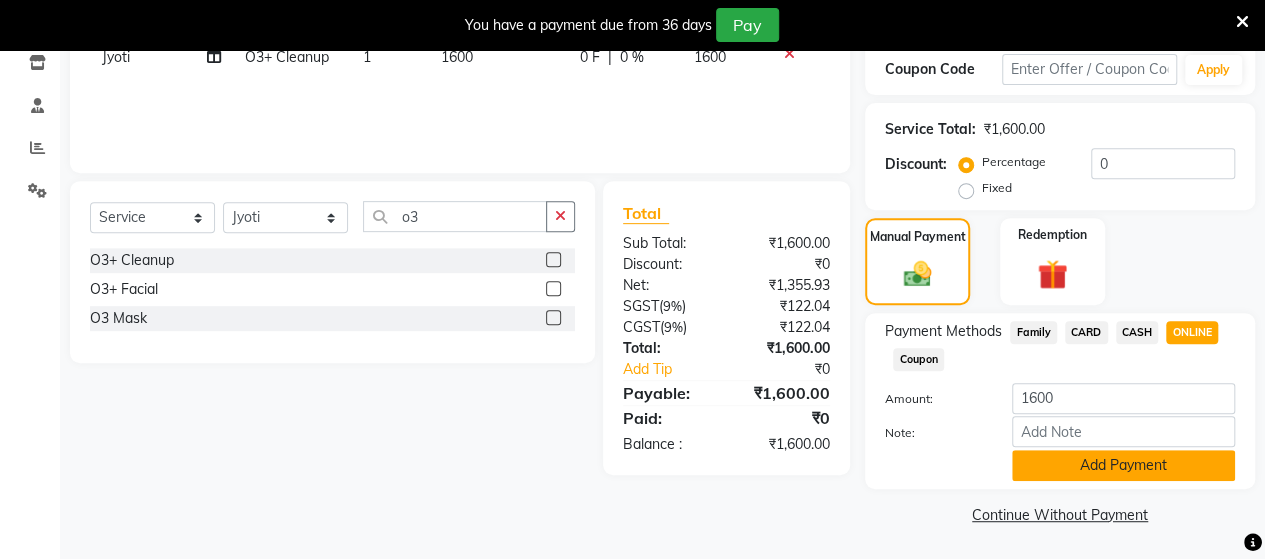 click on "Add Payment" 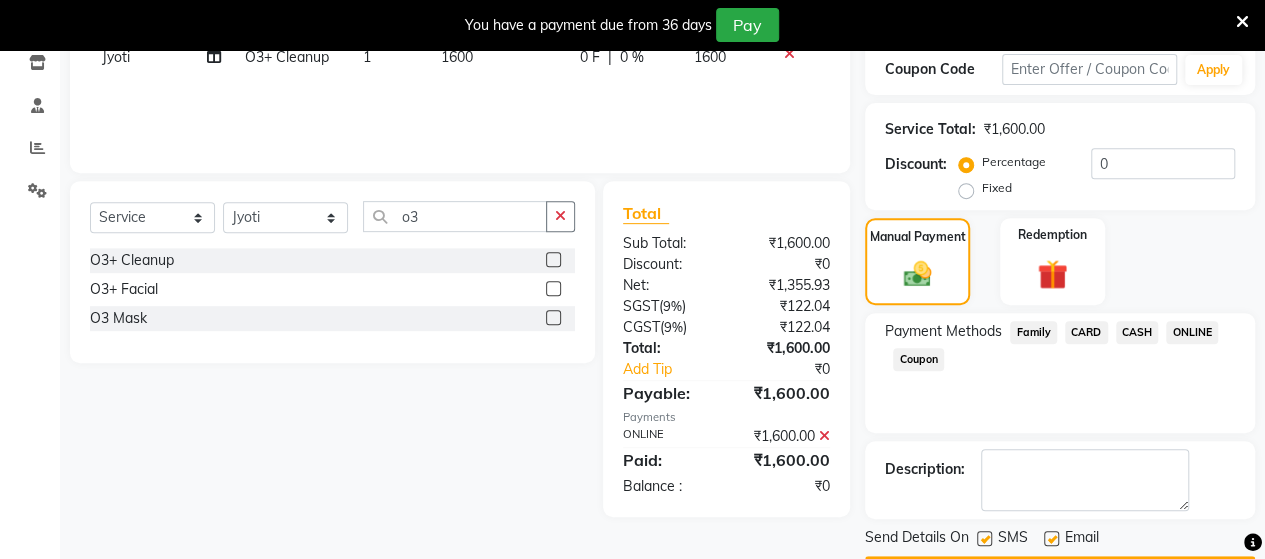 scroll, scrollTop: 400, scrollLeft: 0, axis: vertical 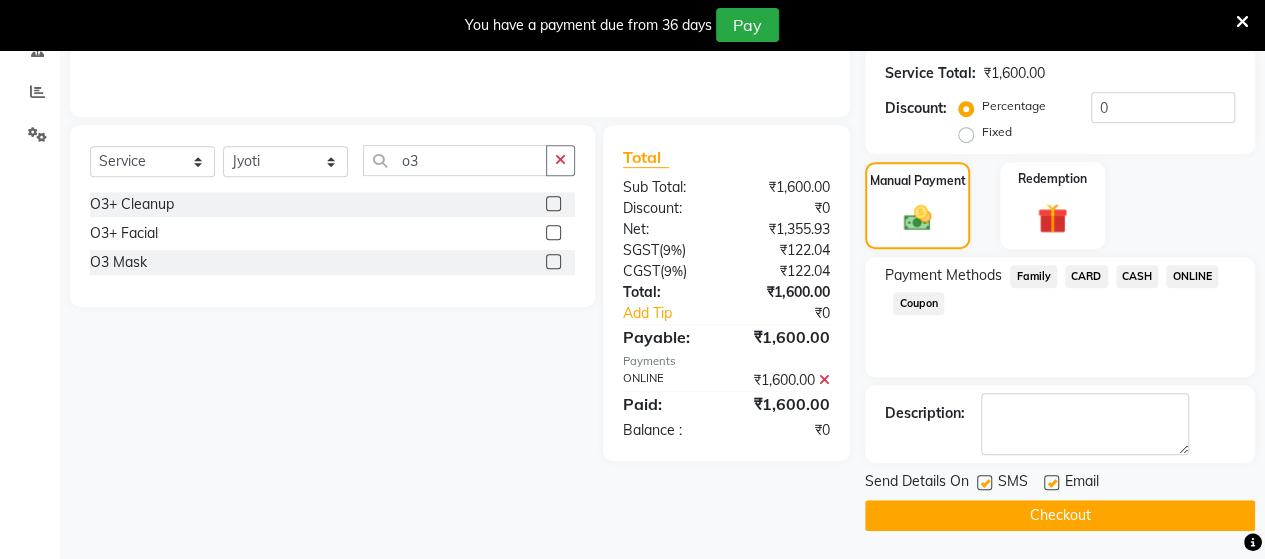click on "Checkout" 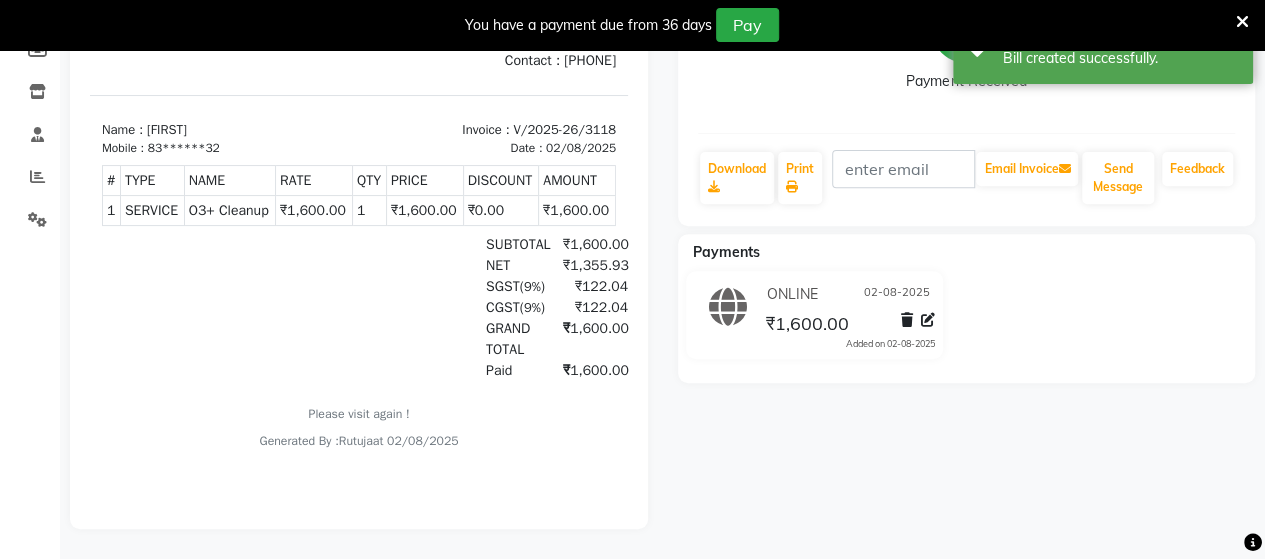 scroll, scrollTop: 0, scrollLeft: 0, axis: both 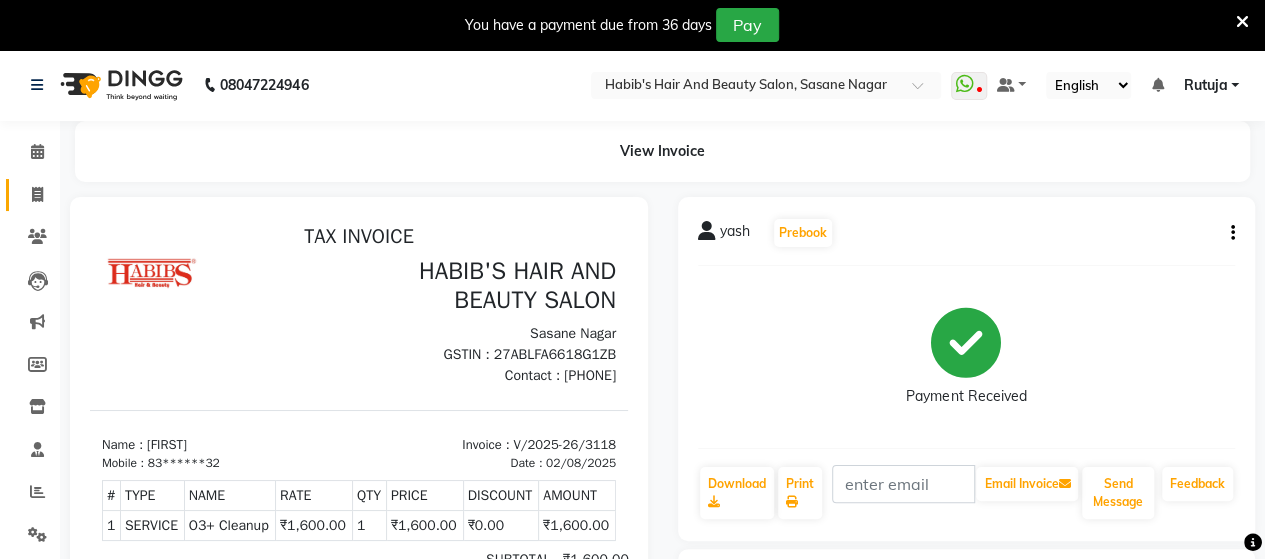click on "Invoice" 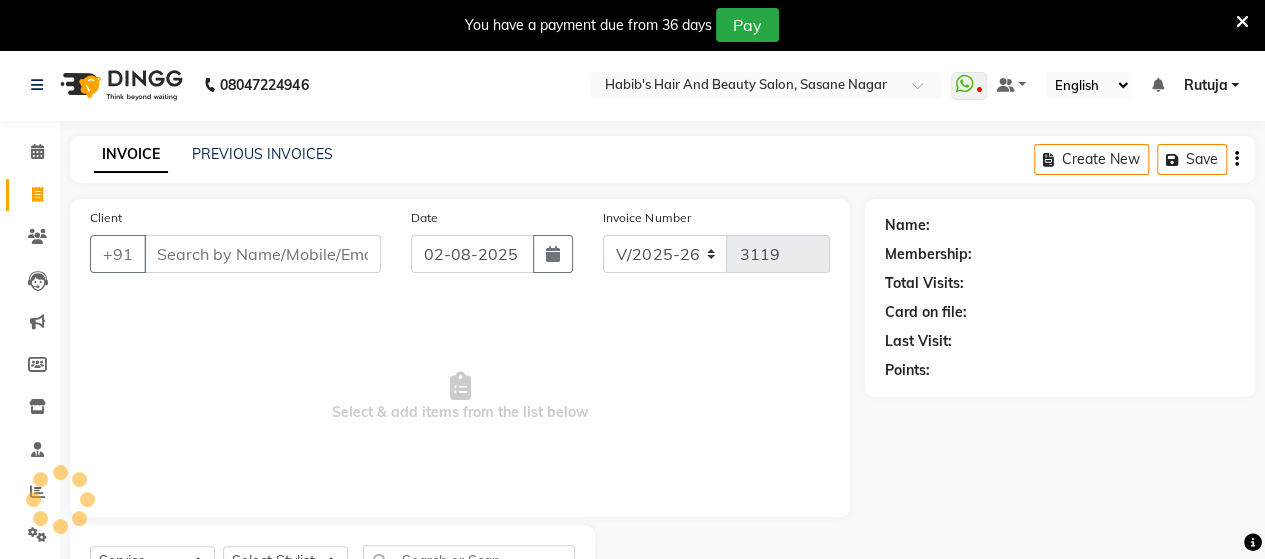 scroll, scrollTop: 90, scrollLeft: 0, axis: vertical 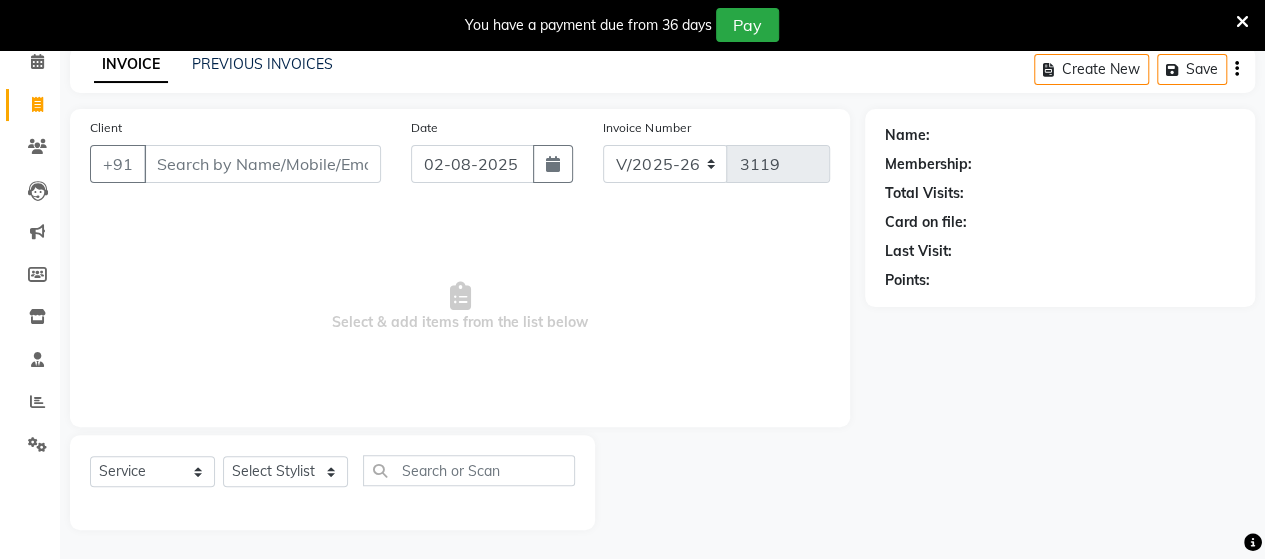 click on "Client" at bounding box center (262, 164) 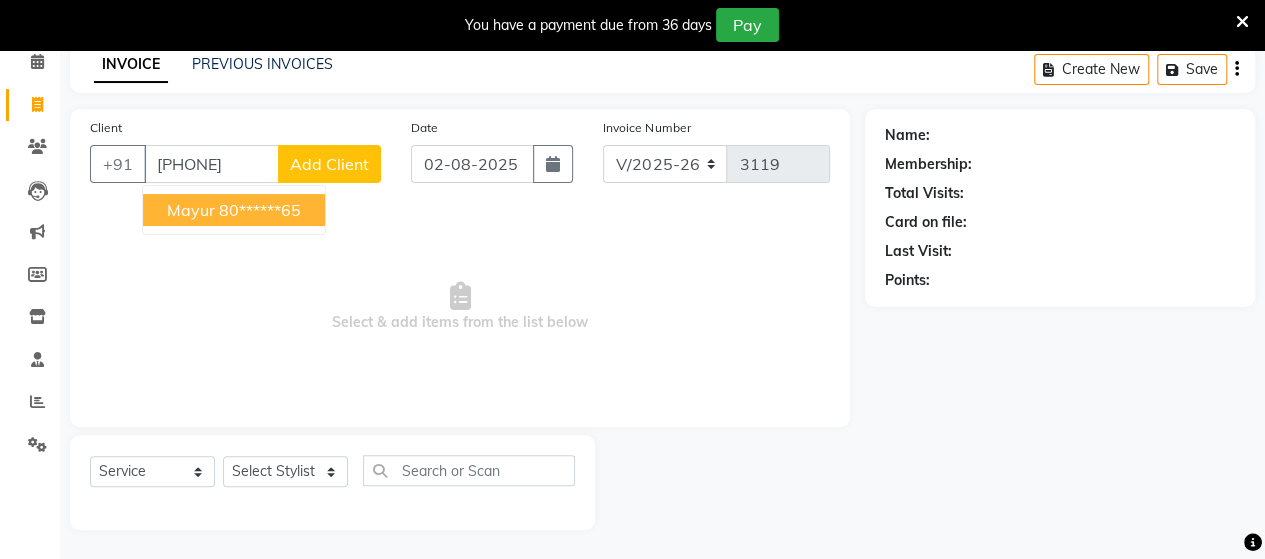 click on "80******65" at bounding box center [260, 210] 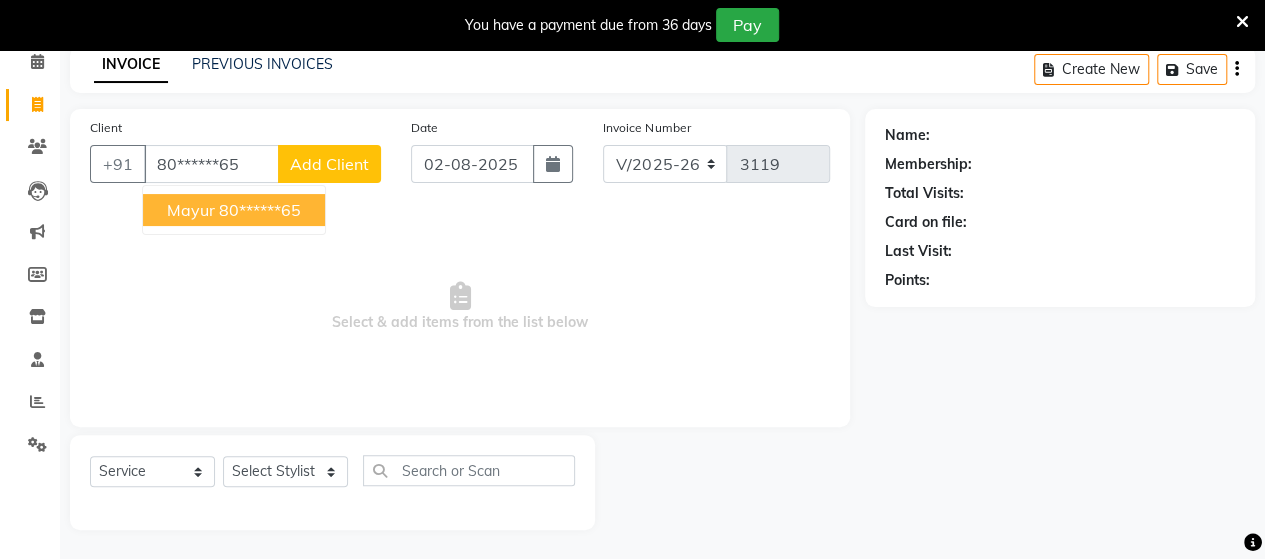 type on "80******65" 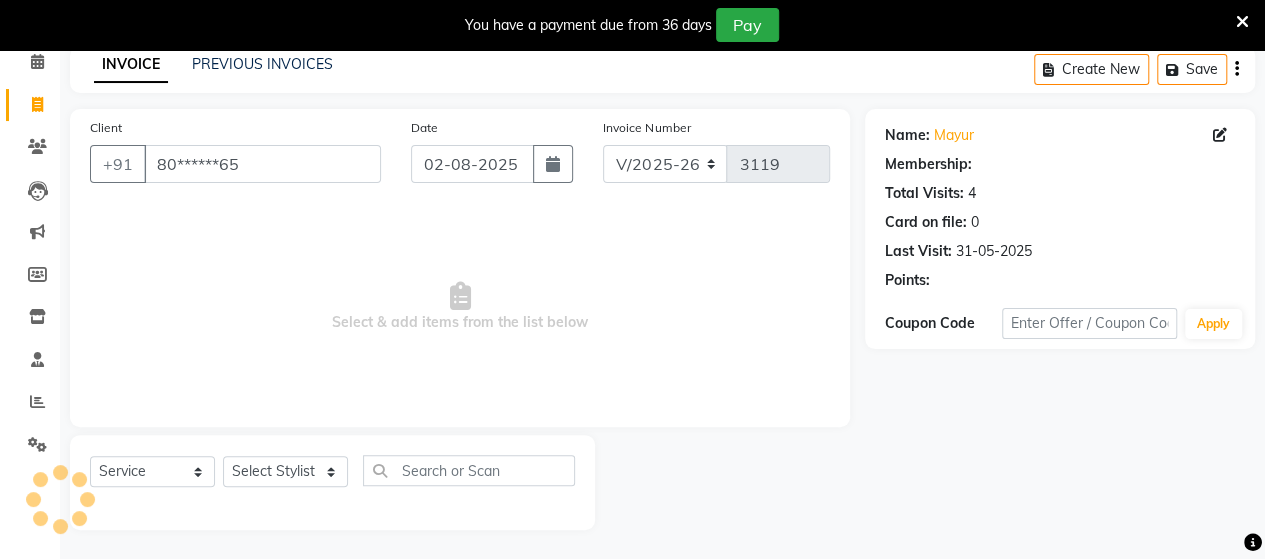select on "1: Object" 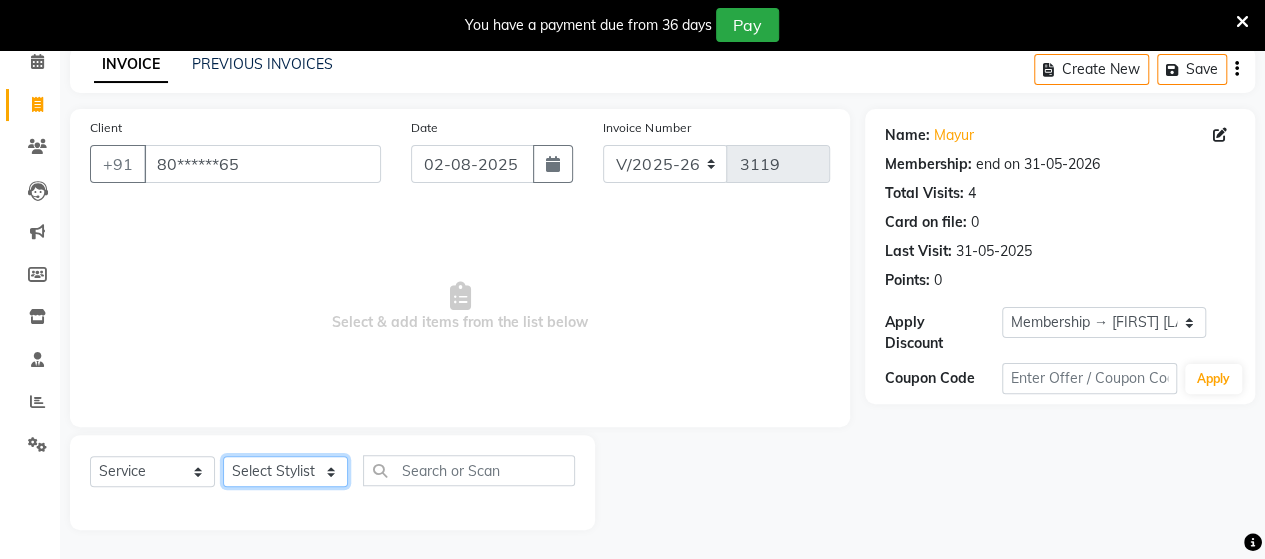 click on "Select Stylist Admin Datta  Jyoti  Krushna  Pratik  RAVI Rohit Rutuja" 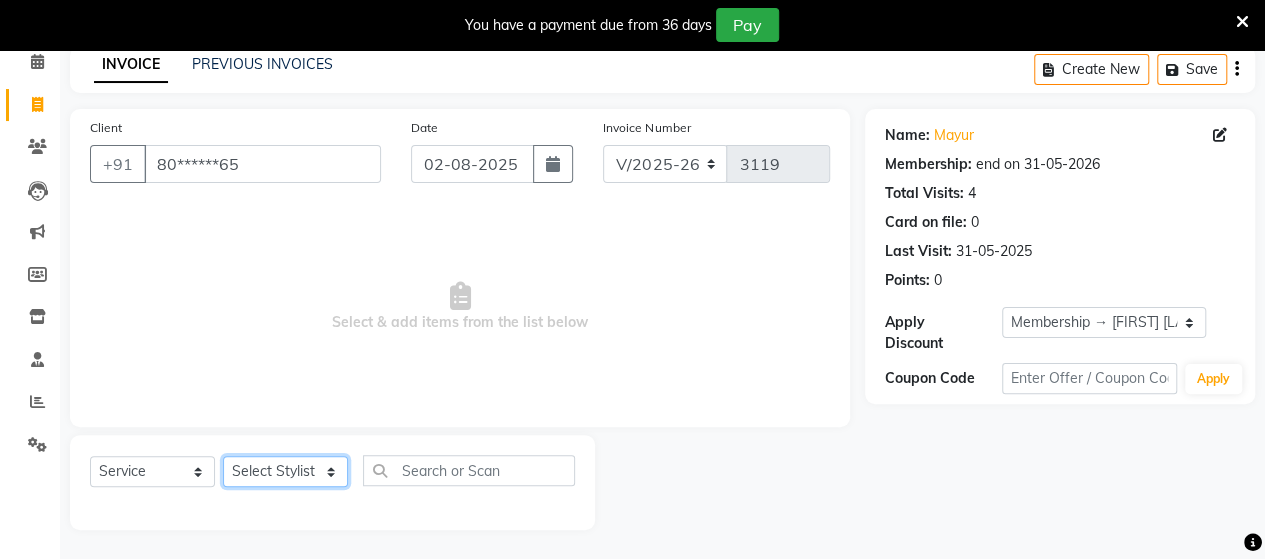 select on "62464" 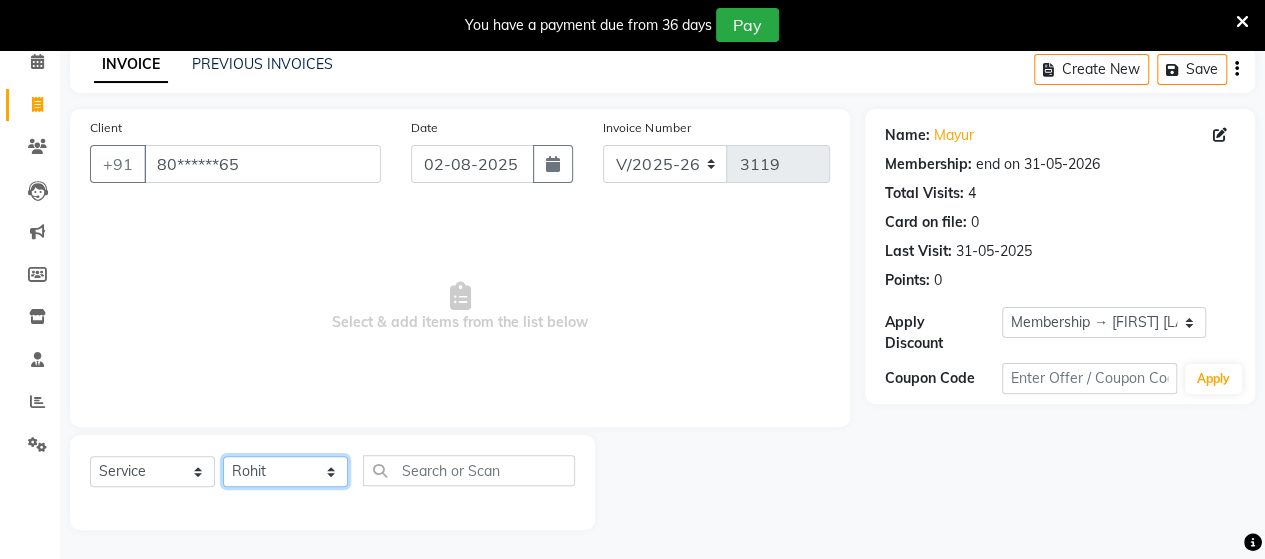 click on "Select Stylist Admin Datta  Jyoti  Krushna  Pratik  RAVI Rohit Rutuja" 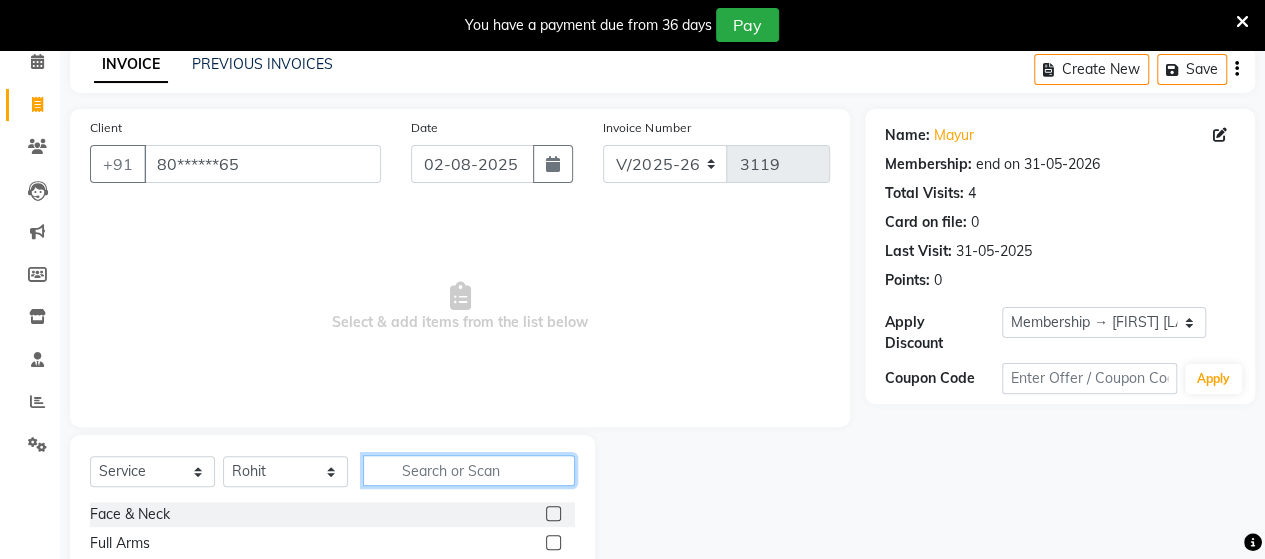 click 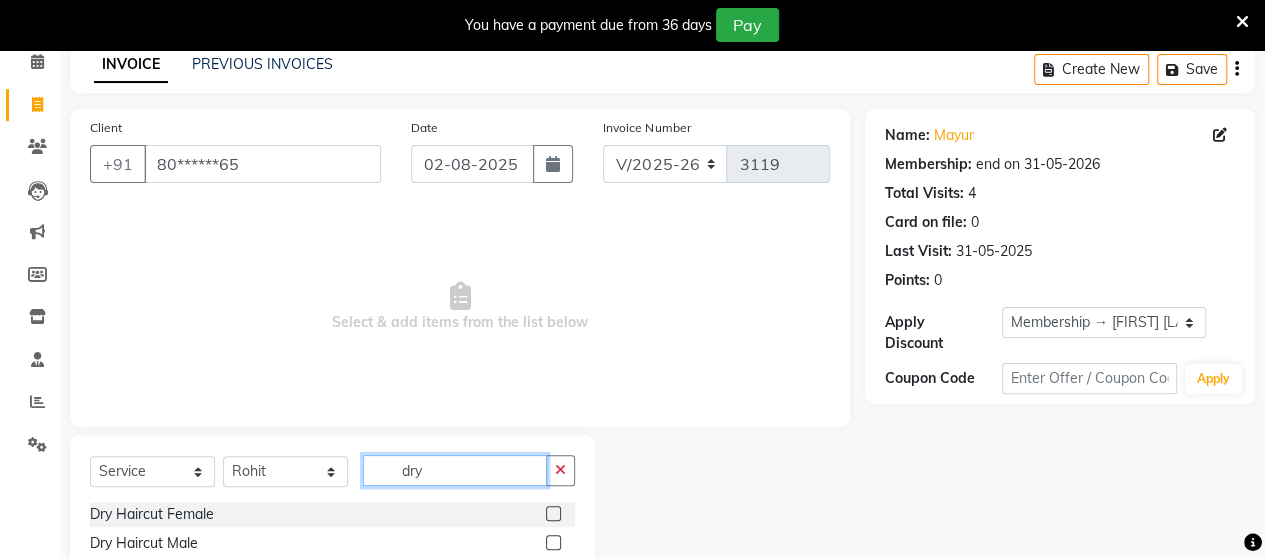 type on "dry" 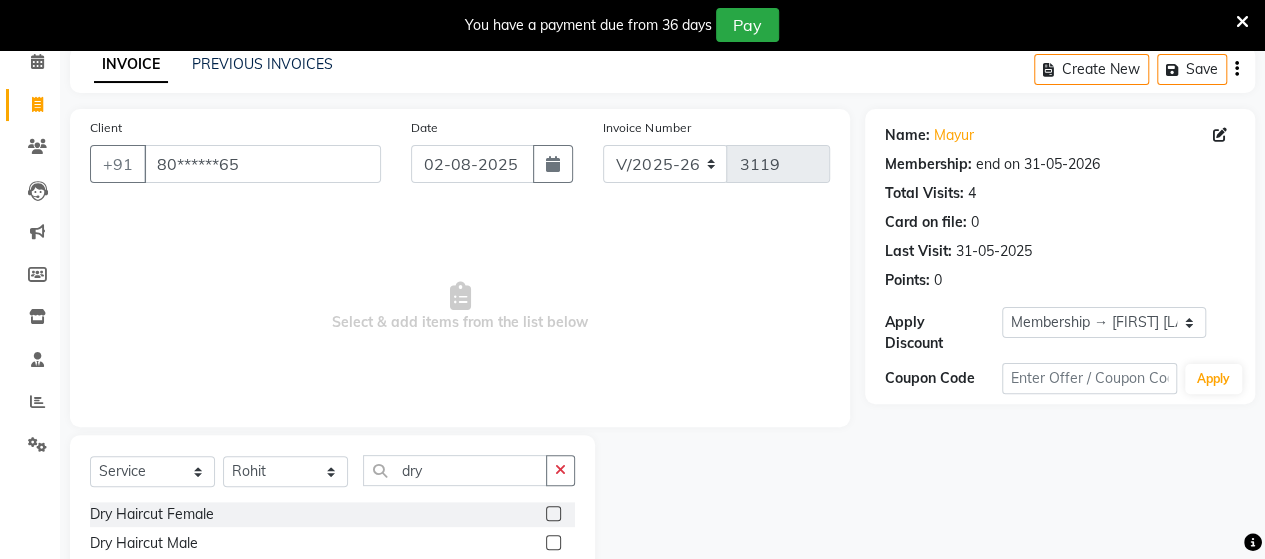 click 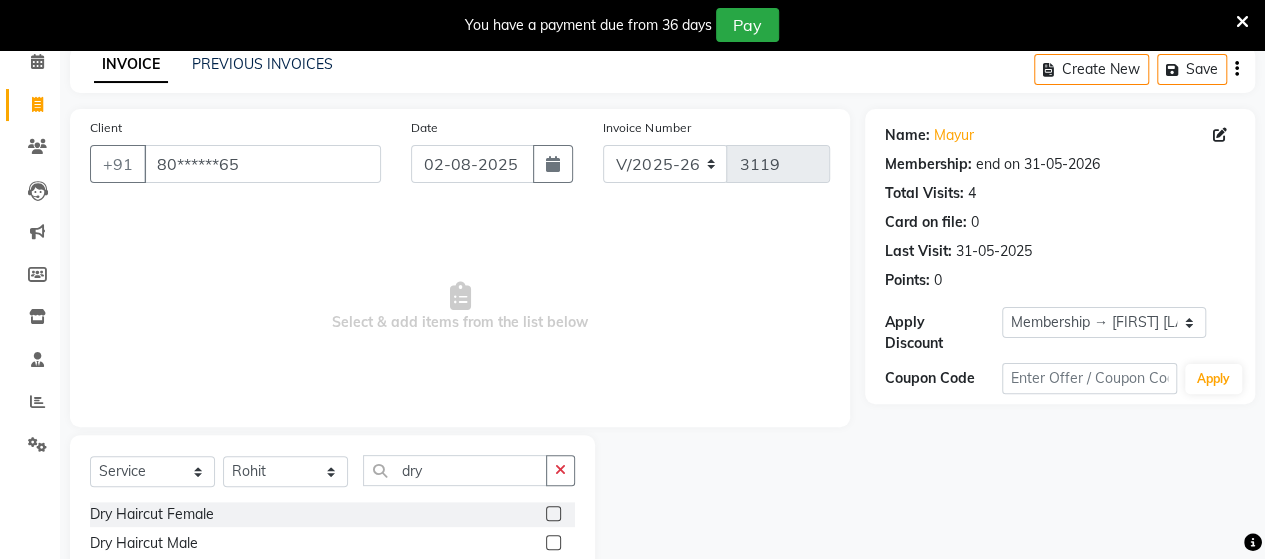 click at bounding box center [552, 543] 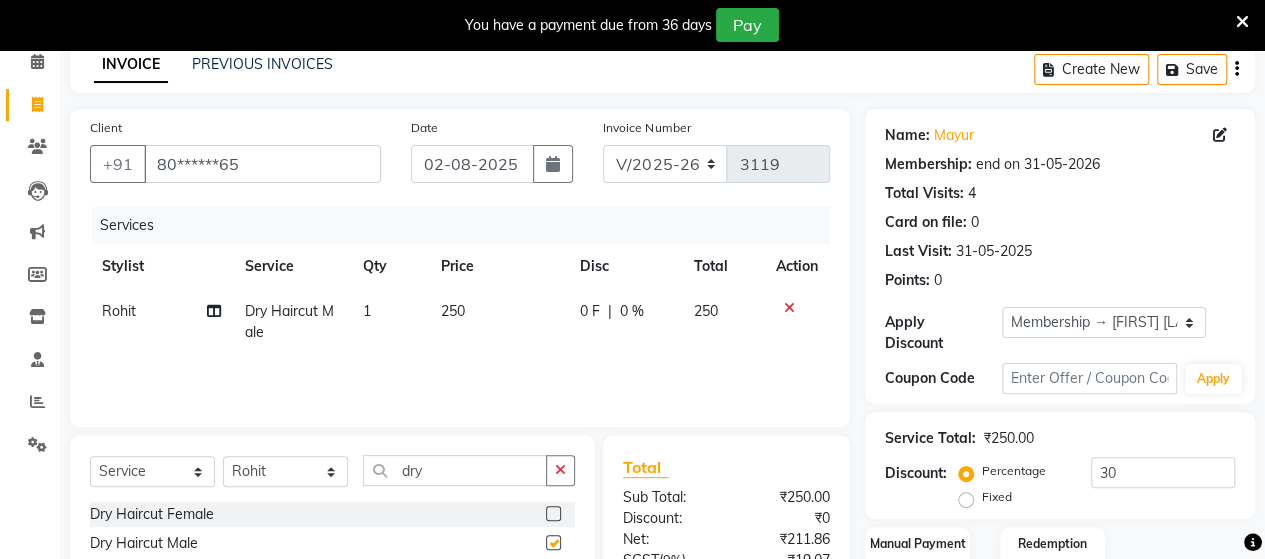 checkbox on "false" 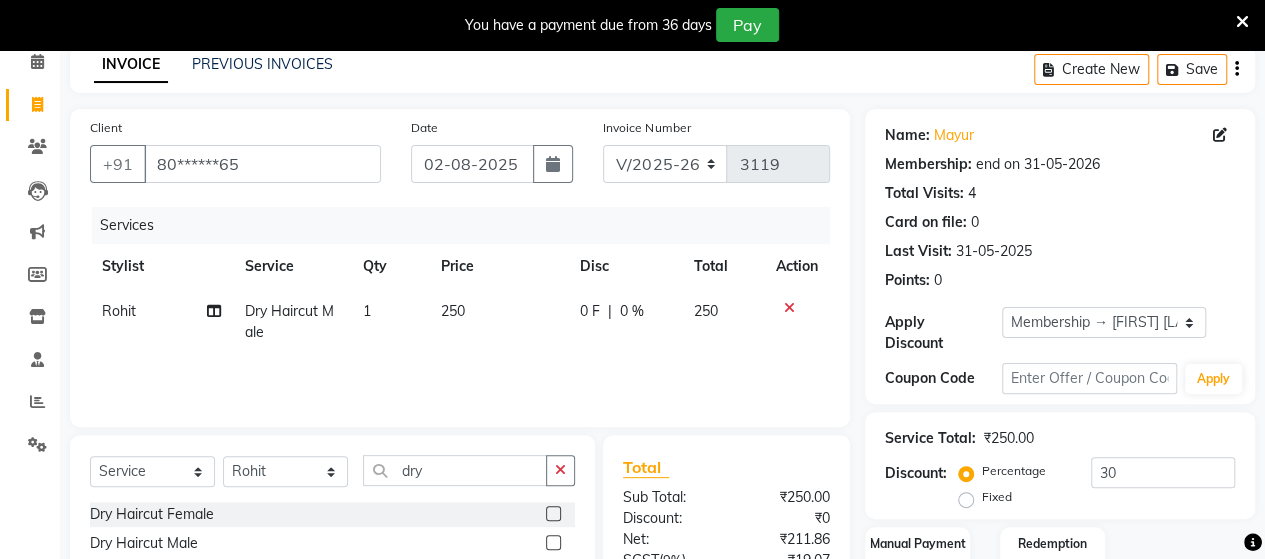 click on "250" 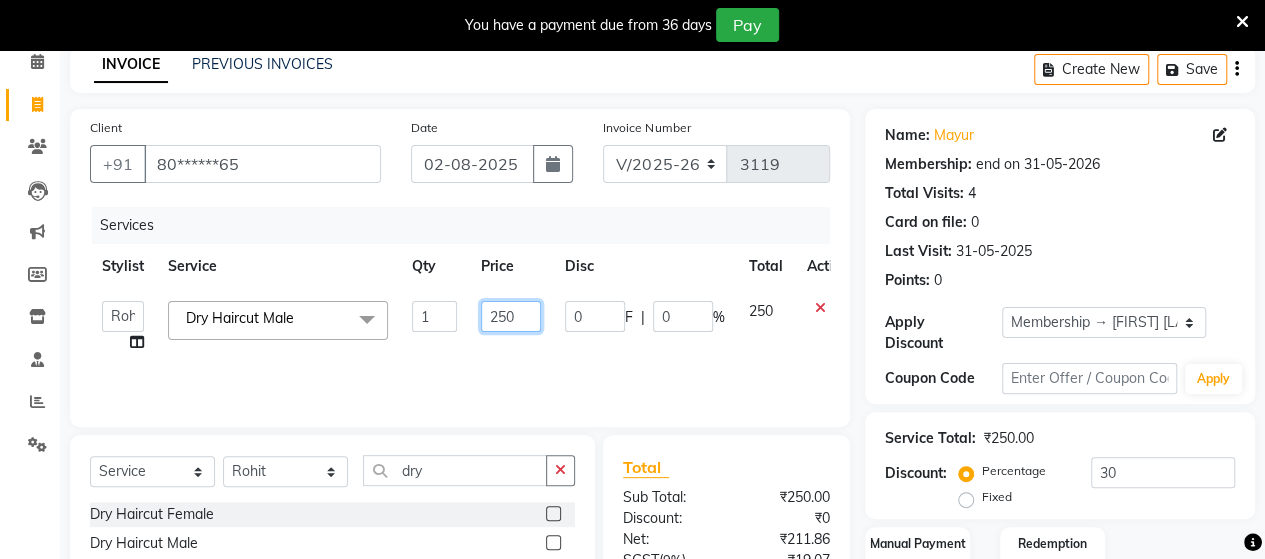 click on "250" 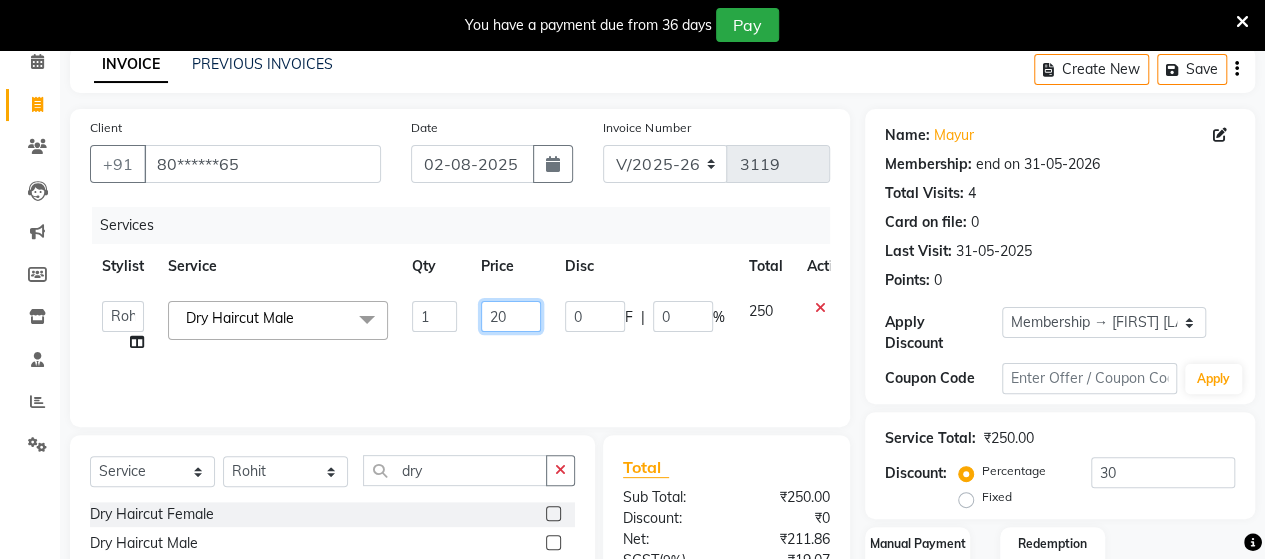 type on "200" 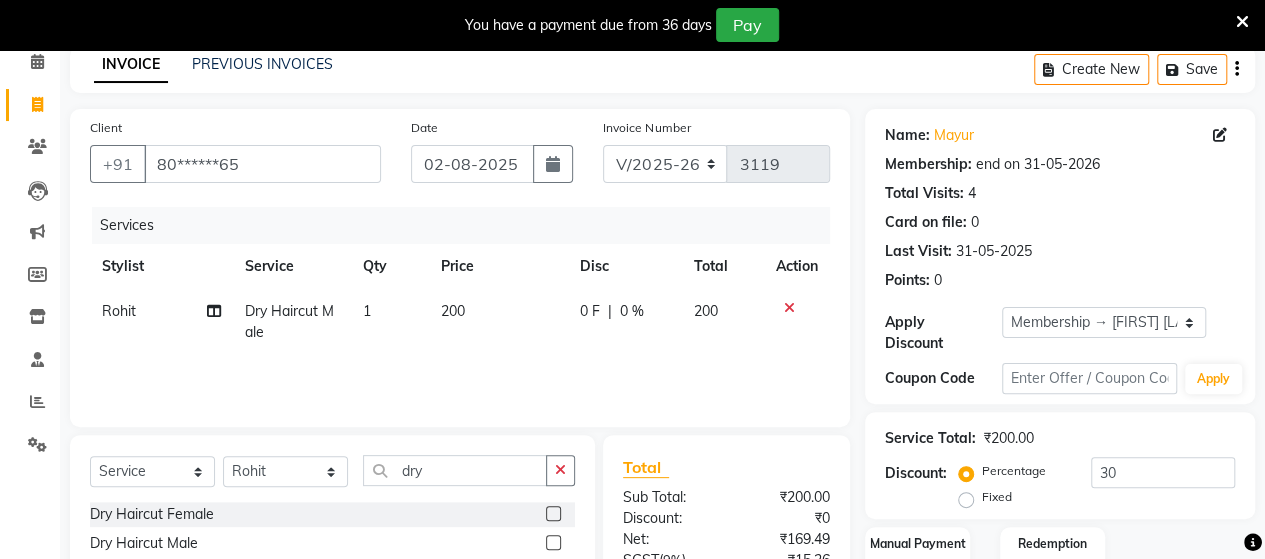 click on "Services Stylist Service Qty Price Disc Total Action Rohit Dry Haircut Male  1 200 0 F | 0 % 200" 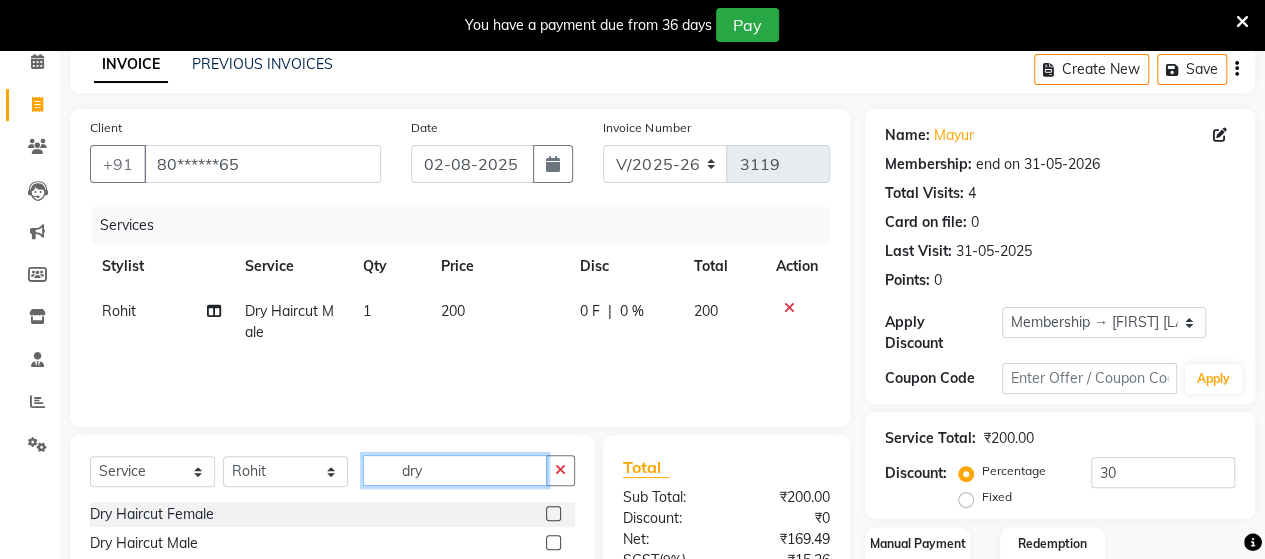 click on "dry" 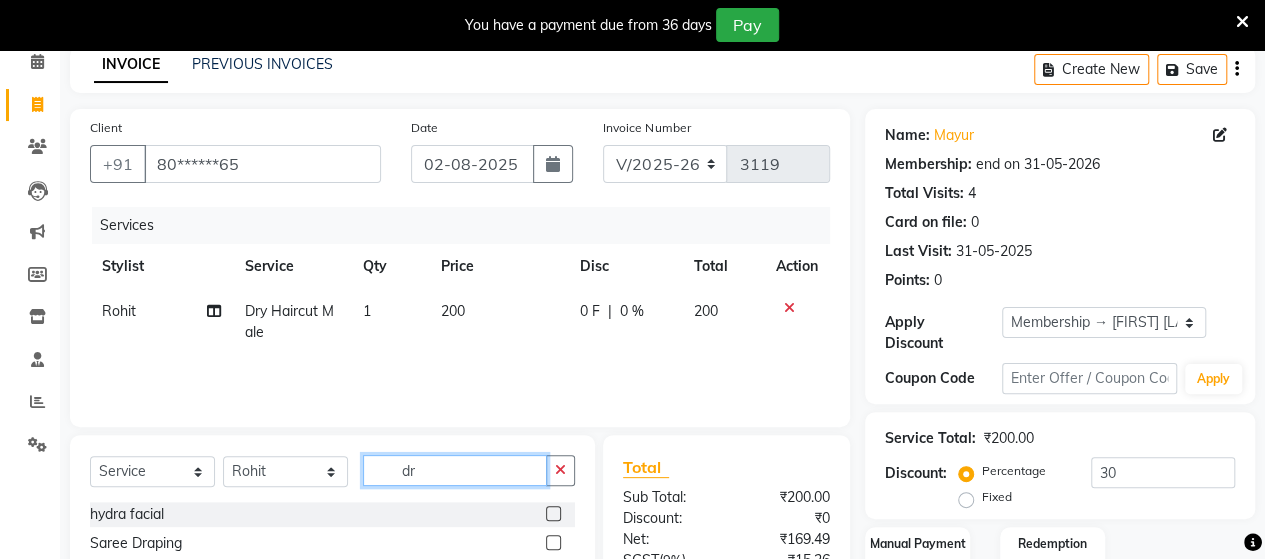 type on "d" 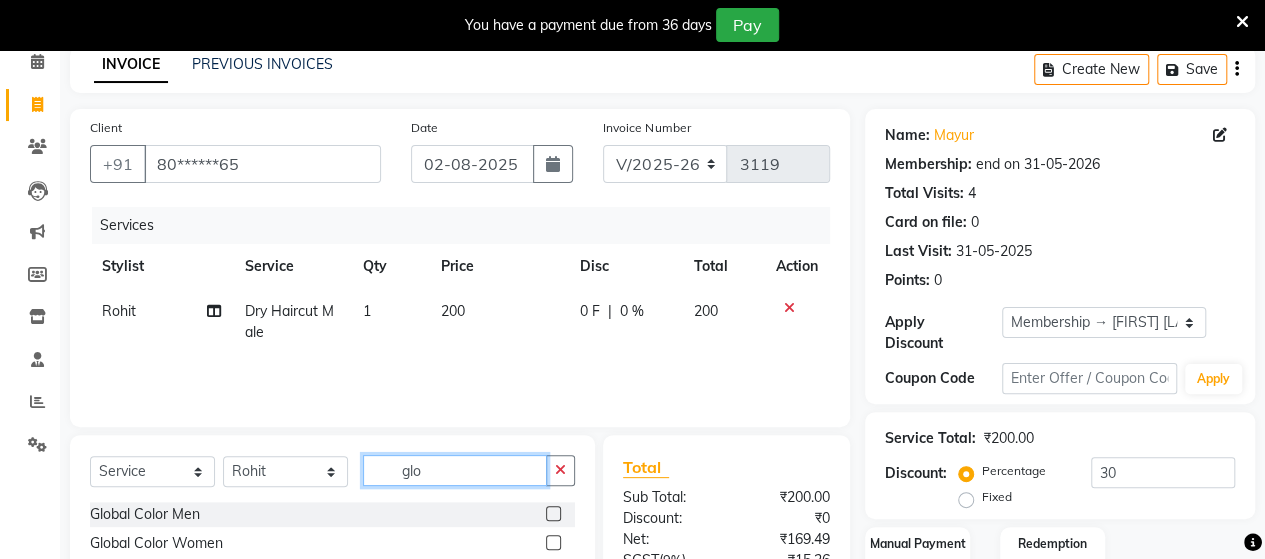 type on "glo" 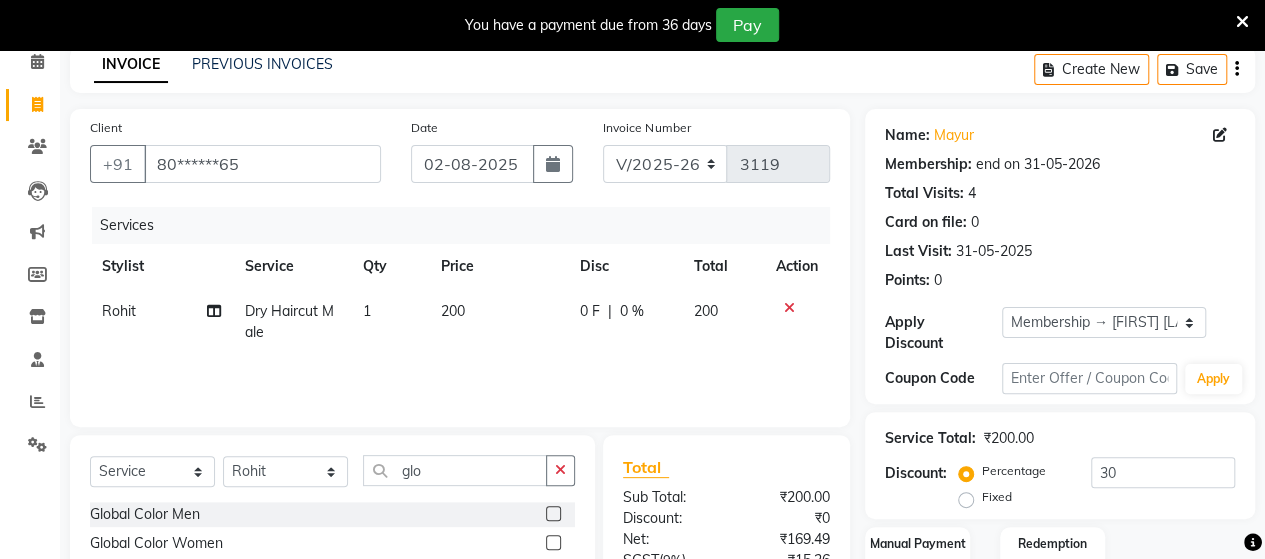 click 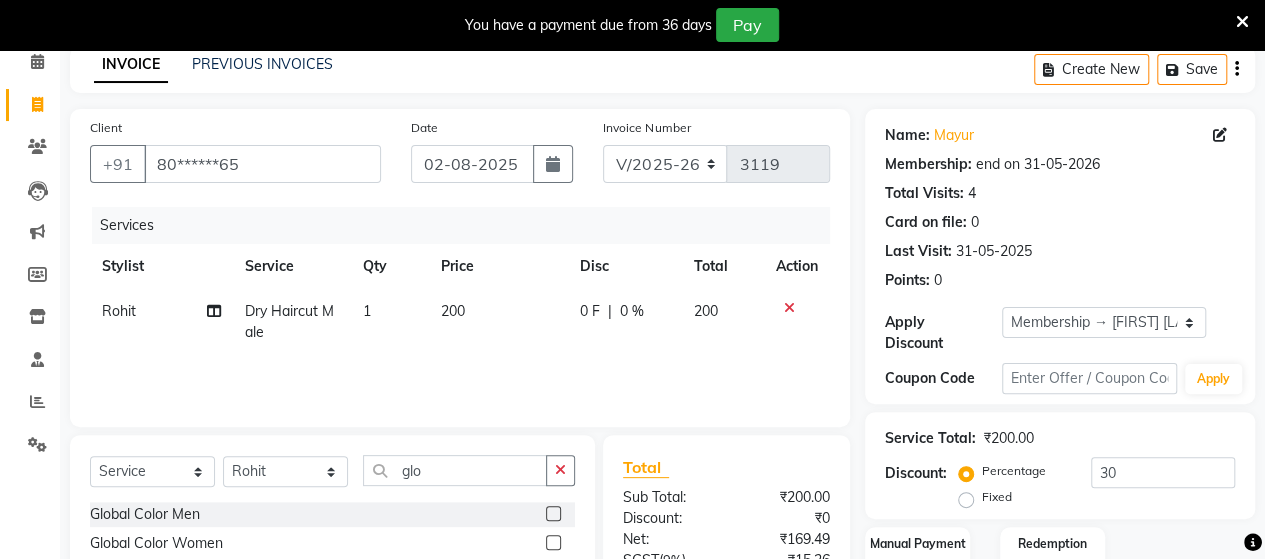click at bounding box center [552, 514] 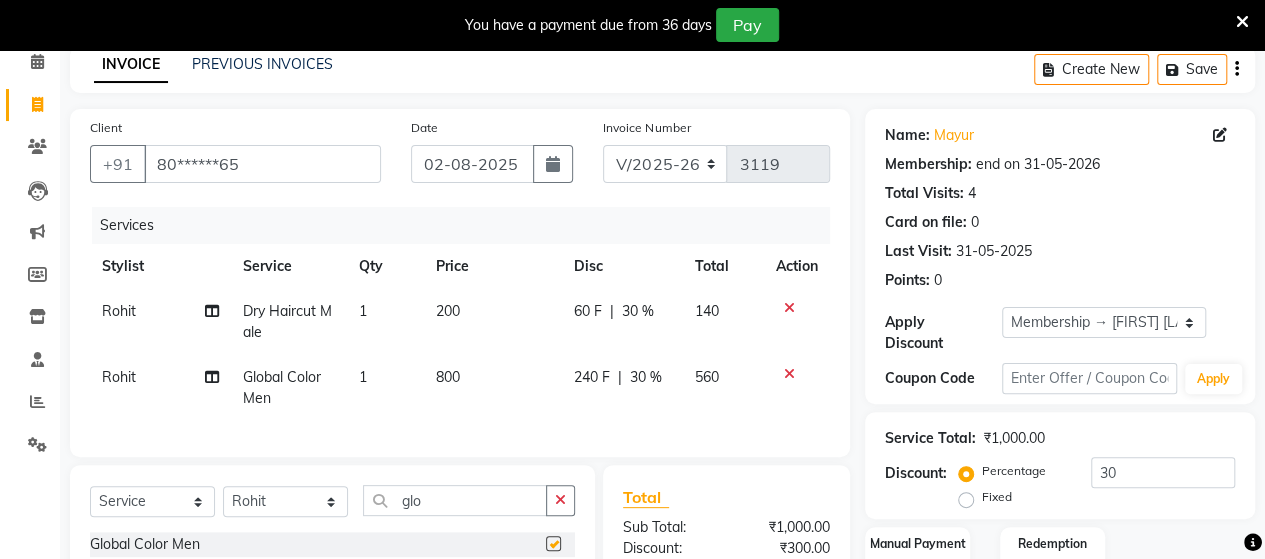 checkbox on "false" 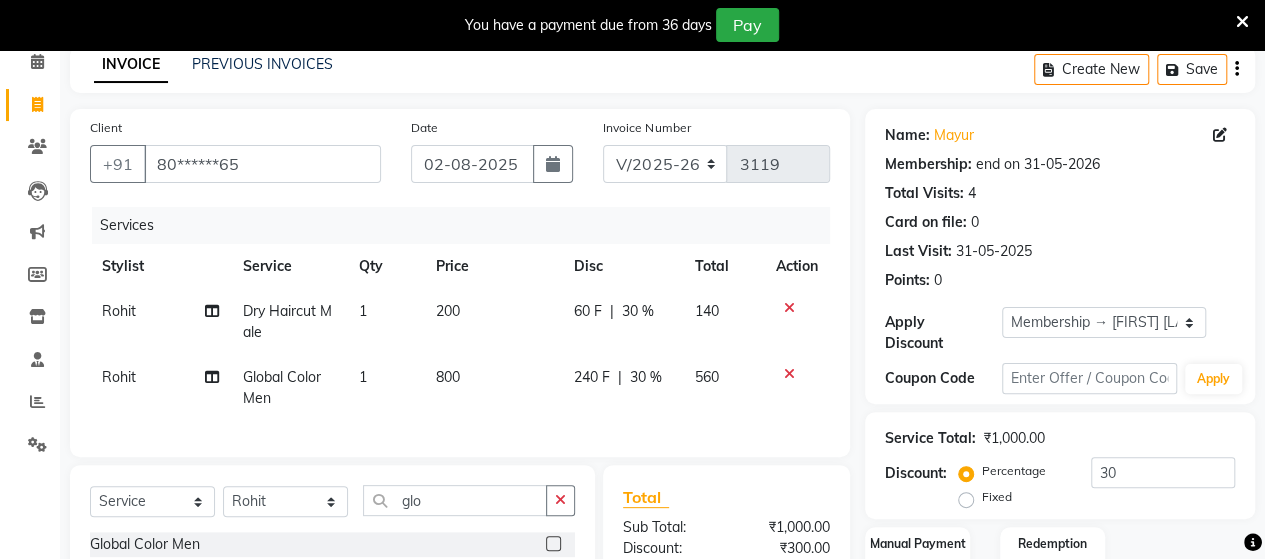 click on "800" 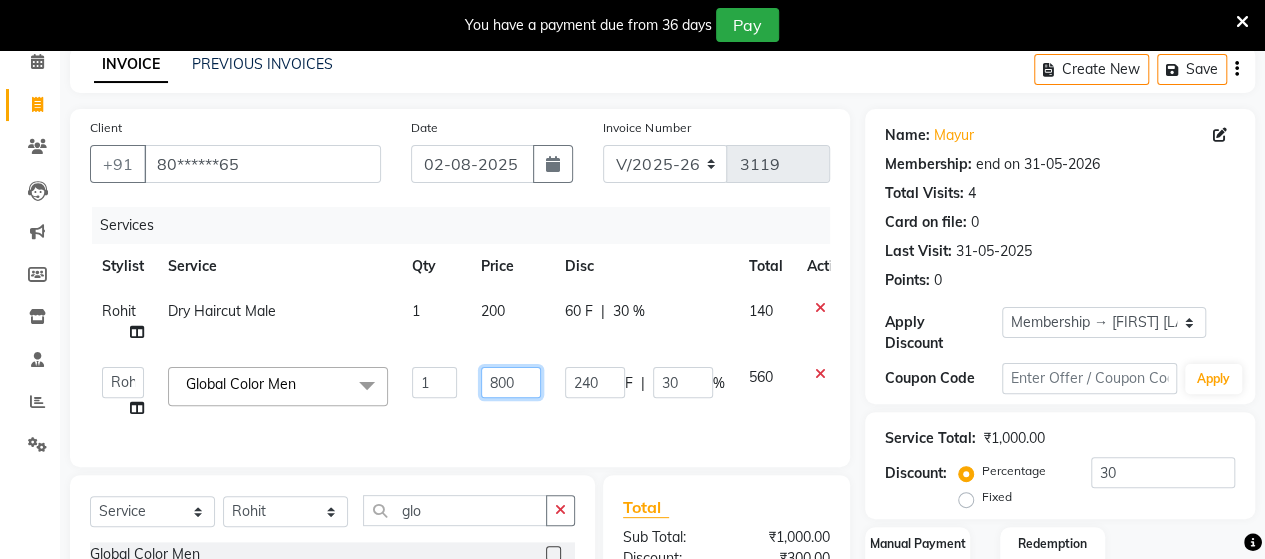 click on "800" 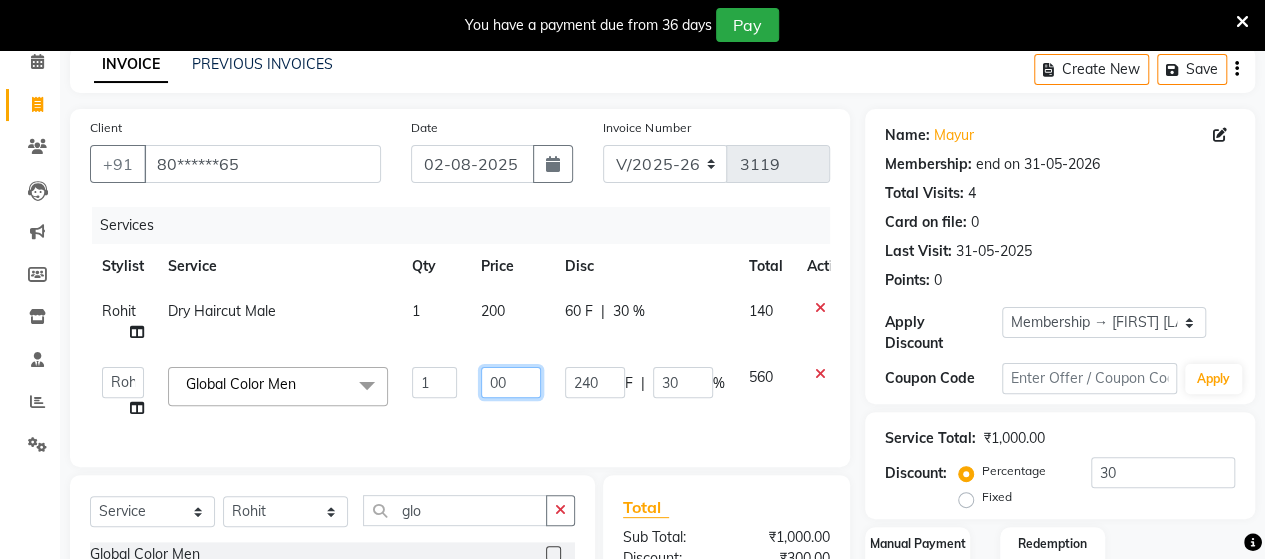 type on "700" 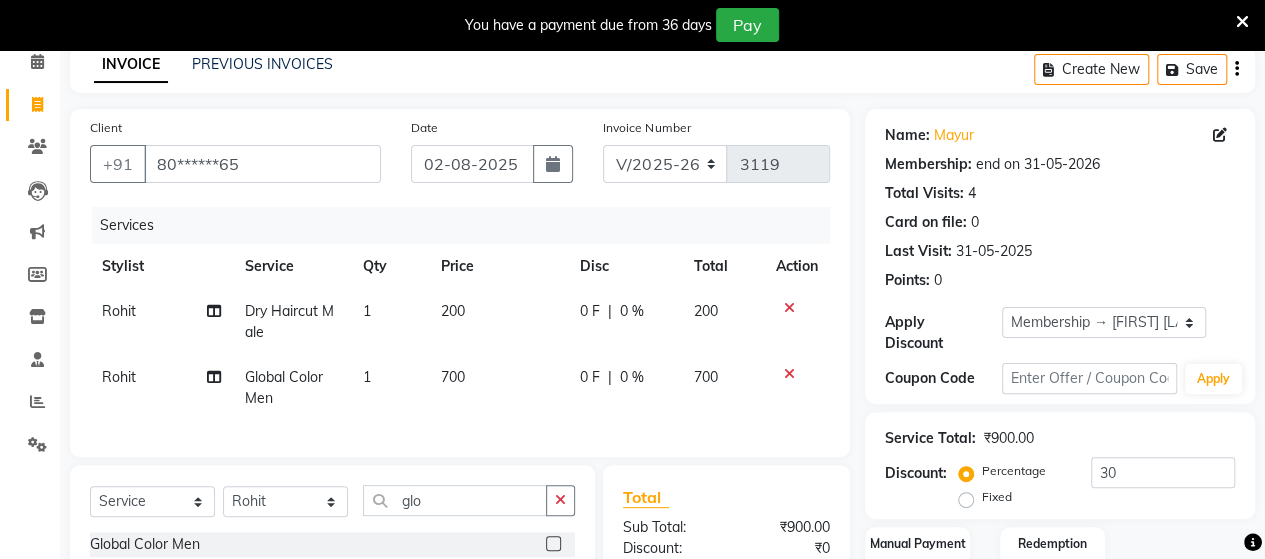click on "Services Stylist Service Qty Price Disc Total Action [FIRST] [SERVICE] [GENDER]  1 200 0 F | 0 % 200 [FIRST] [SERVICE] [GENDER] 1 700 0 F | 0 % 700" 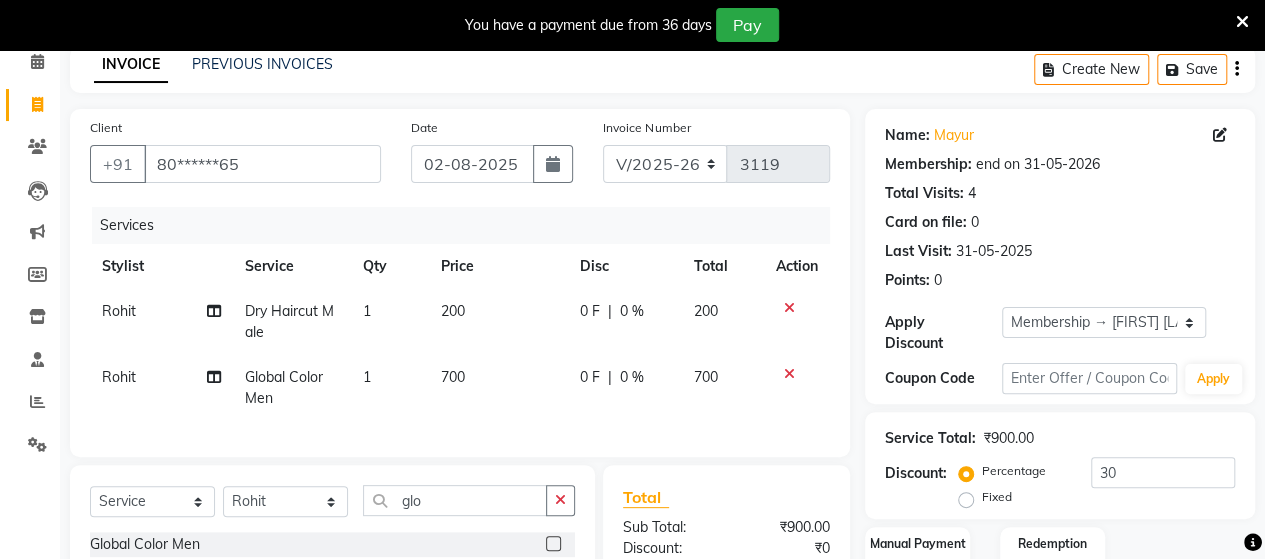 select on "62464" 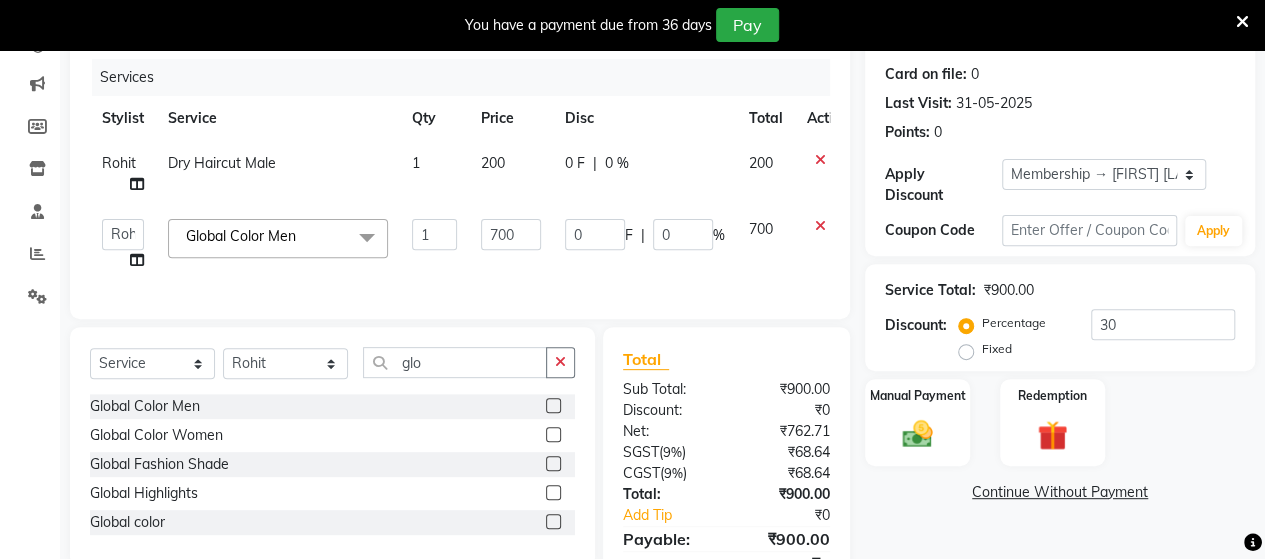 scroll, scrollTop: 250, scrollLeft: 0, axis: vertical 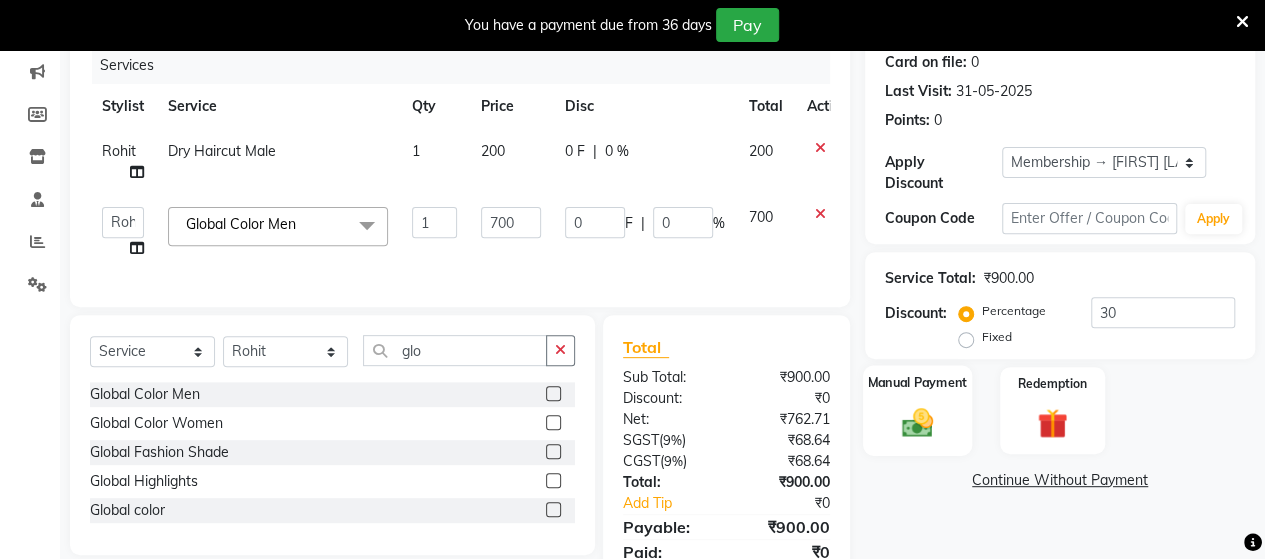 click 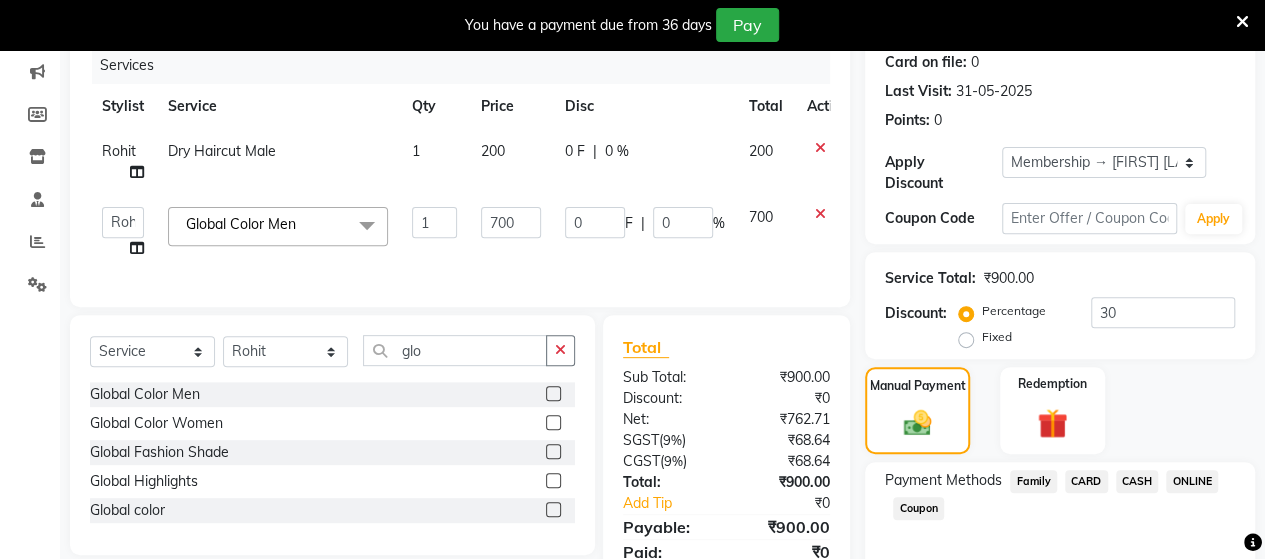 click on "ONLINE" 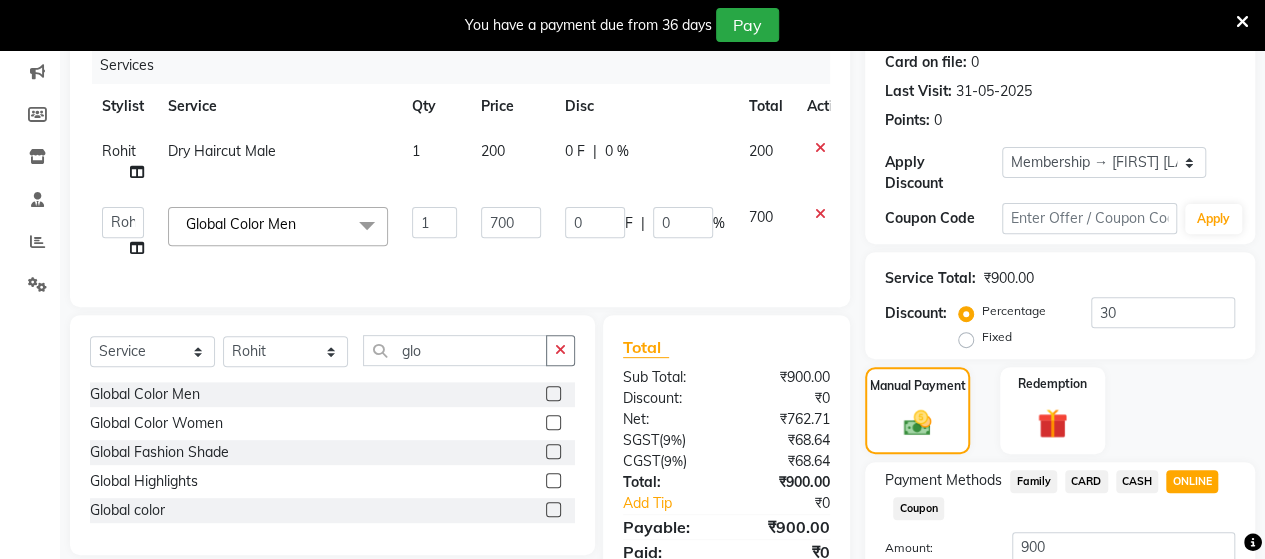scroll, scrollTop: 398, scrollLeft: 0, axis: vertical 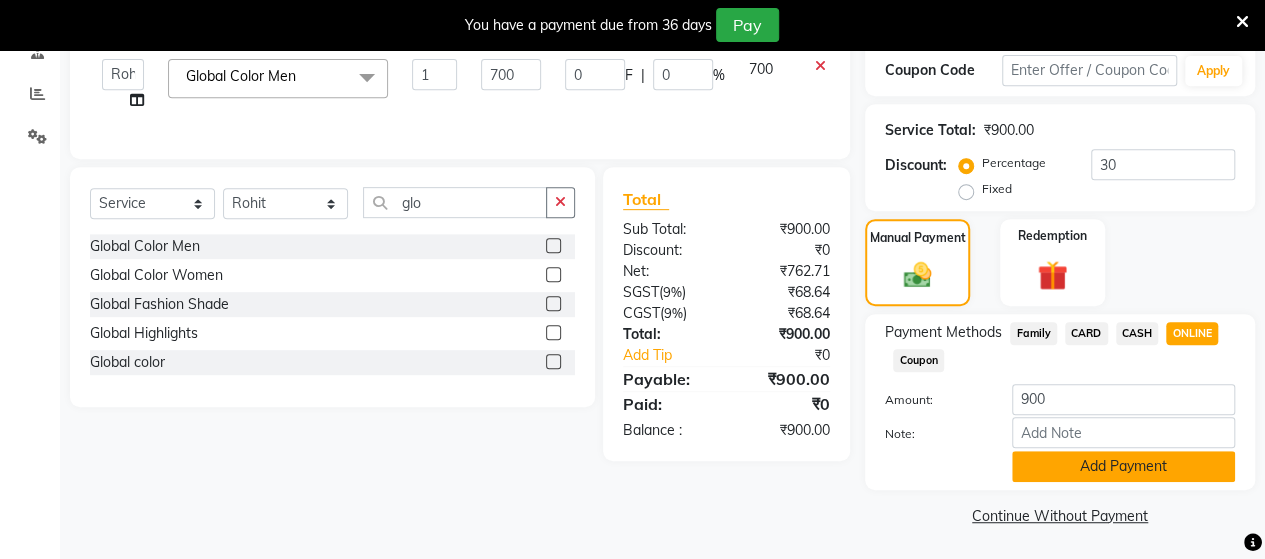 click on "Add Payment" 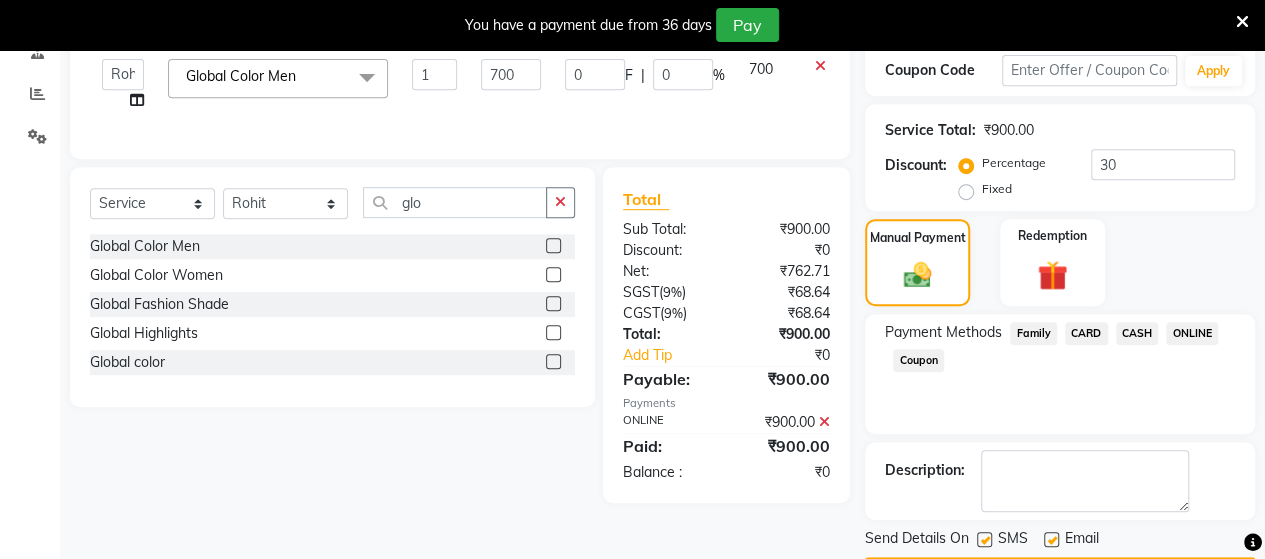 scroll, scrollTop: 454, scrollLeft: 0, axis: vertical 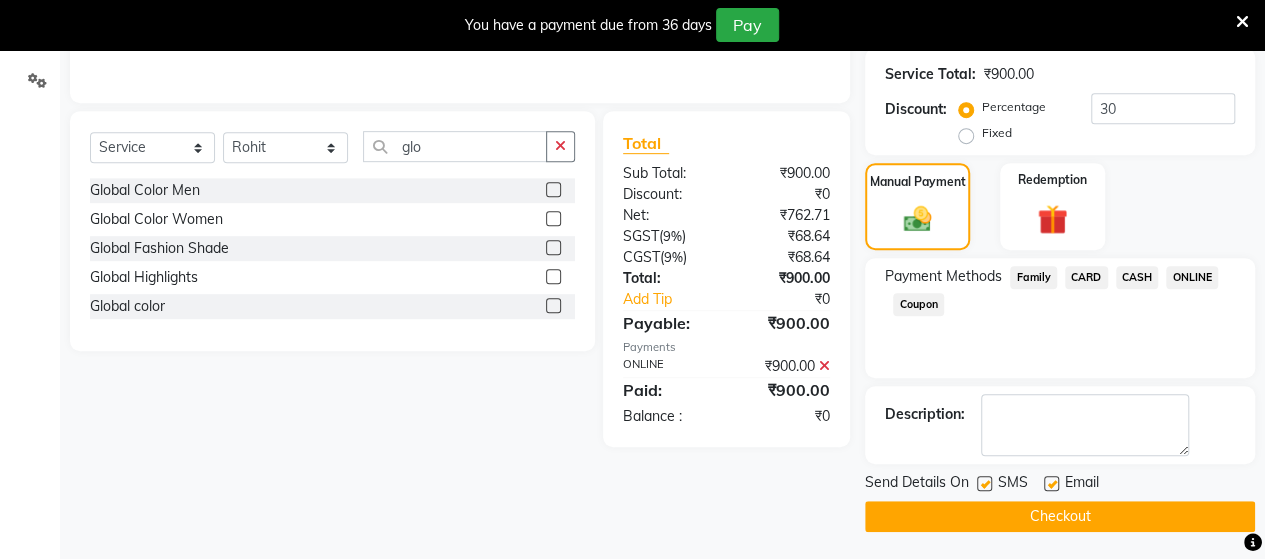 click on "Checkout" 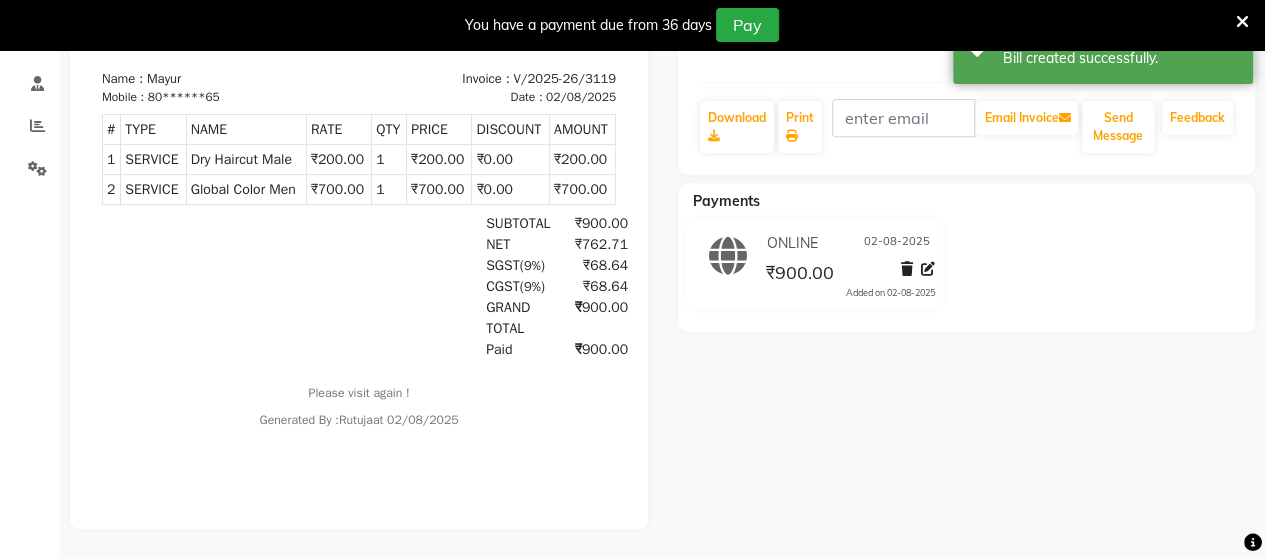 scroll, scrollTop: 0, scrollLeft: 0, axis: both 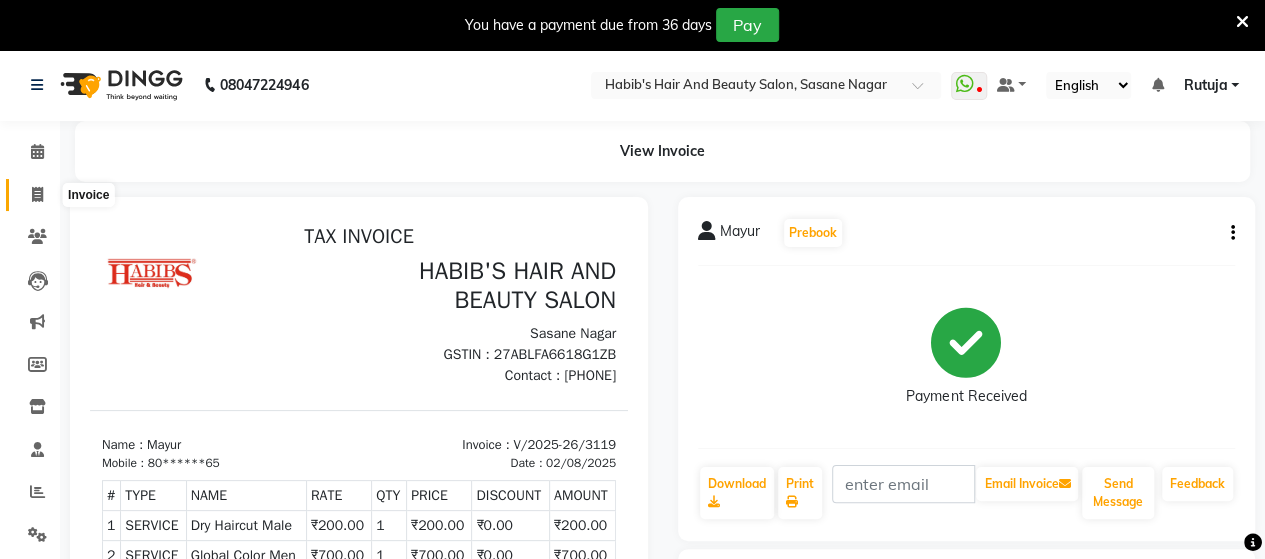 click 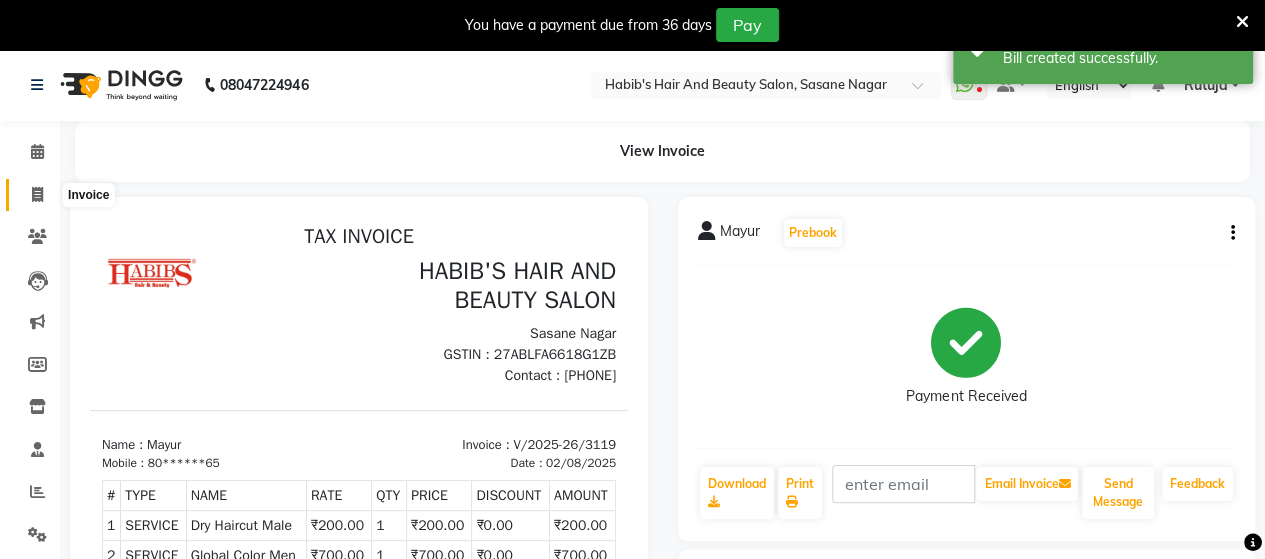 select on "service" 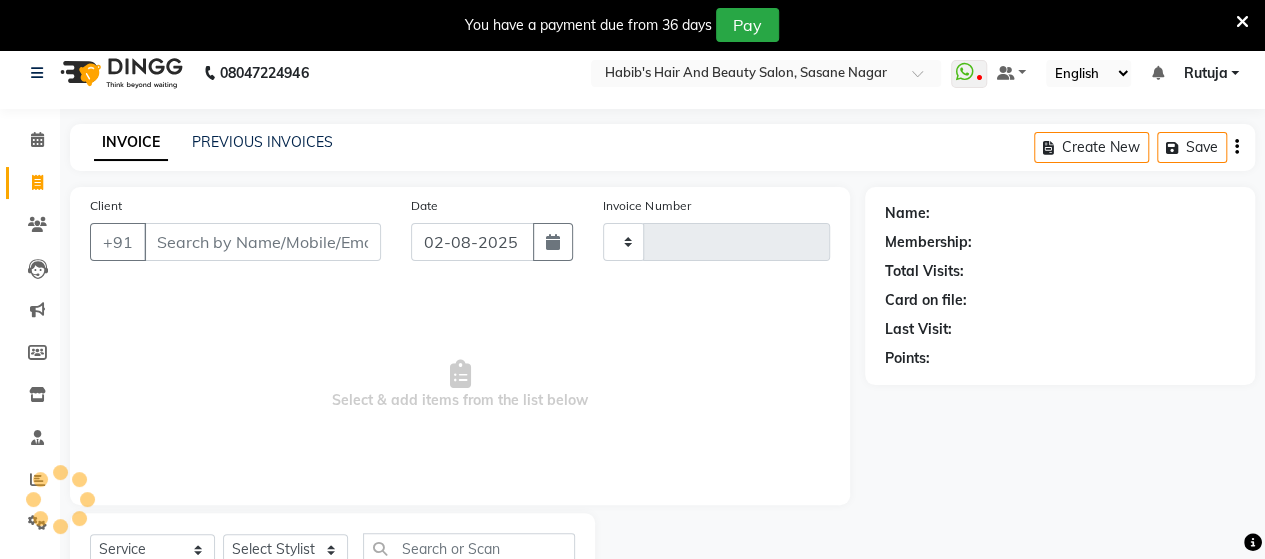 type on "3120" 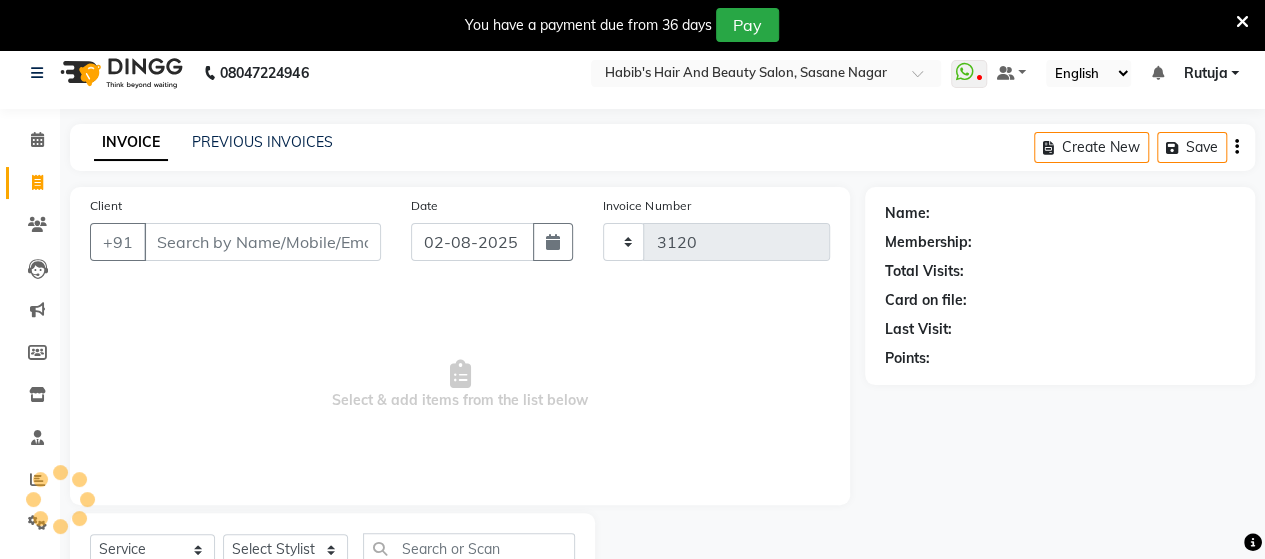 select on "6429" 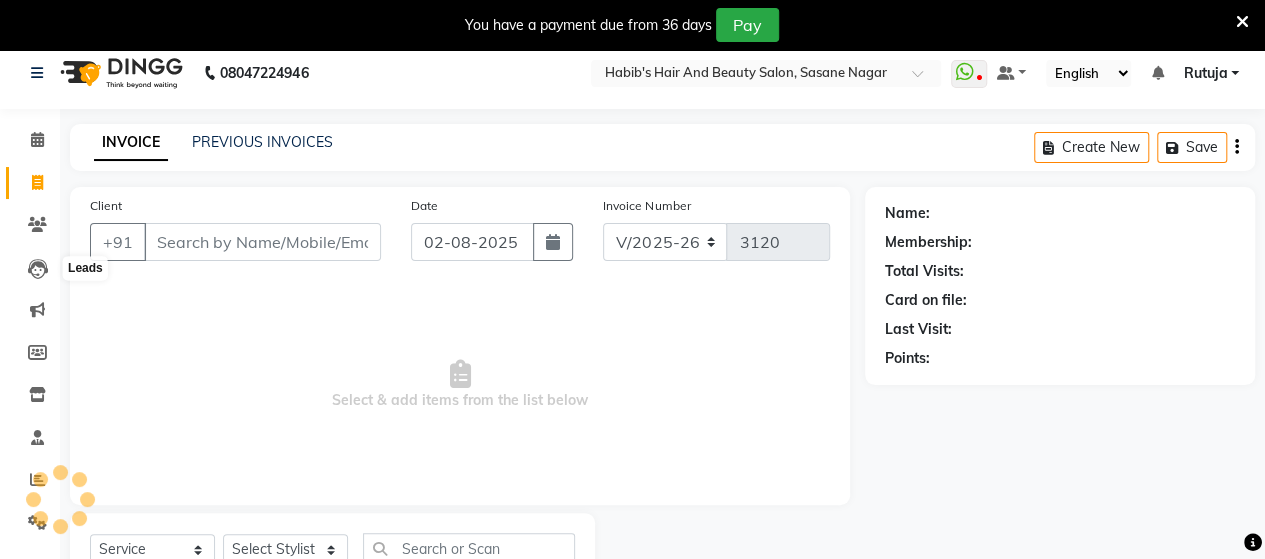 scroll, scrollTop: 90, scrollLeft: 0, axis: vertical 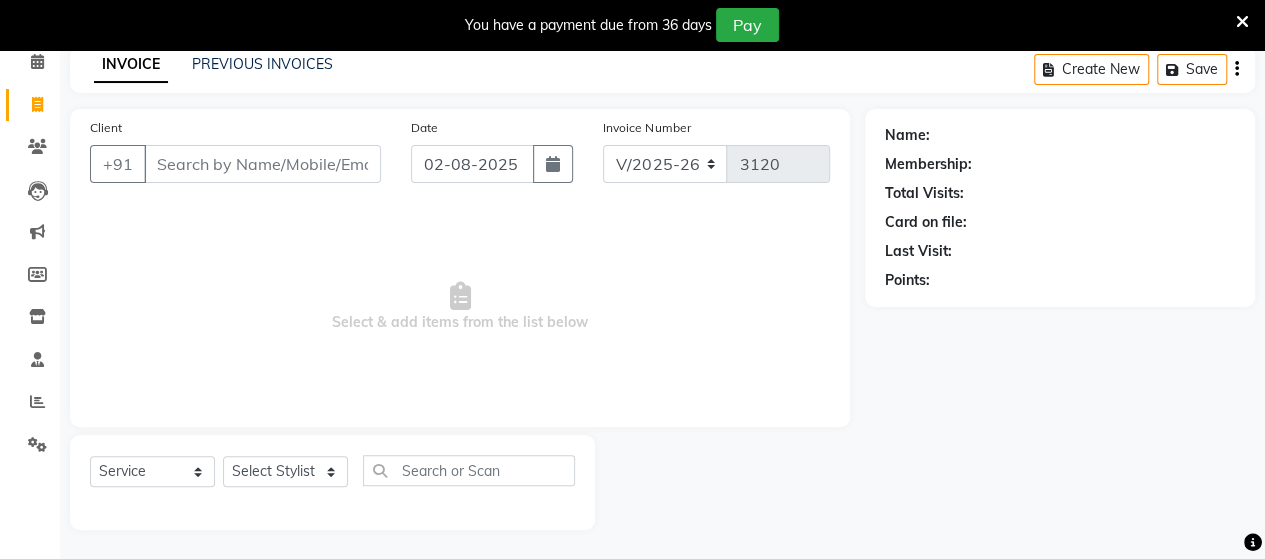 click on "Client" at bounding box center (262, 164) 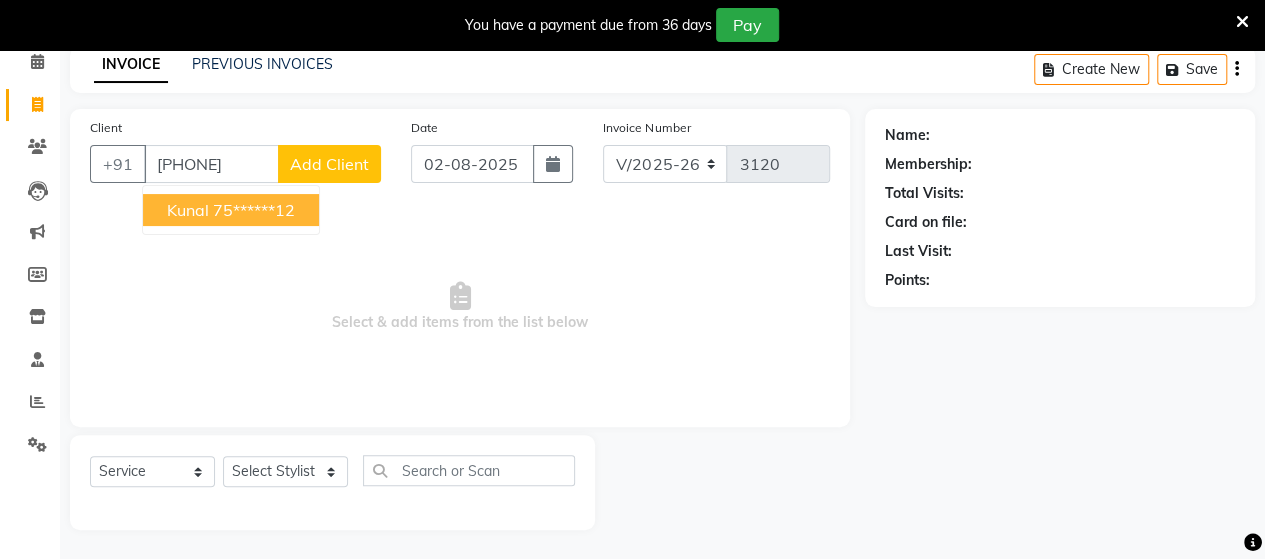 click on "75******12" at bounding box center (254, 210) 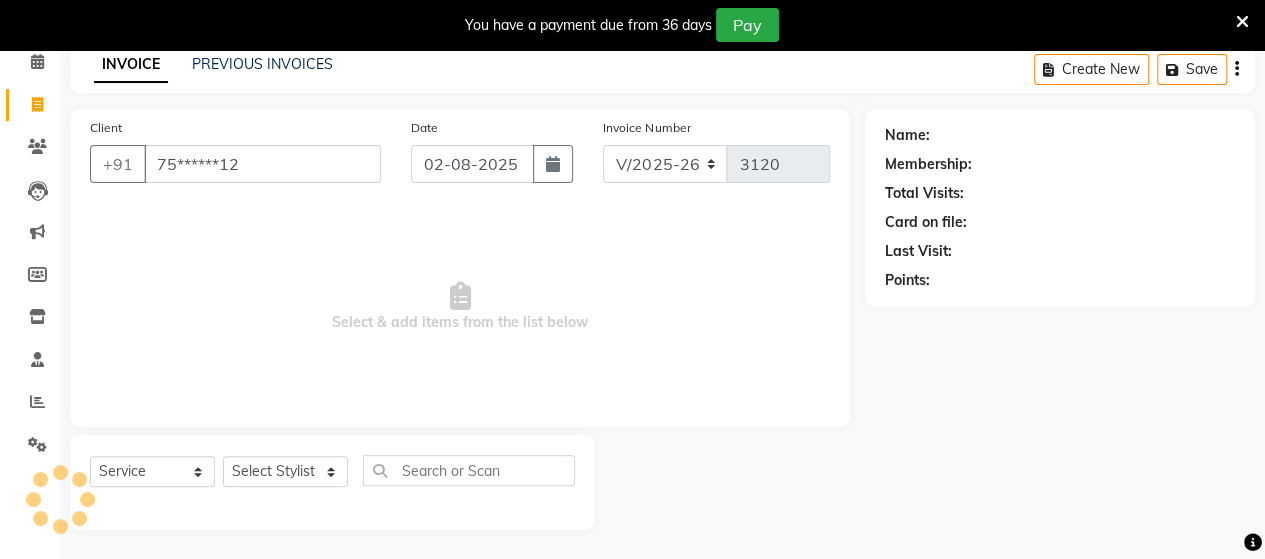 type on "75******12" 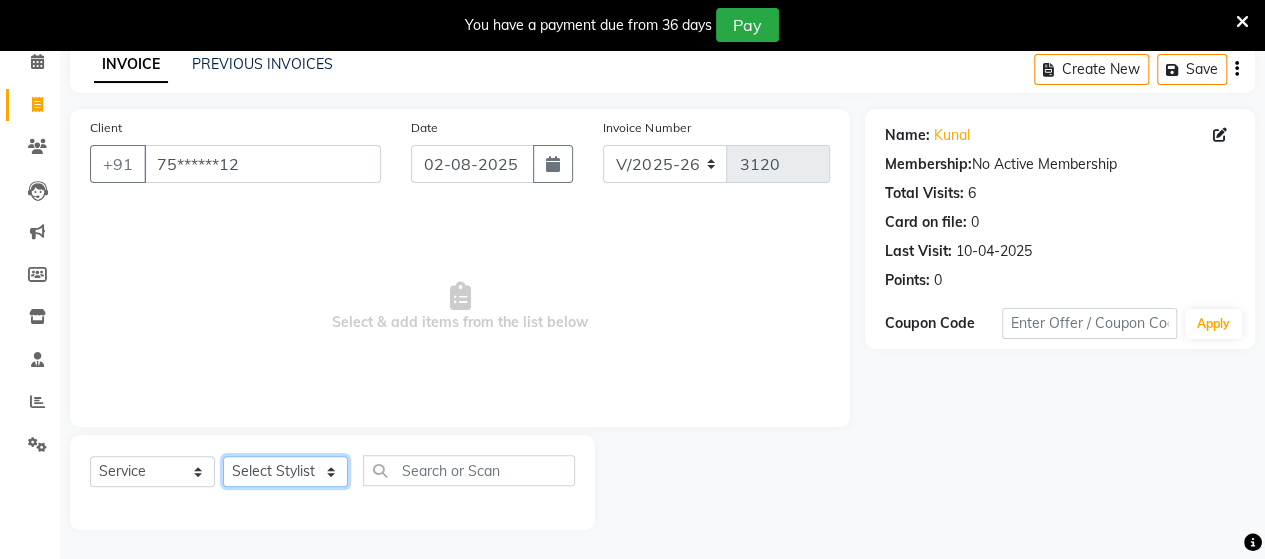 click on "Select Stylist Admin Datta  Jyoti  Krushna  Pratik  RAVI Rohit Rutuja" 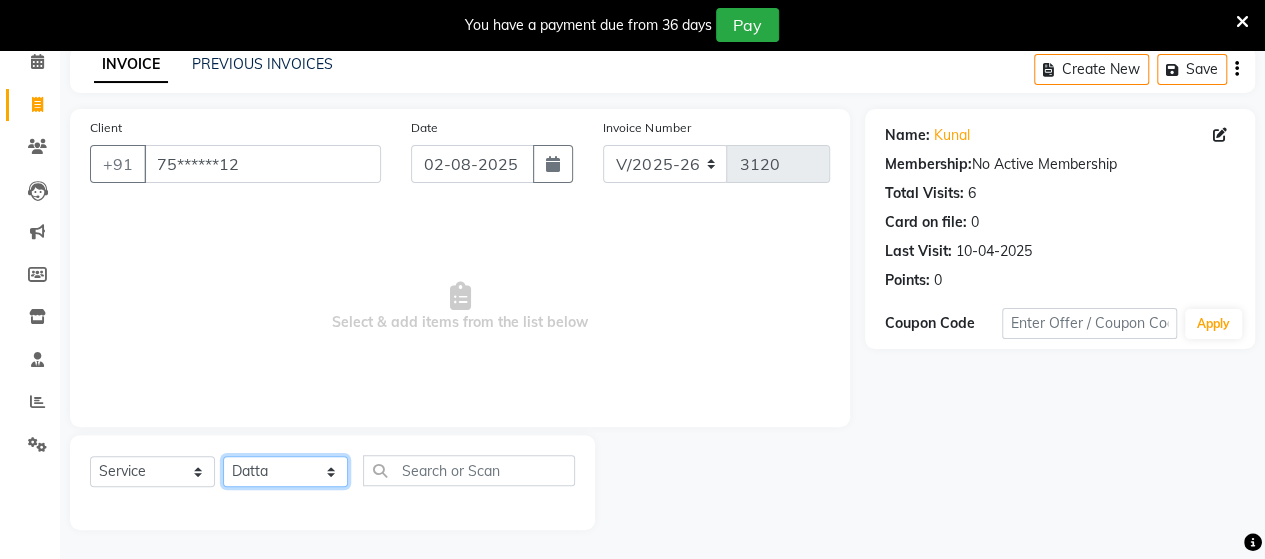 click on "Select Stylist Admin Datta  Jyoti  Krushna  Pratik  RAVI Rohit Rutuja" 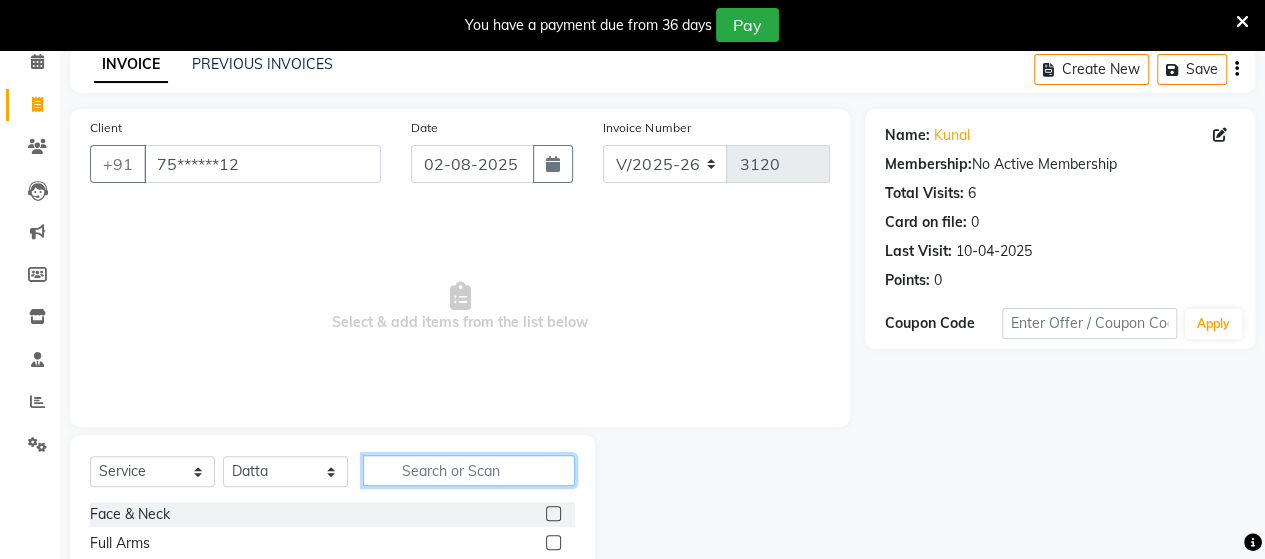 click 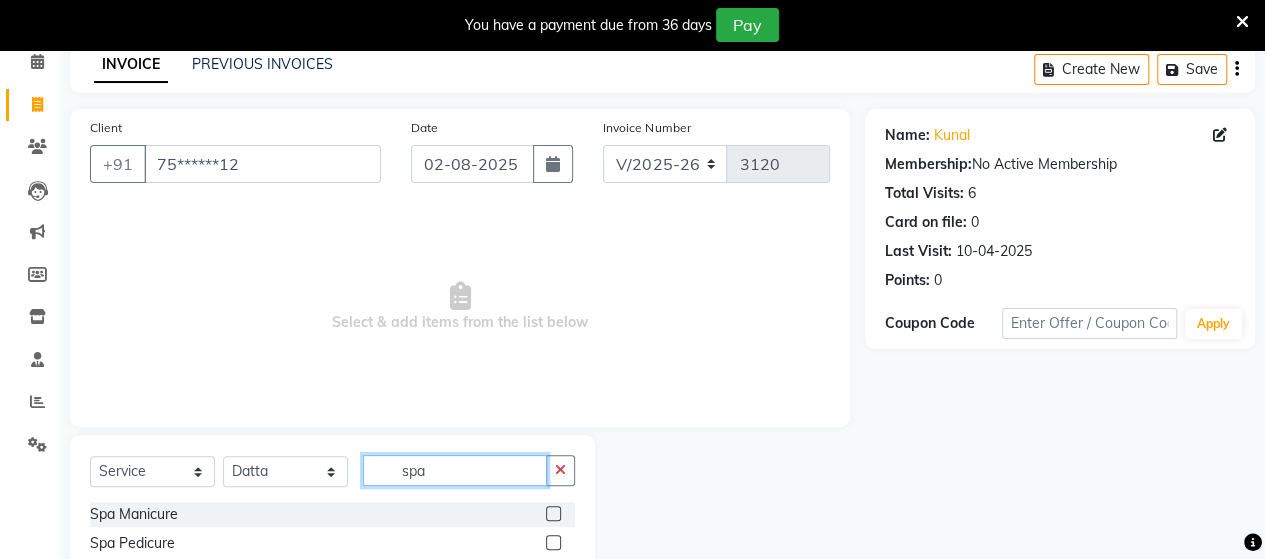scroll, scrollTop: 206, scrollLeft: 0, axis: vertical 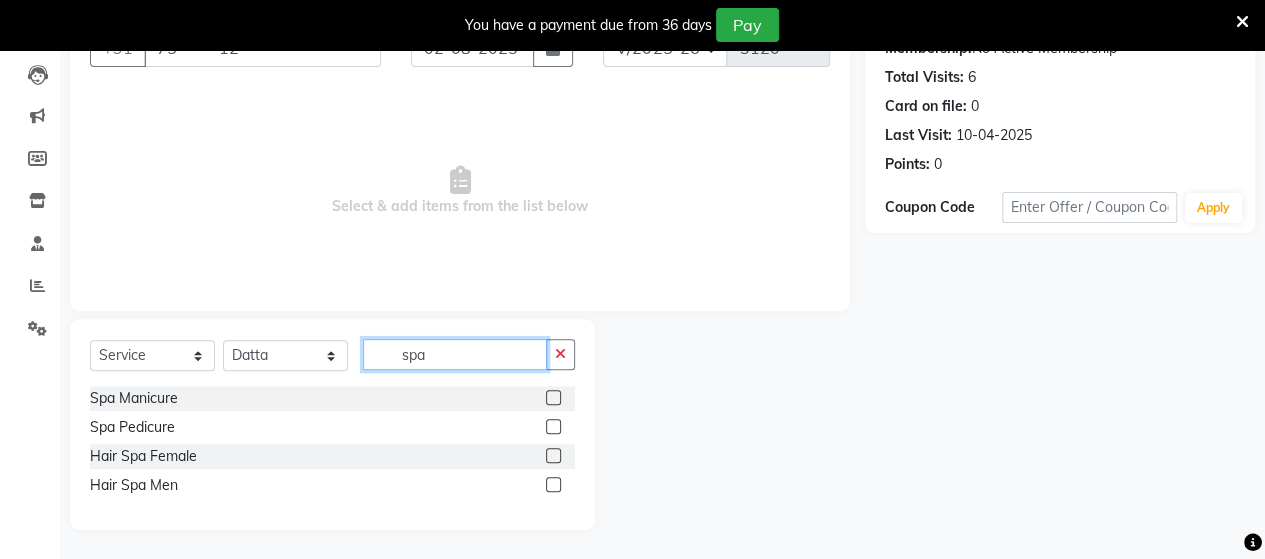 type on "spa" 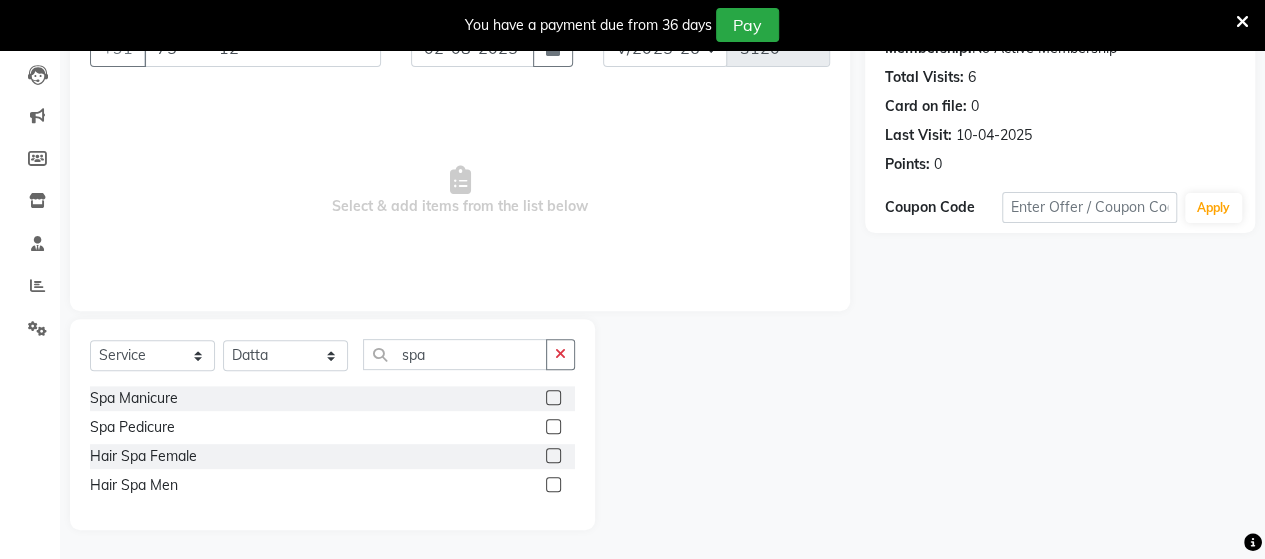 click 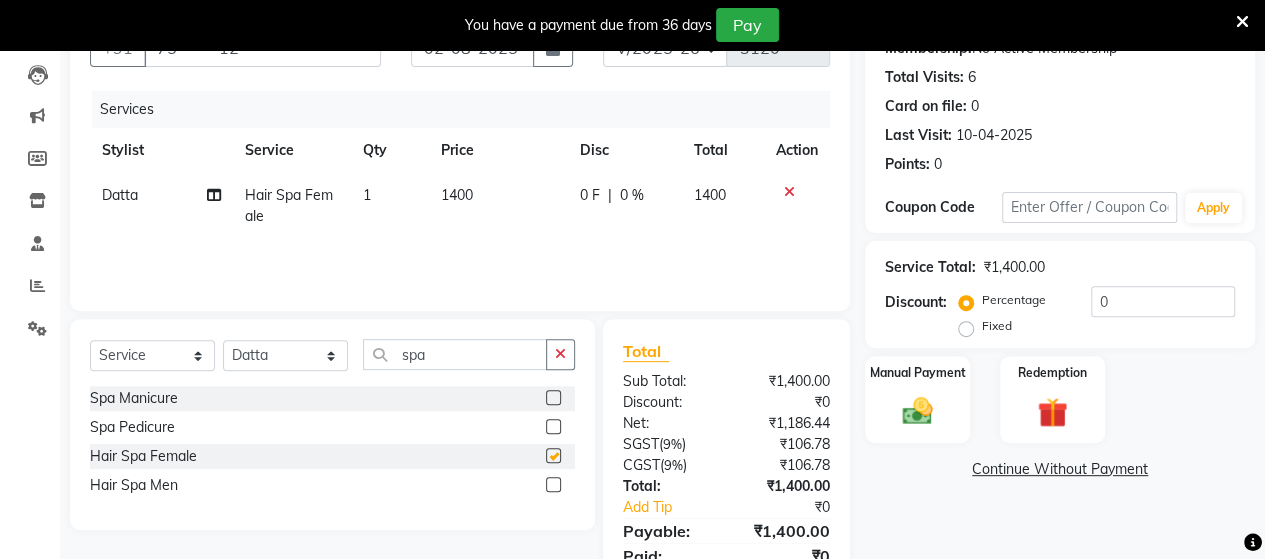 checkbox on "false" 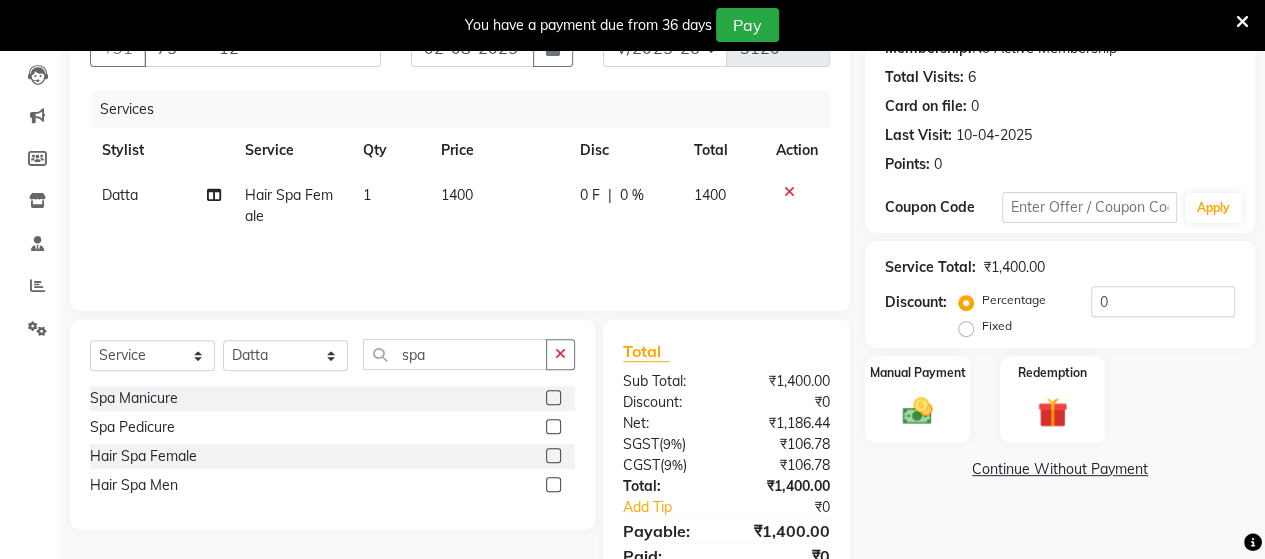 click on "1400" 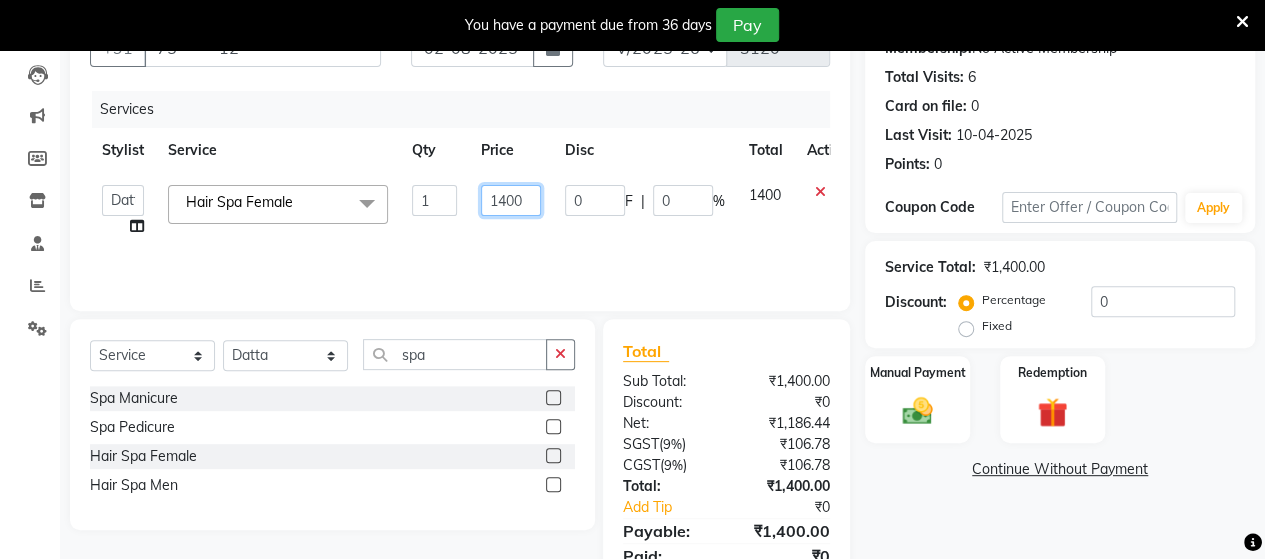 click on "1400" 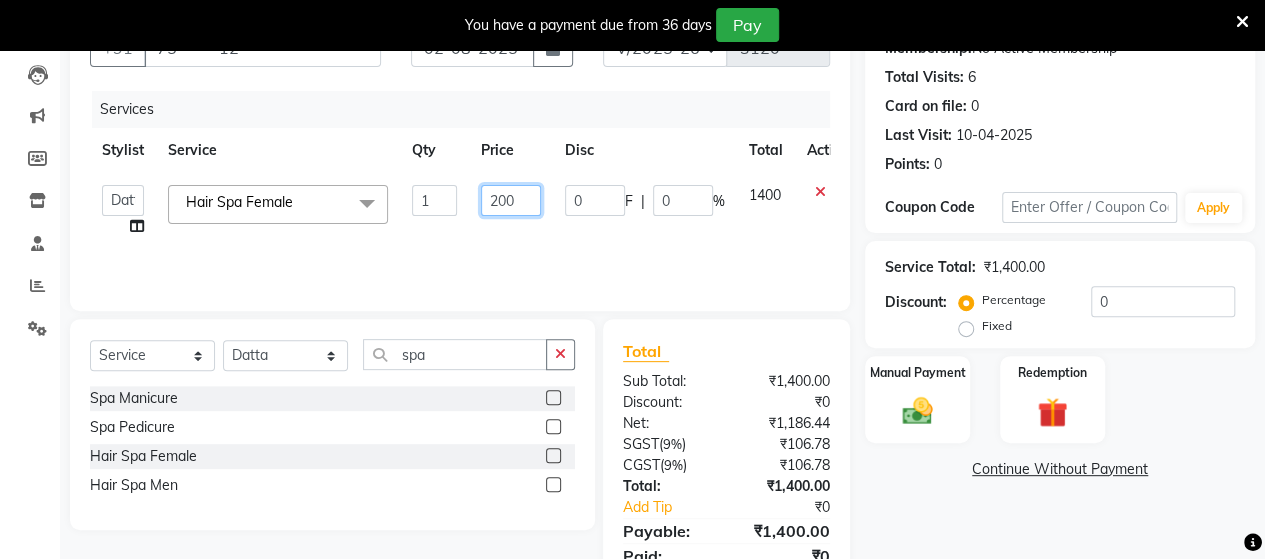 type on "2000" 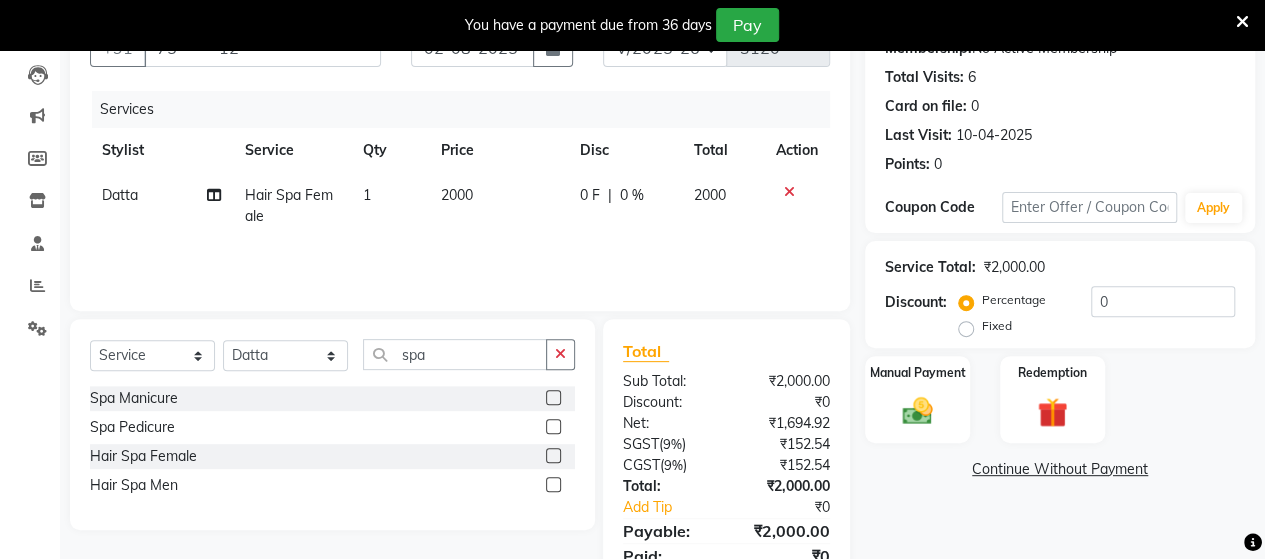 click on "2000" 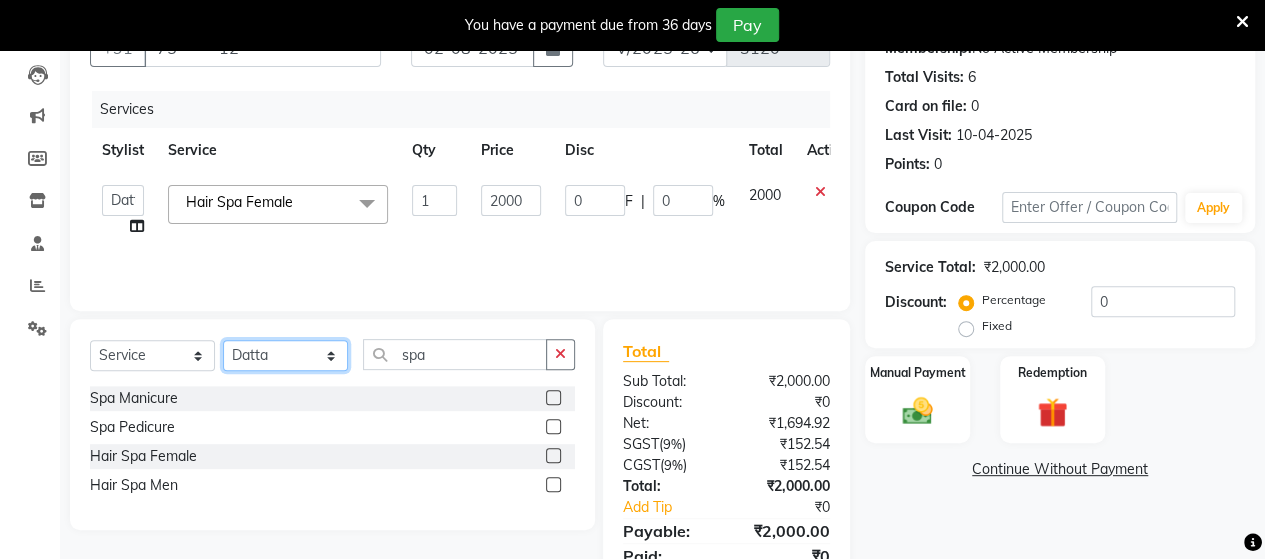 click on "Select Stylist Admin Datta  Jyoti  Krushna  Pratik  RAVI Rohit Rutuja" 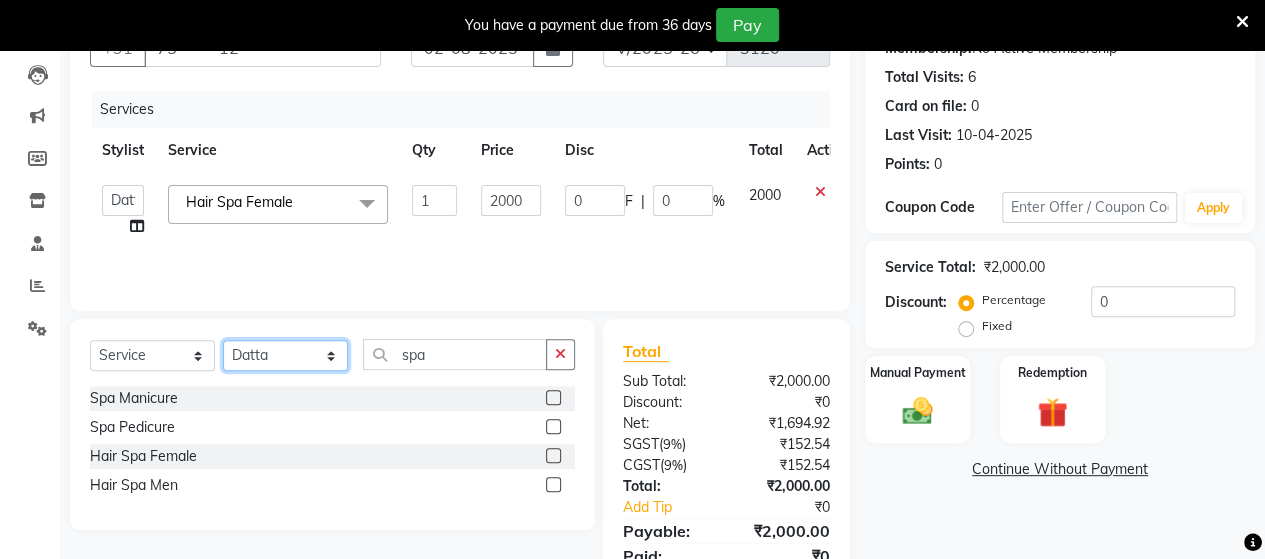 select on "48829" 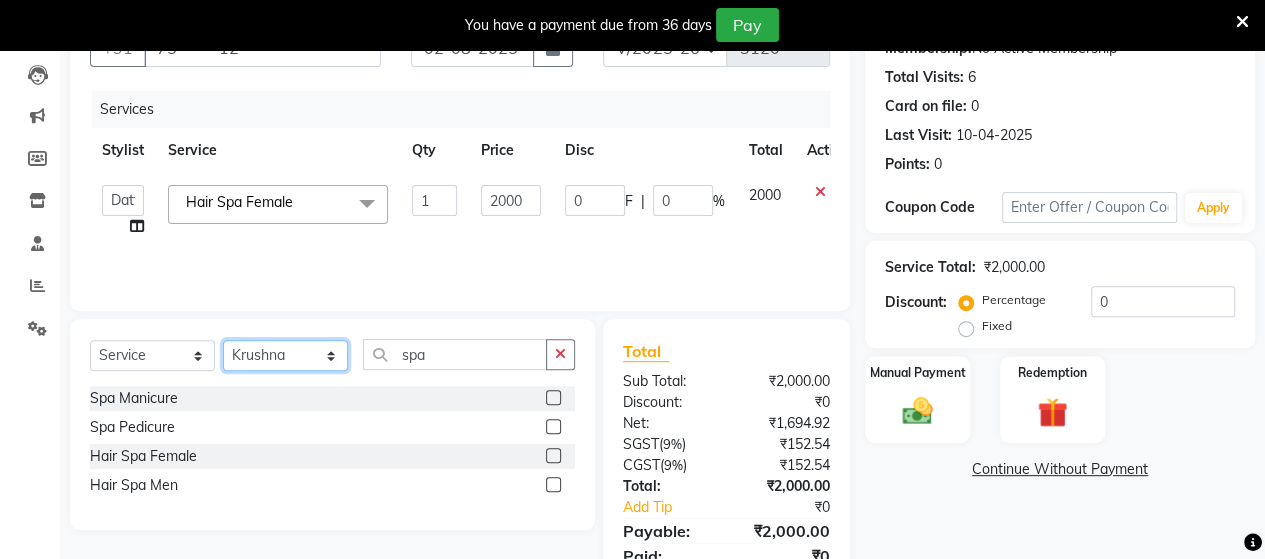 click on "Select Stylist Admin Datta  Jyoti  Krushna  Pratik  RAVI Rohit Rutuja" 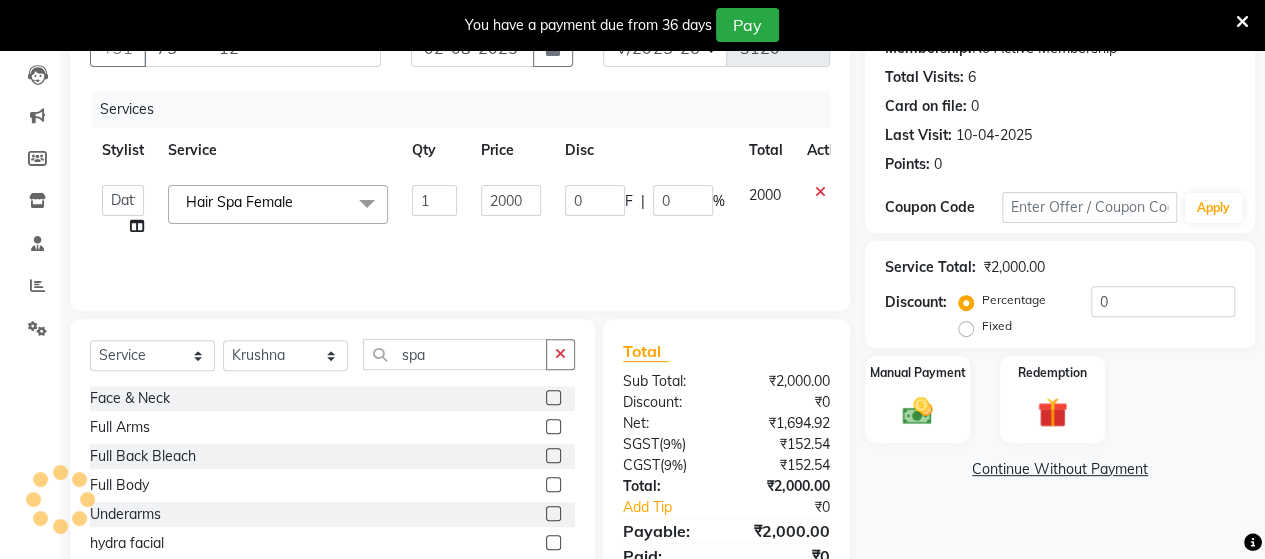 click on "Select  Service  Product  Membership  Package Voucher Prepaid Gift Card  Select Stylist Admin Datta  Jyoti  Krushna  Pratik  RAVI Rohit Rutuja  spa Face & Neck  Full Arms  Full Back Bleach  Full Body  Underarms  hydra facial   HAIR CUT +BEARD  HAIR CUT  D TAN FACE  D TAN NECK  D TAN HAND  D TAN FEET  Full Body(Without Bikini) Polishing  B Wax  Upperlips Brazilian  Keratin  Smoothening  Straightening  Anti-Tan Cleanup  Basic Clean Up  O3+ Cleanup  Saree Draping  Cheryals  Luxuzry Facial  O3+ Facial  Crown Highlights  Global Color Men  Global Color Women  Global Fashion Shade  Global Highlights  Root Tuch Up  Global color  Boy Hair Cut  Dry Haircut Female  Female Hair Cut & BD  Girl Hair Cut  Hair-set  Shaving  Wash Haircut Female  Wash Haircut Male  Dry Haircut Male   Ironing  Tong  Basic Manicure  Basic Pedicure  Spa Manicure  Spa Pedicure  Full Body(Without Bikini) Honey Wax  Full Hands Honey Wax  Full Legs Honey Wax  Half Legs Honey Wax  Ubderarms Honey Wax  Bridal Makeup  Engagement Makeup  O3 Mask  Bwax" 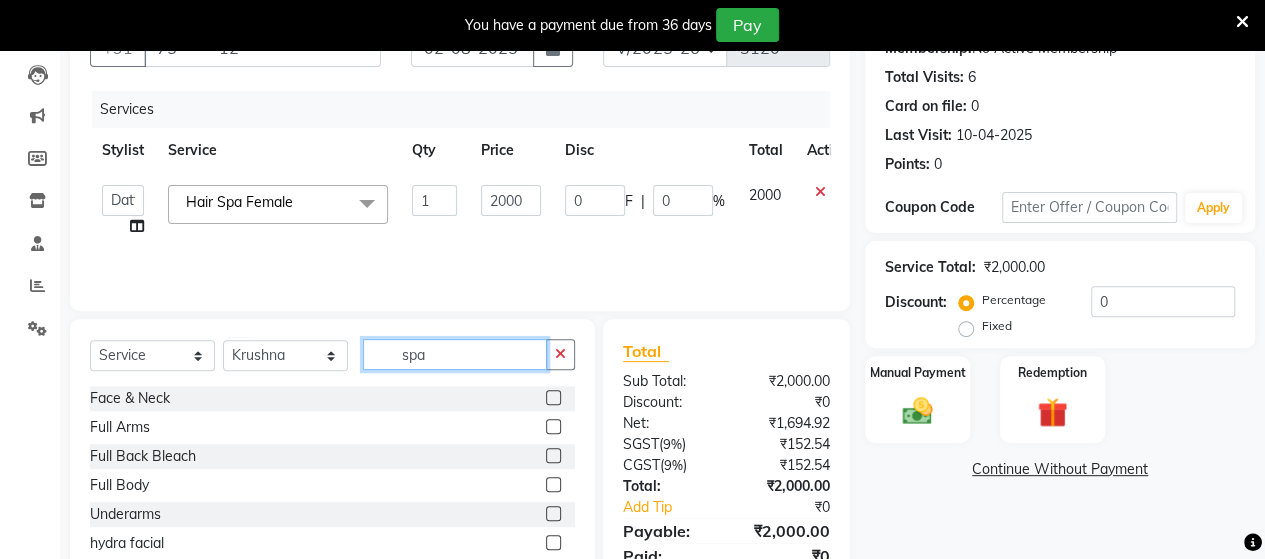 click on "spa" 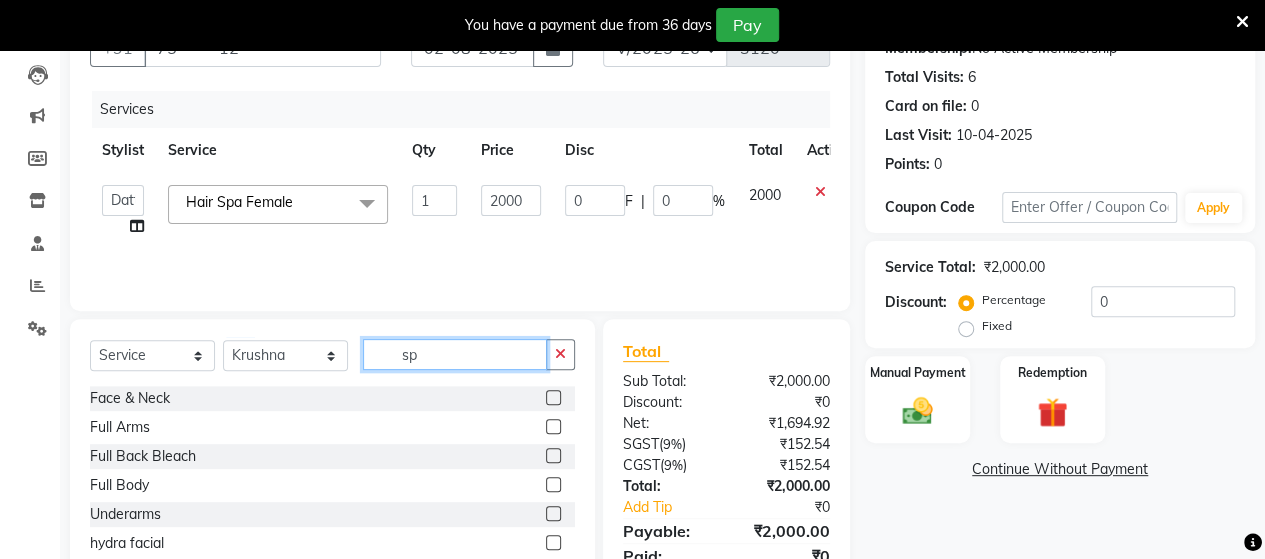 type on "s" 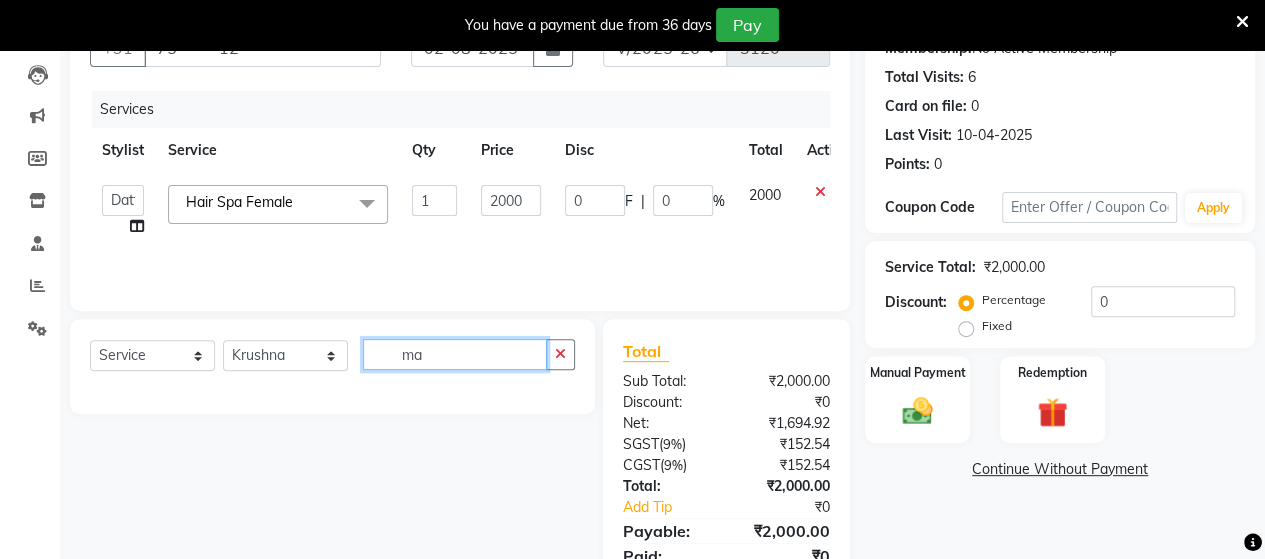 type on "m" 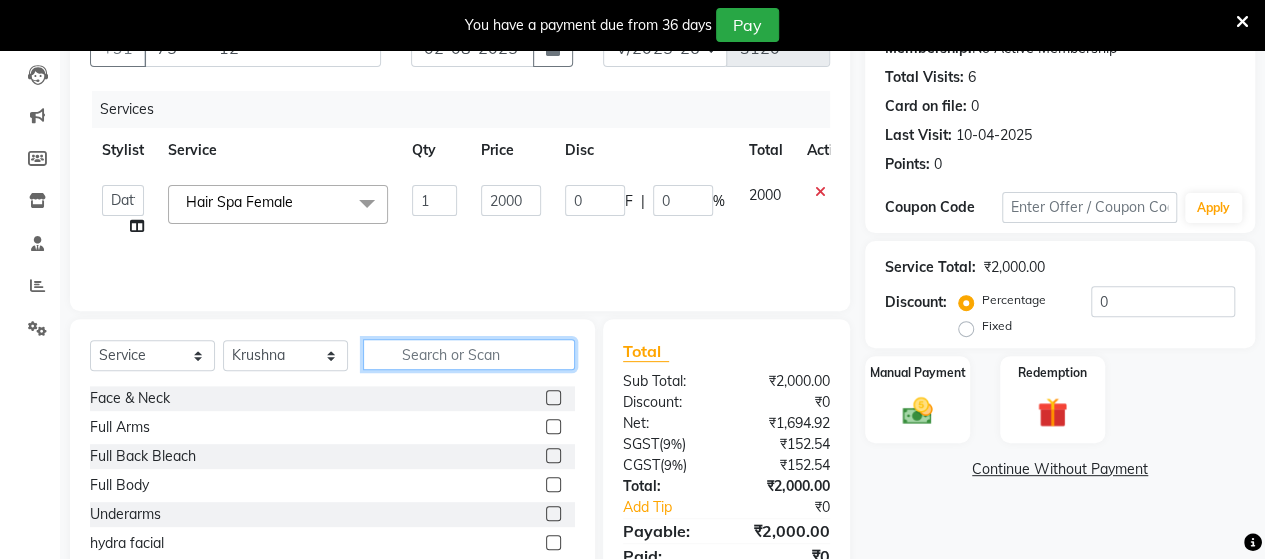 type on "d" 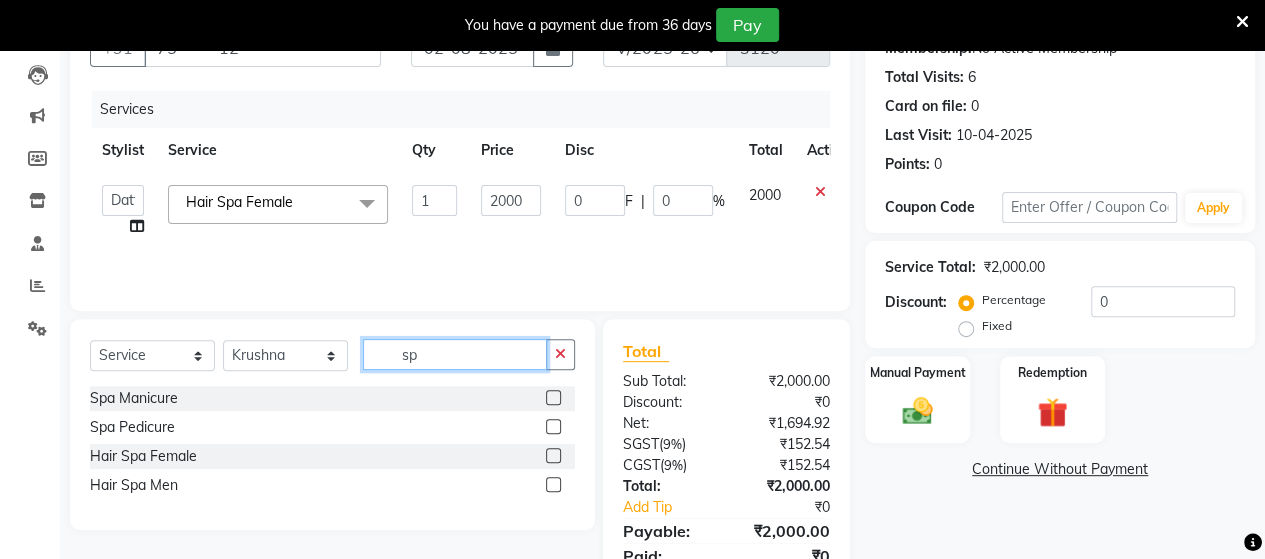 type on "spa" 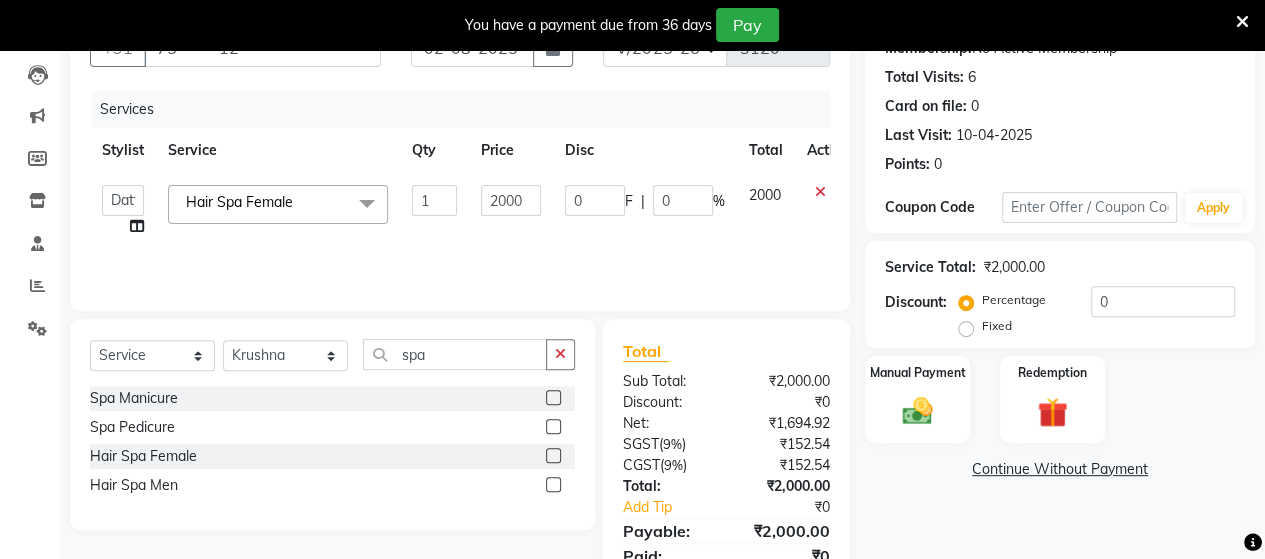 click 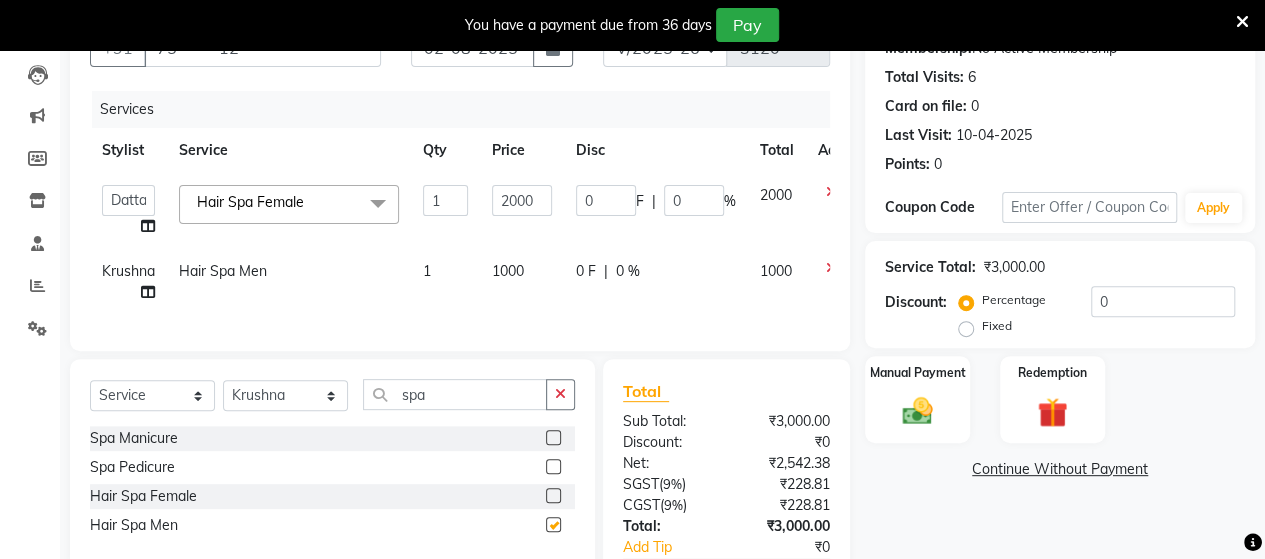 checkbox on "false" 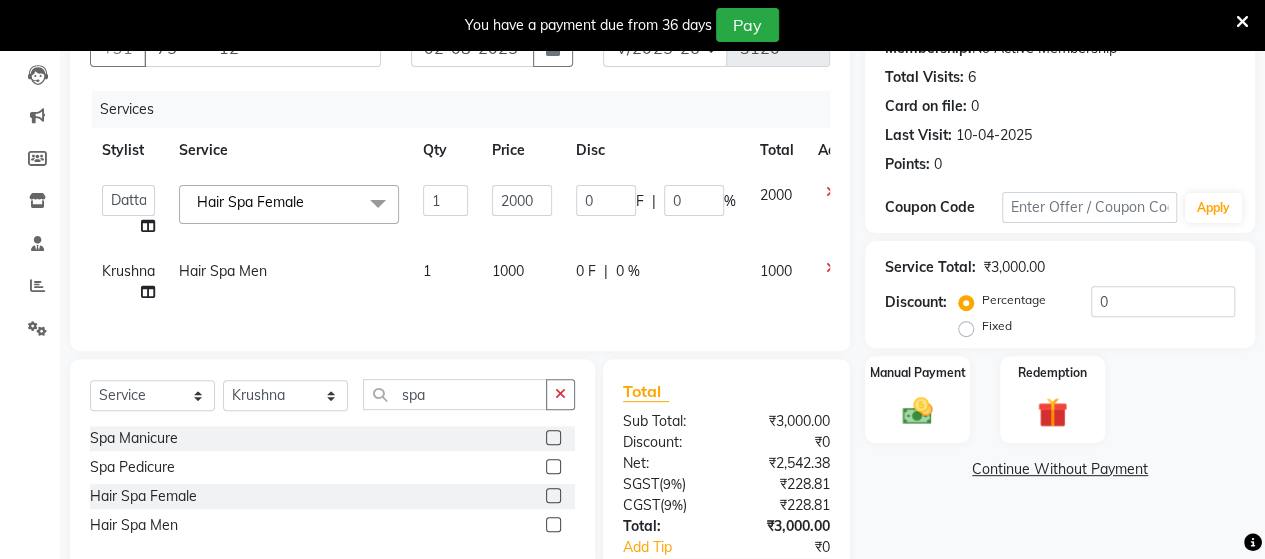 click on "1000" 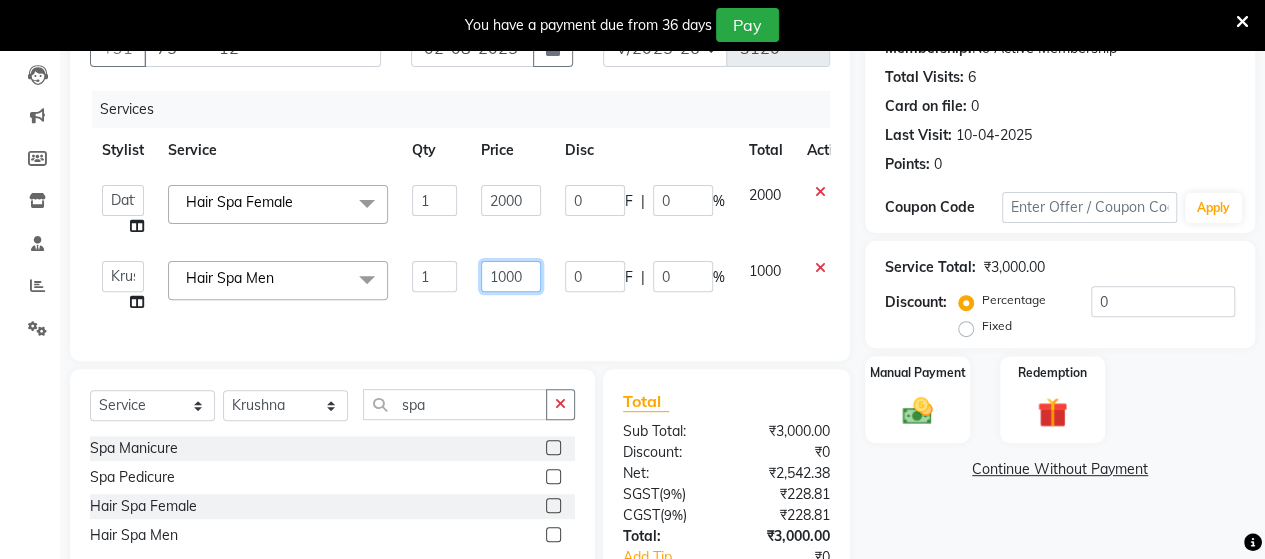 click on "1000" 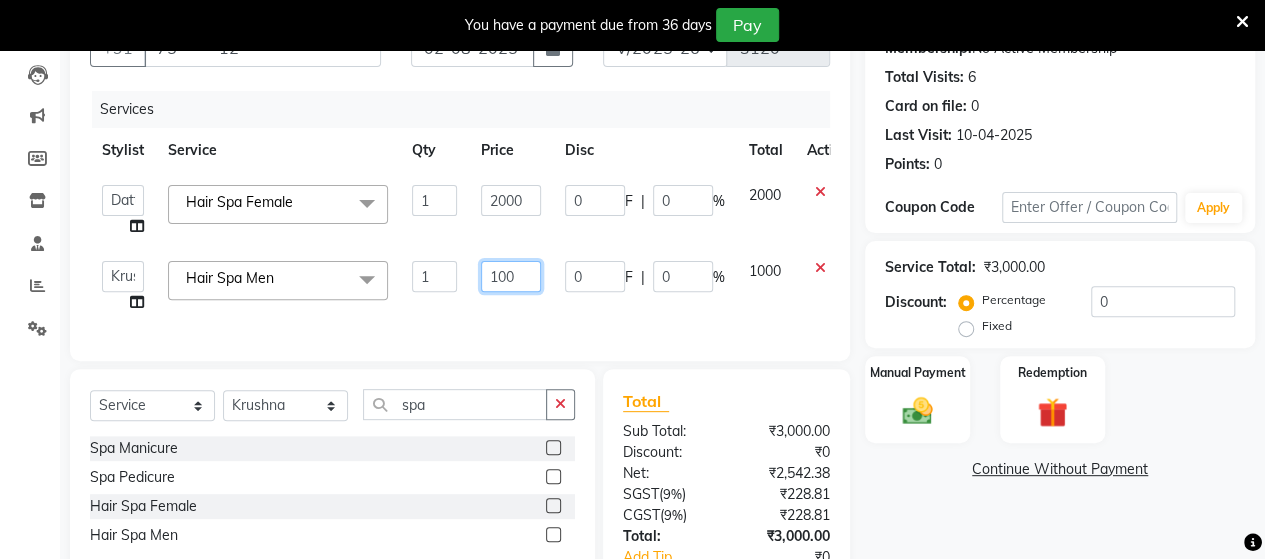 type on "1500" 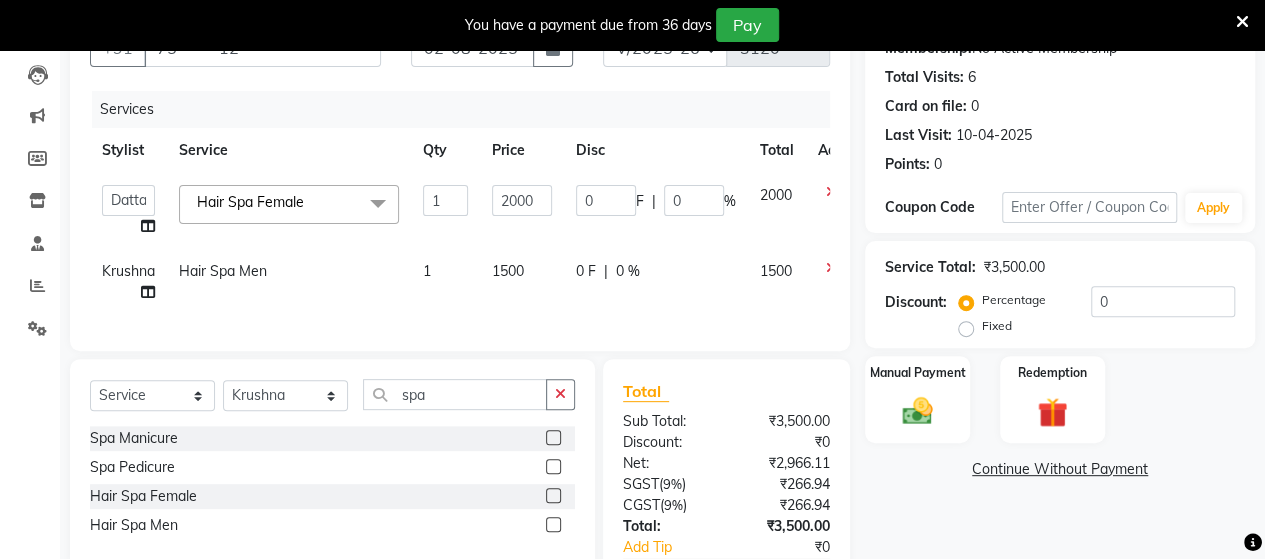 click on "Services Stylist Service Qty Price Disc Total Action  Admin   Datta    Jyoti    Krushna    Pratik    RAVI   Rohit   Rutuja   Hair Spa Female  x Face & Neck Full Arms Full Back Bleach Full Body Underarms hydra facial  HAIR CUT +BEARD HAIR CUT D TAN FACE D TAN NECK D TAN HAND D TAN FEET Full Body(Without Bikini) Polishing B Wax Upperlips Brazilian Keratin Smoothening Straightening Anti-Tan Cleanup Basic Clean Up O3+ Cleanup Saree Draping Cheryals Luxuzry Facial O3+ Facial Crown Highlights Global Color Men Global Color Women Global Fashion Shade Global Highlights Root Tuch Up Global color Boy Hair Cut Dry Haircut Female Female Hair Cut & BD Girl Hair Cut Hair-set Shaving Wash Haircut Female Wash Haircut Male Dry Haircut Male  Ironing Tong Basic Manicure Basic Pedicure Spa Manicure Spa Pedicure Full Body(Without Bikini) Honey Wax Full Hands Honey Wax Full Legs Honey Wax Half Legs Honey Wax Ubderarms Honey Wax Bridal Makeup Engagement Makeup Party Makeup(Sider Makeup) Reception Makeup O3 Mask Back Massage Bwax 1" 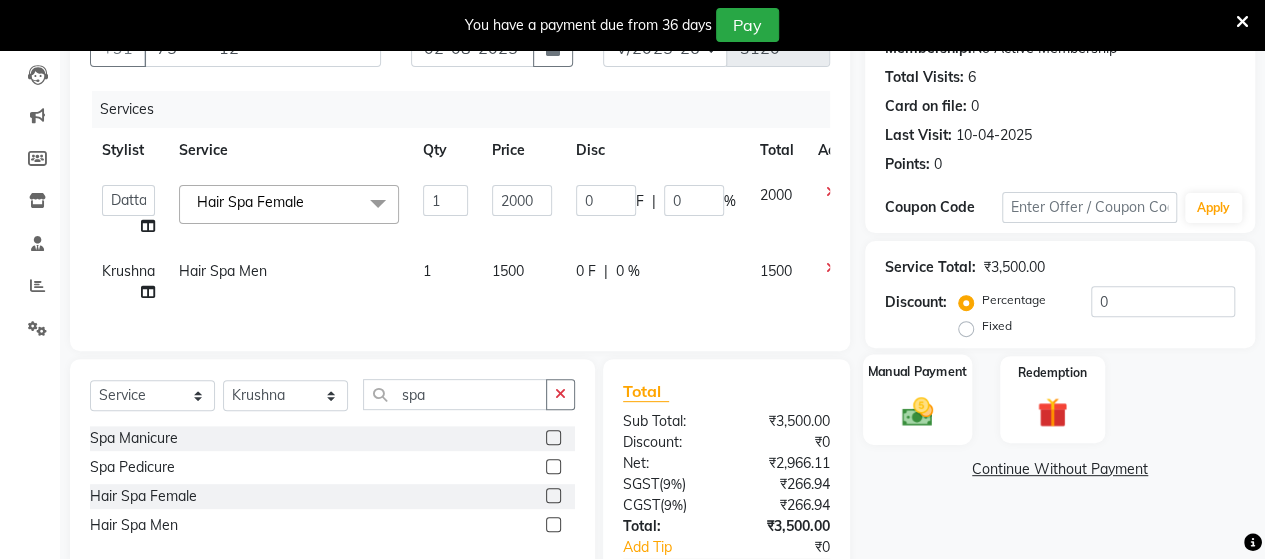 click 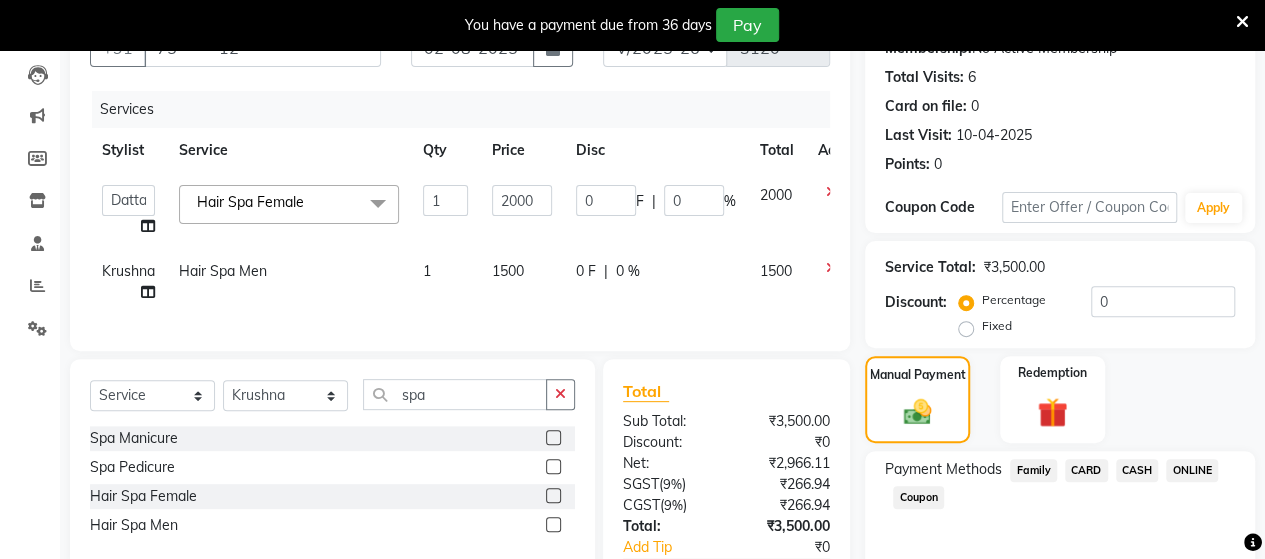 click on "CARD" 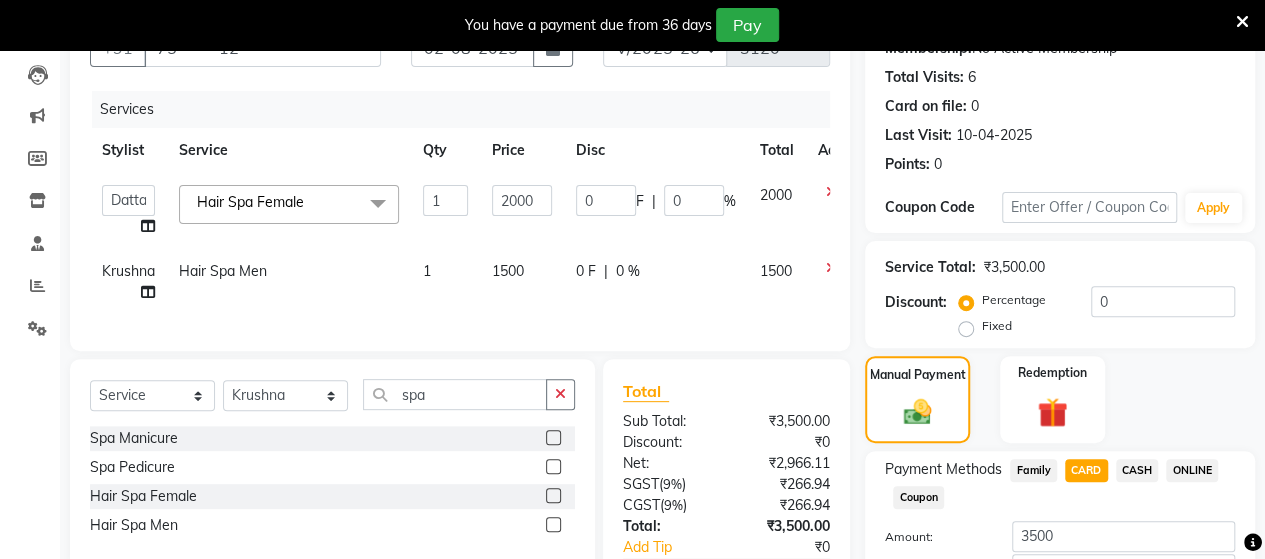 scroll, scrollTop: 344, scrollLeft: 0, axis: vertical 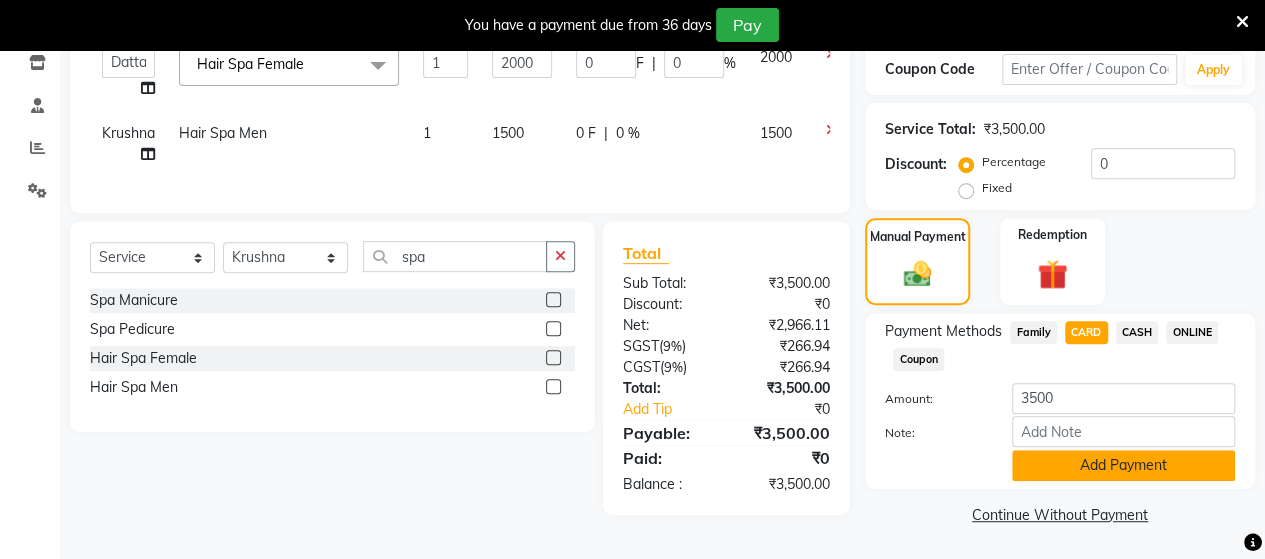 click on "Add Payment" 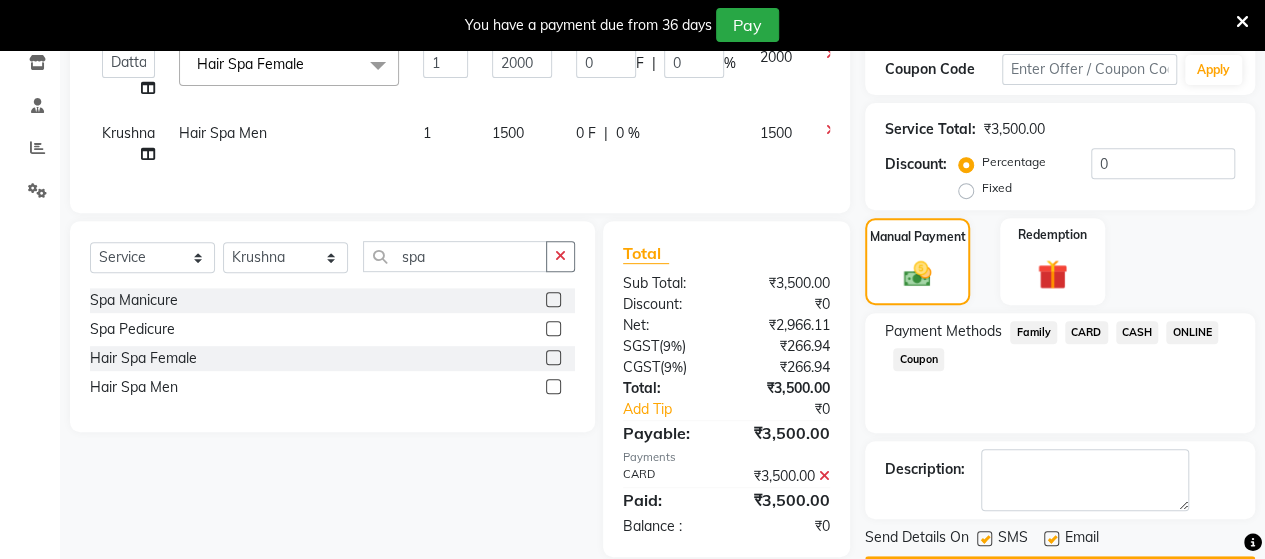 scroll, scrollTop: 400, scrollLeft: 0, axis: vertical 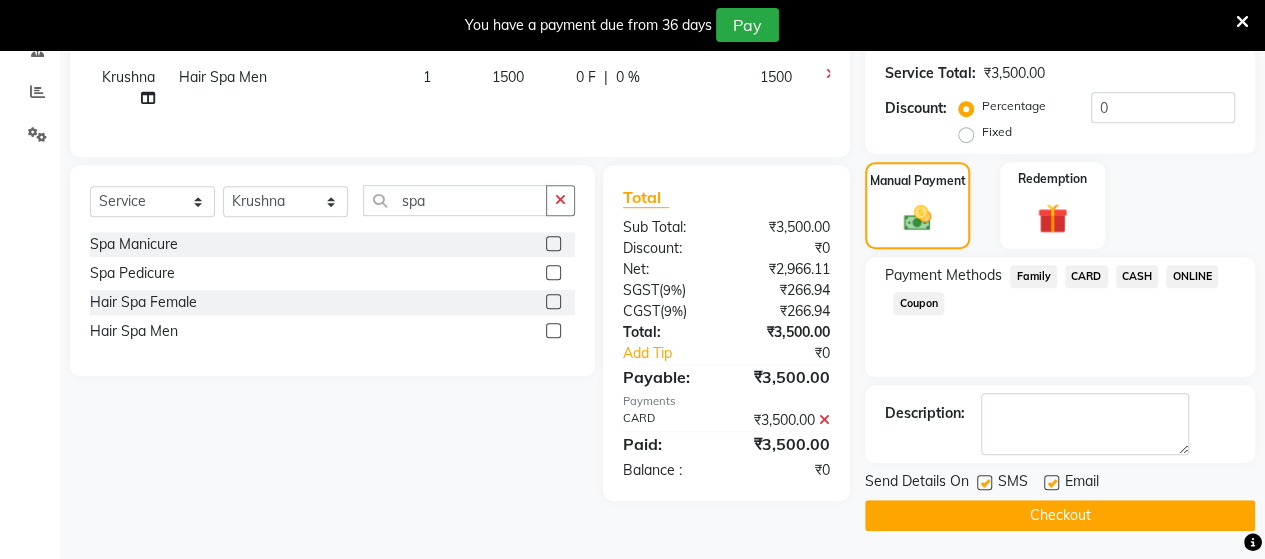 click on "Checkout" 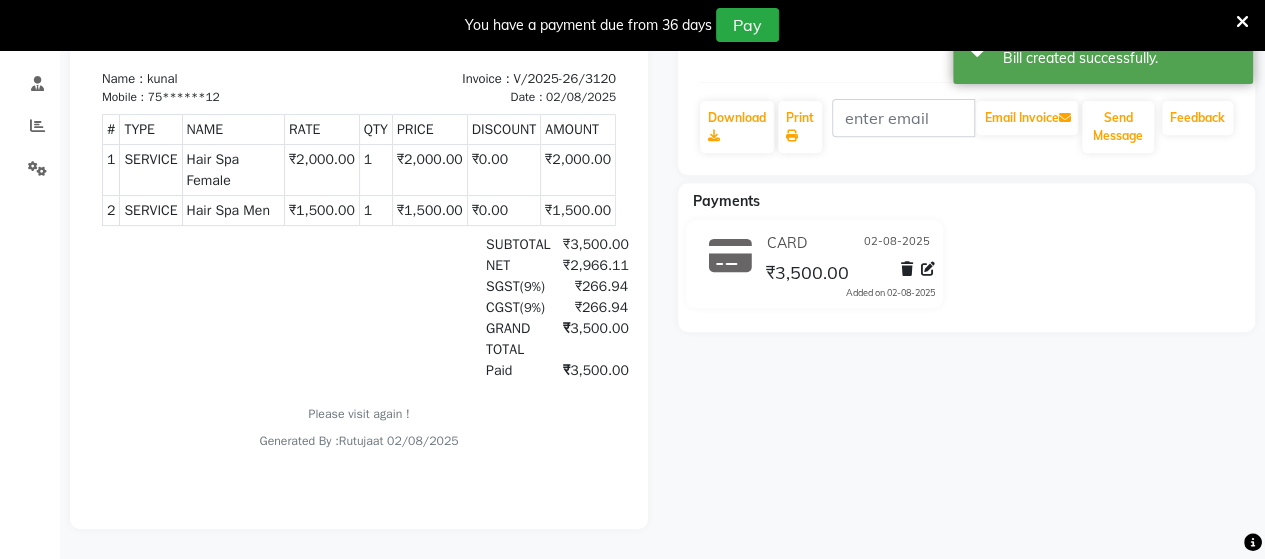 scroll, scrollTop: 0, scrollLeft: 0, axis: both 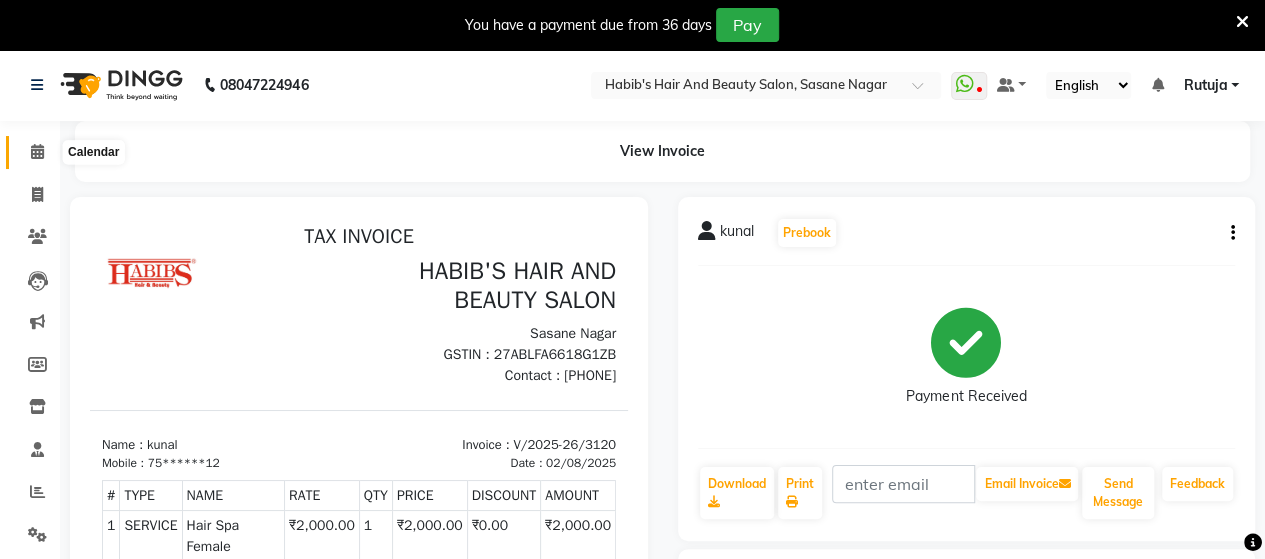click 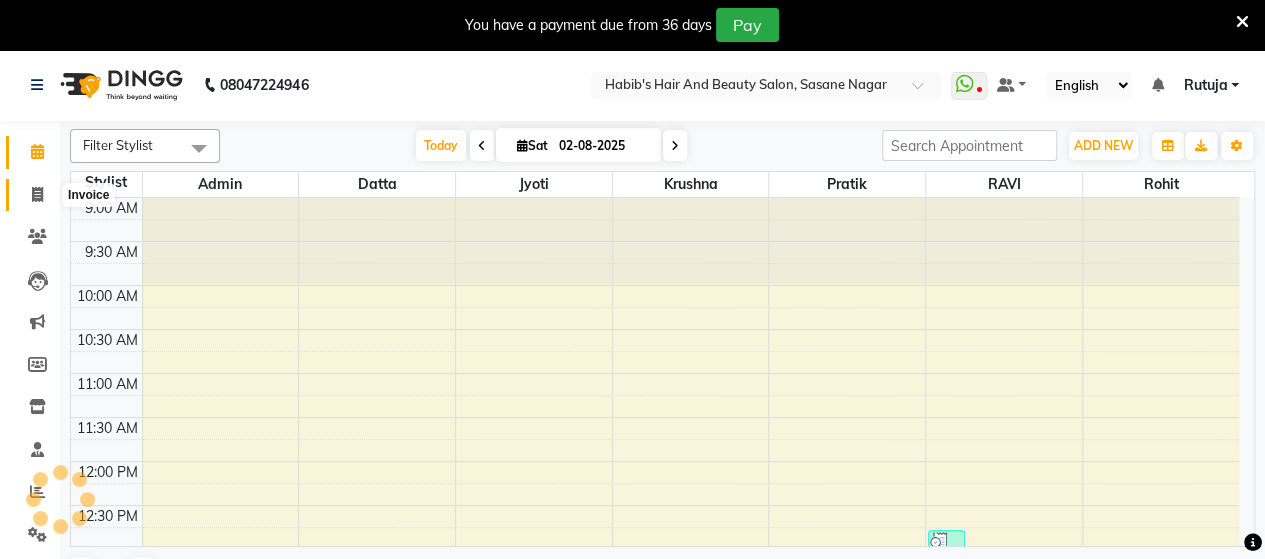 scroll, scrollTop: 0, scrollLeft: 0, axis: both 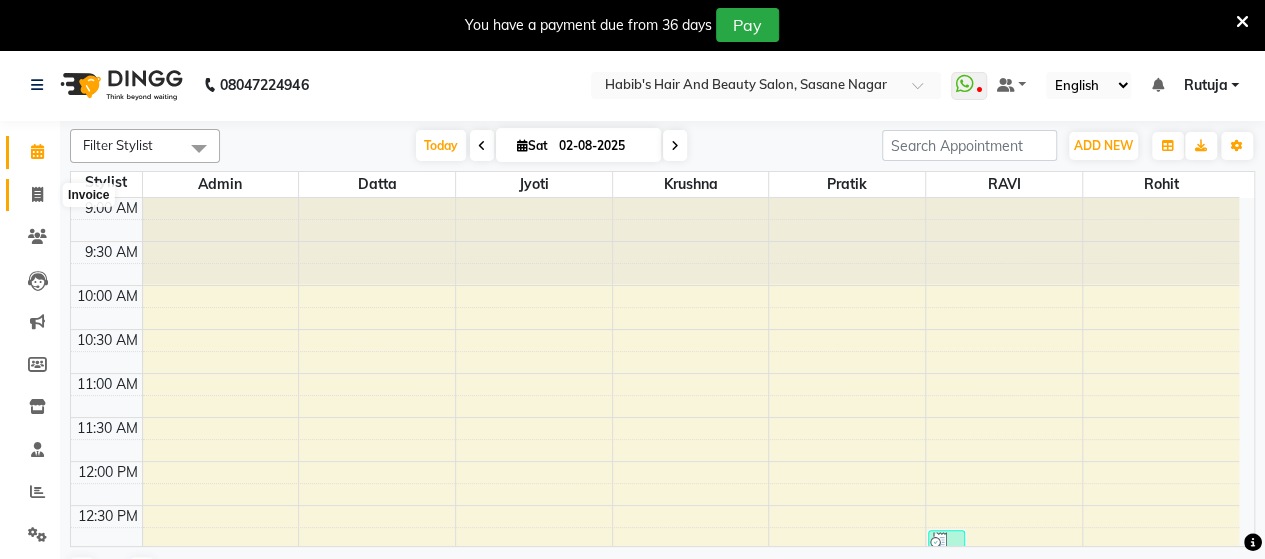 click 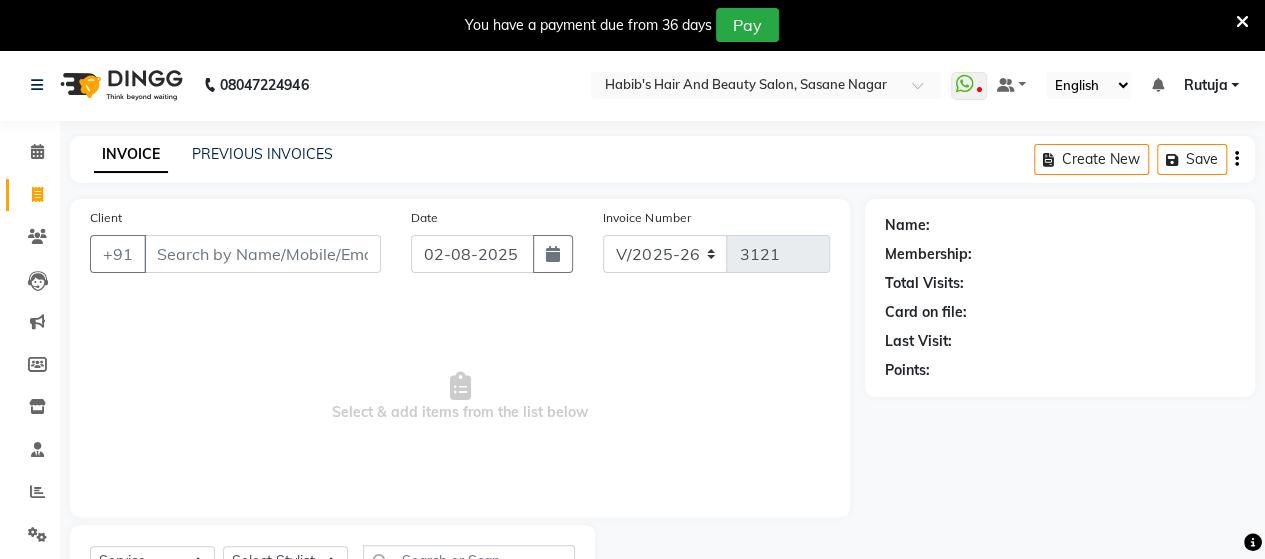 click on "Client" at bounding box center [262, 254] 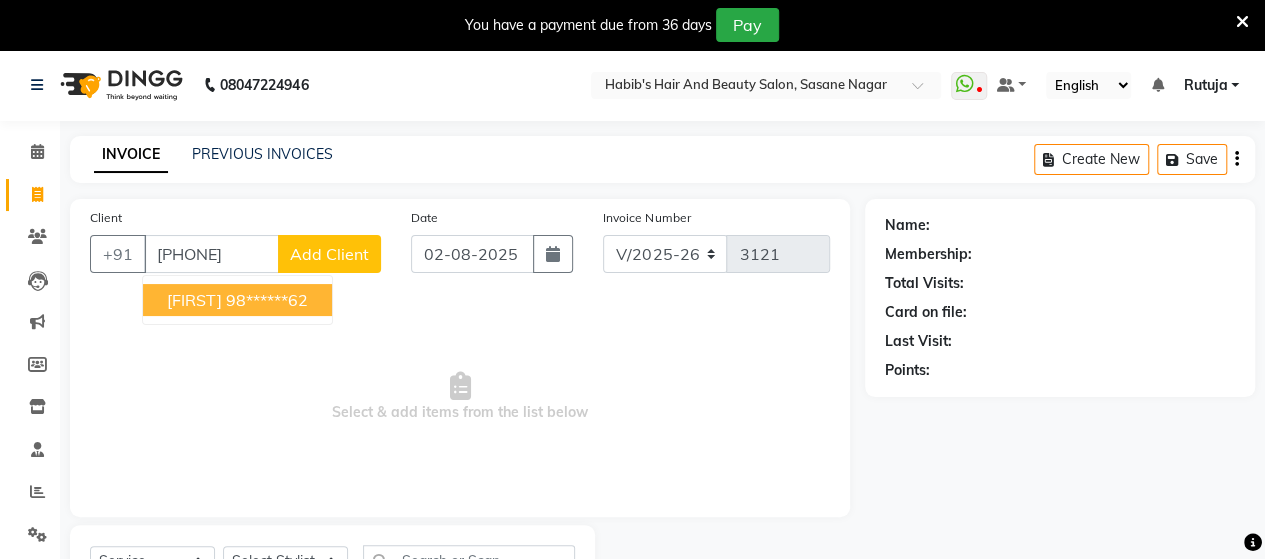 click on "[FIRST] [PHONE]" at bounding box center (237, 300) 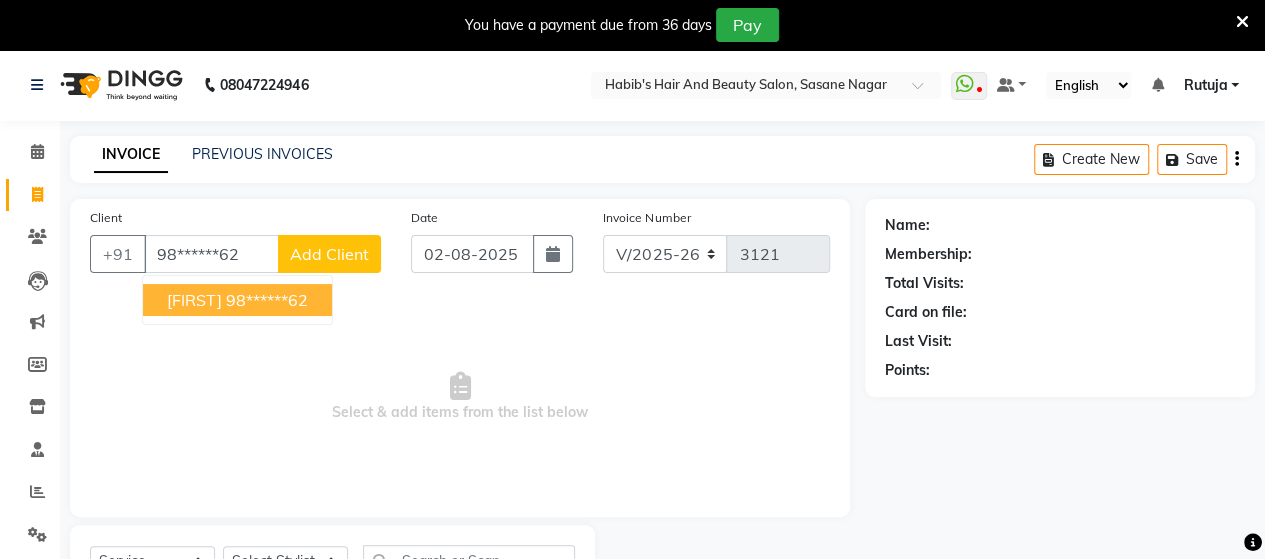 type on "98******62" 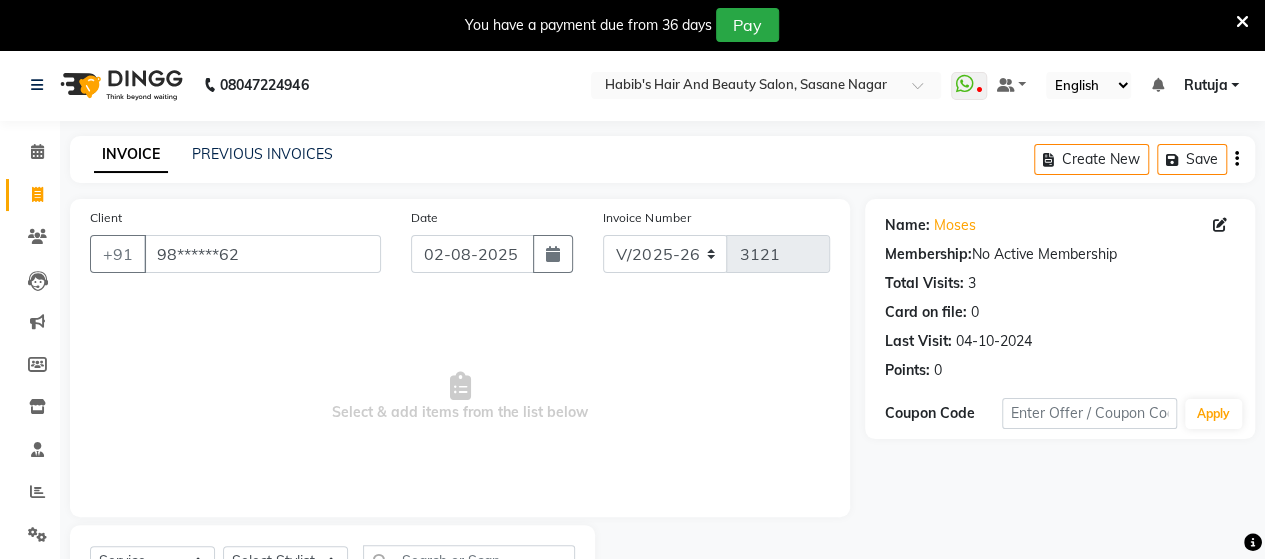 scroll, scrollTop: 90, scrollLeft: 0, axis: vertical 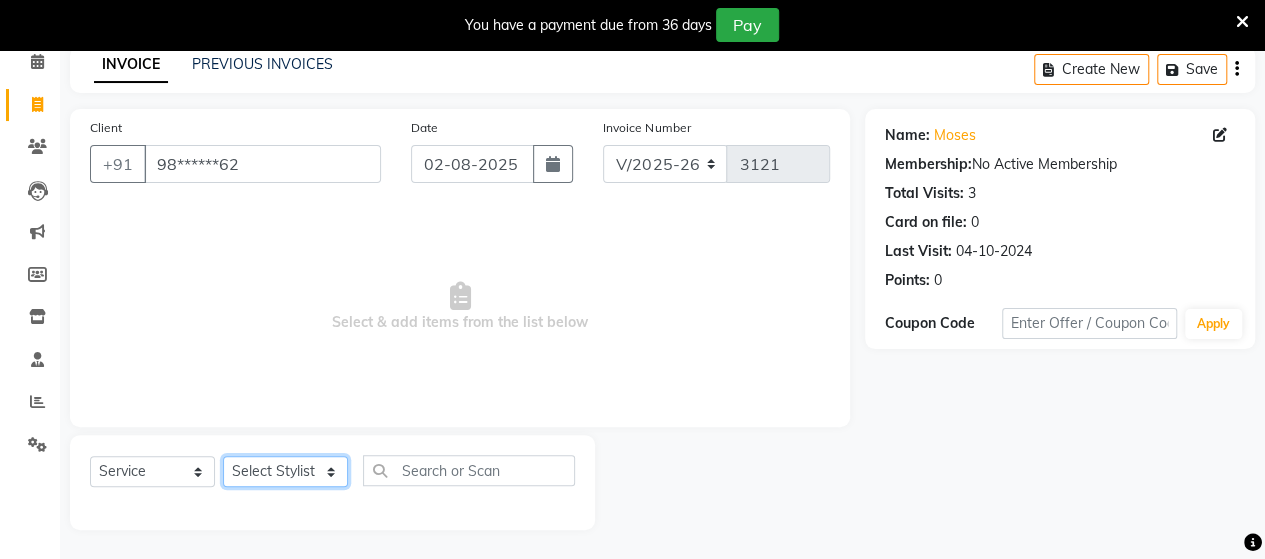 click on "Select Stylist Admin Datta  Jyoti  Krushna  Pratik  RAVI Rohit Rutuja" 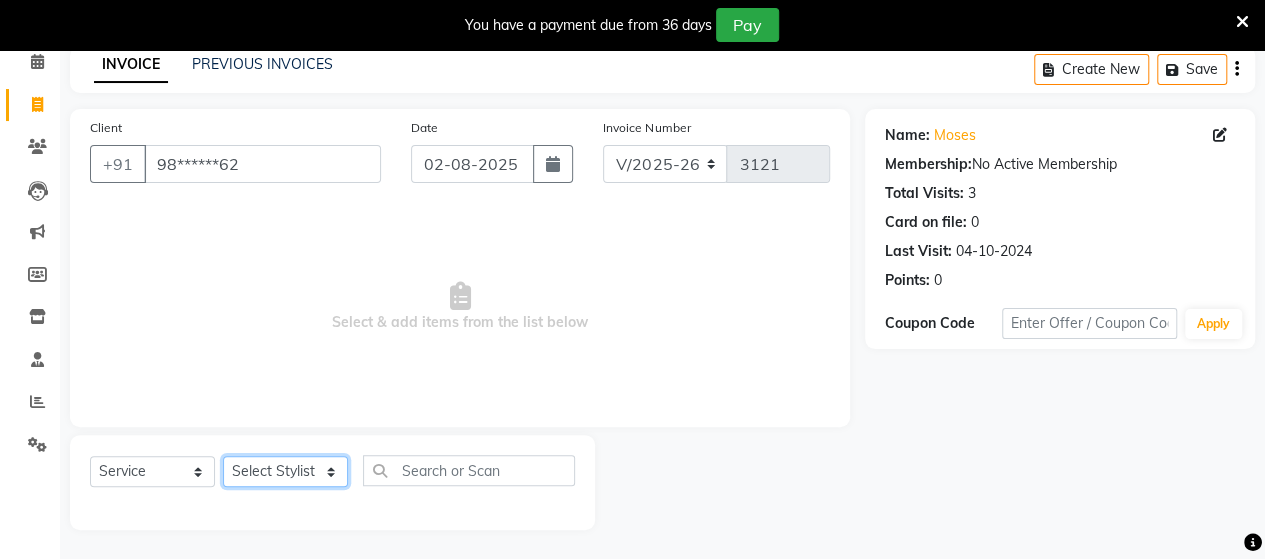 select on "48826" 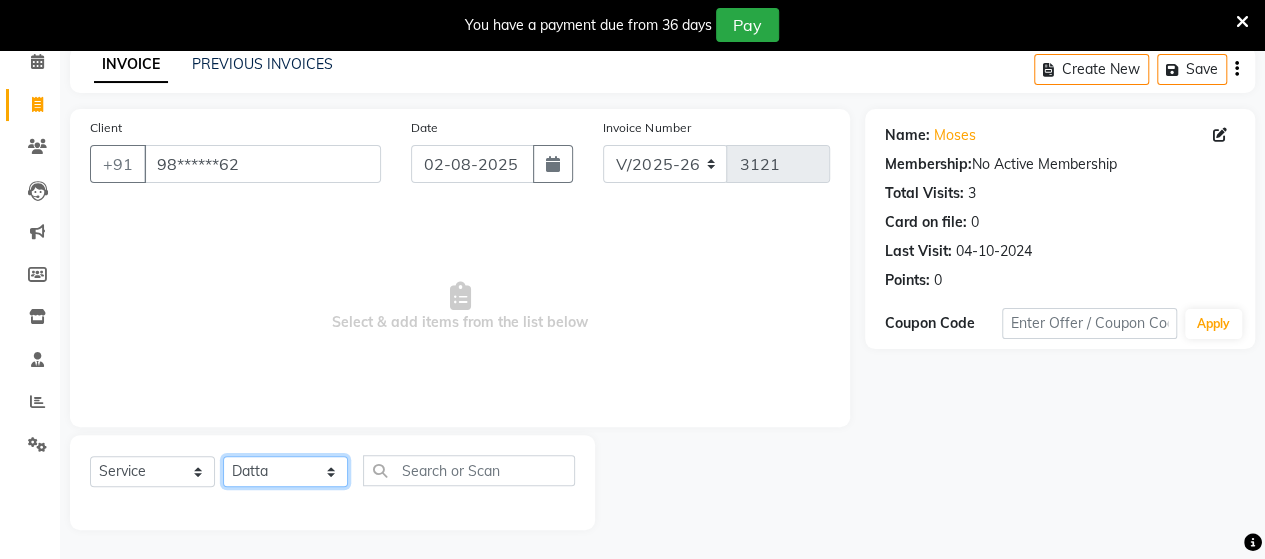 click on "Select Stylist Admin Datta  Jyoti  Krushna  Pratik  RAVI Rohit Rutuja" 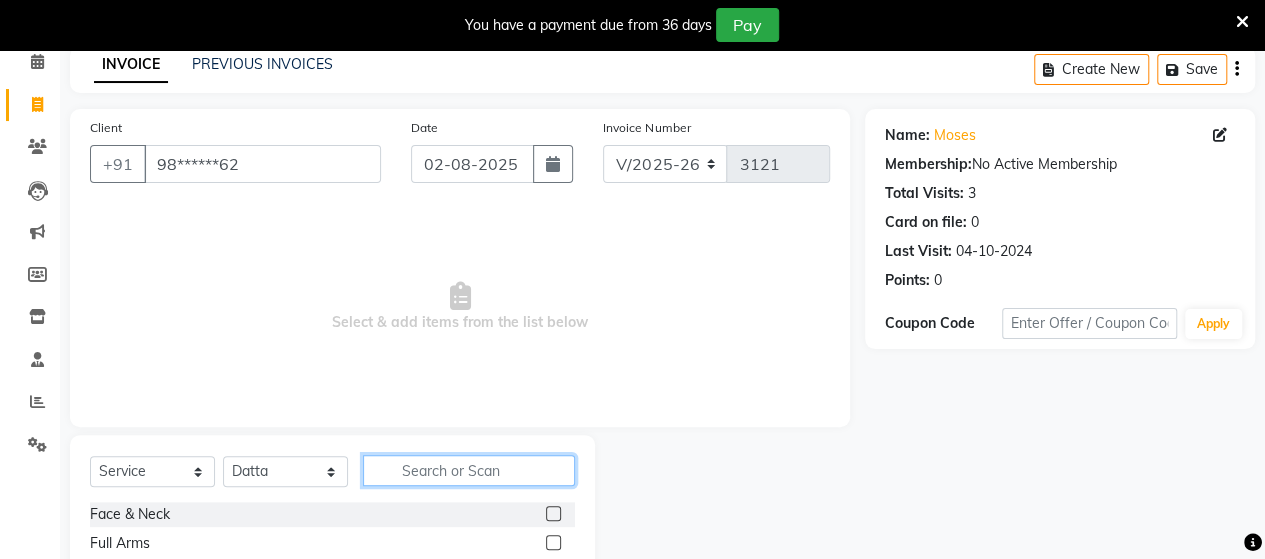 click 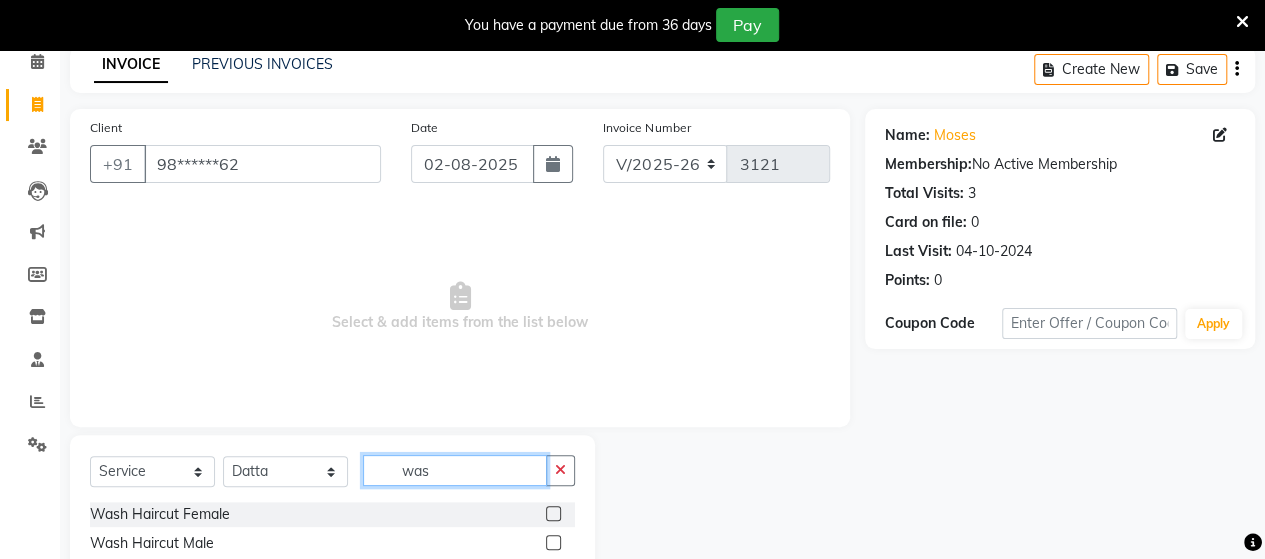 type on "was" 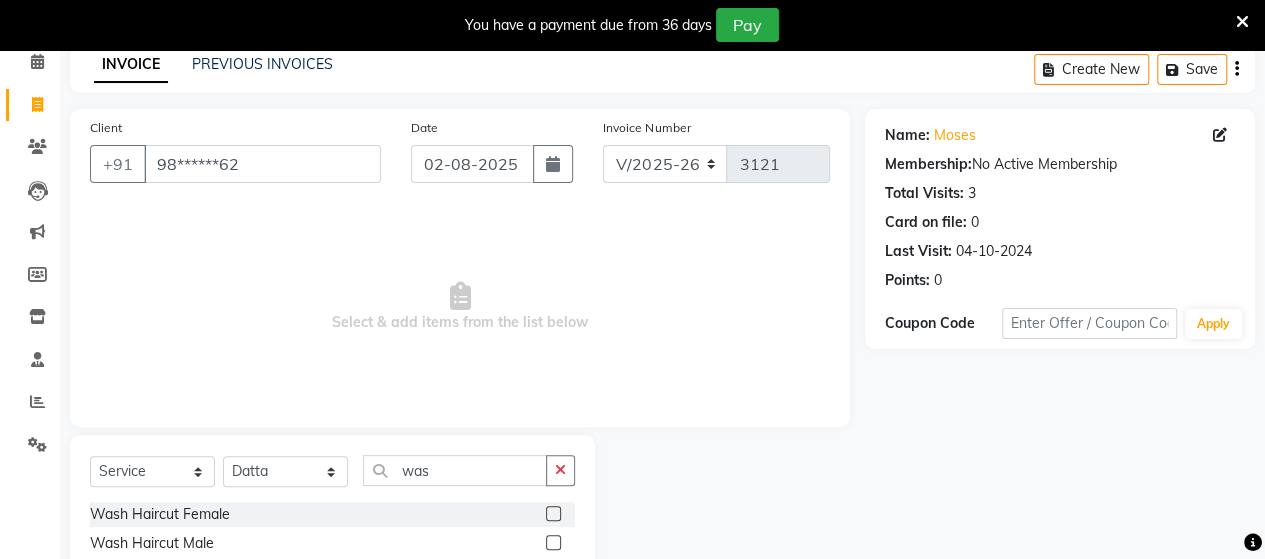 click 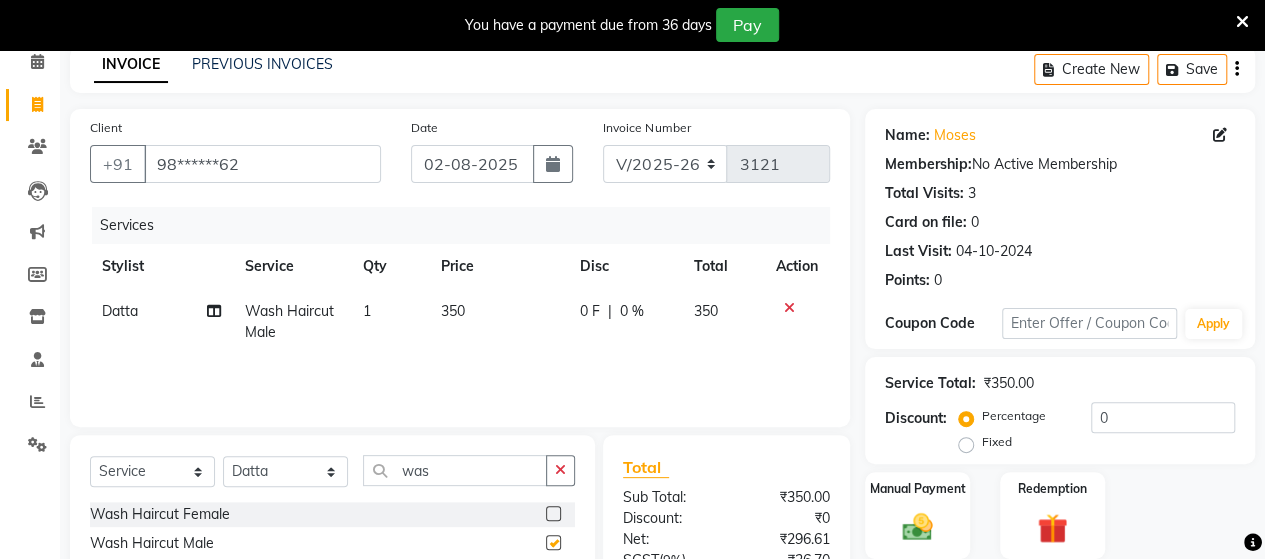 checkbox on "false" 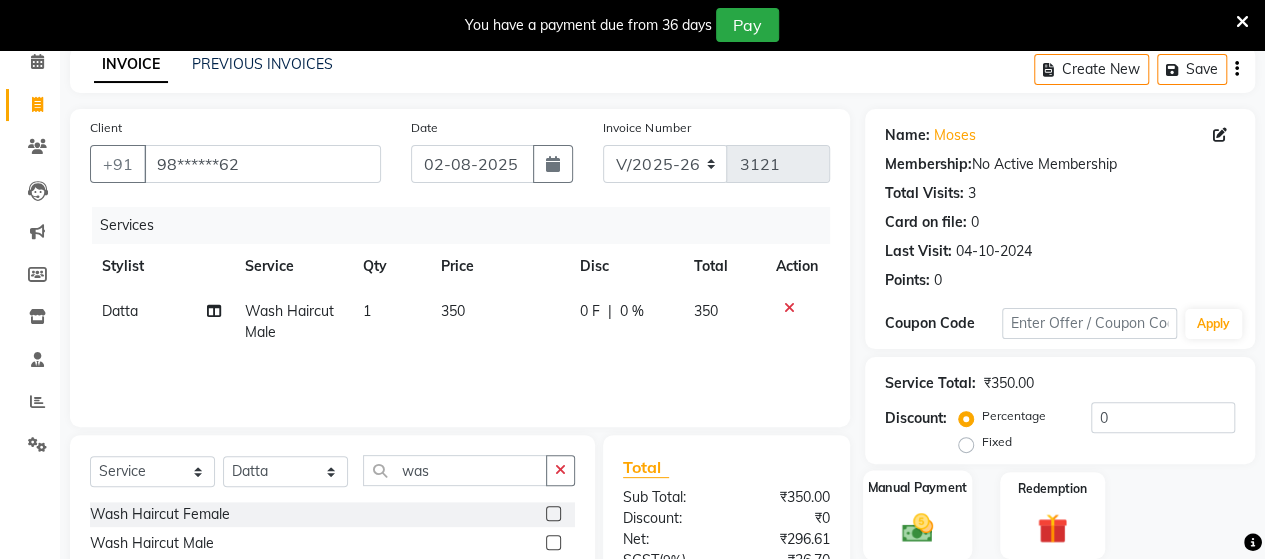 click on "Manual Payment" 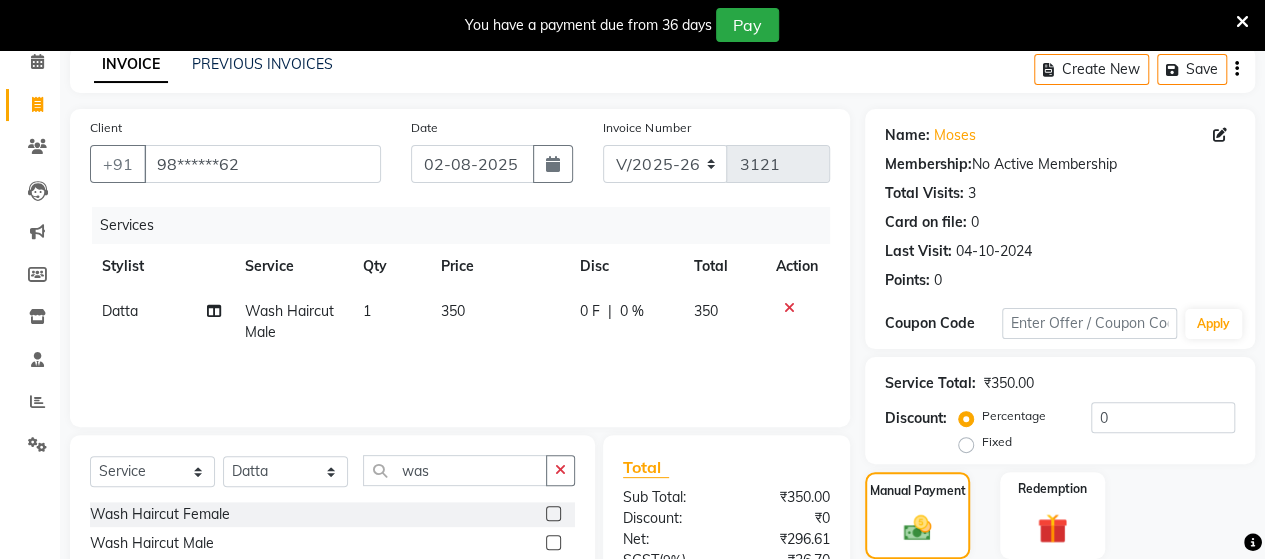 scroll, scrollTop: 288, scrollLeft: 0, axis: vertical 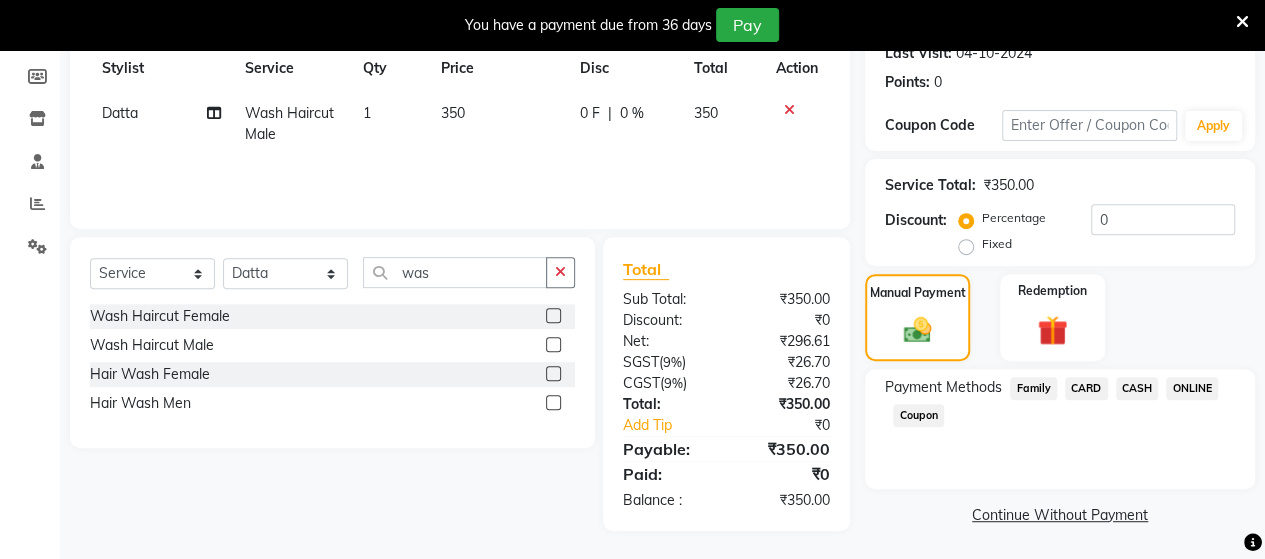 click on "ONLINE" 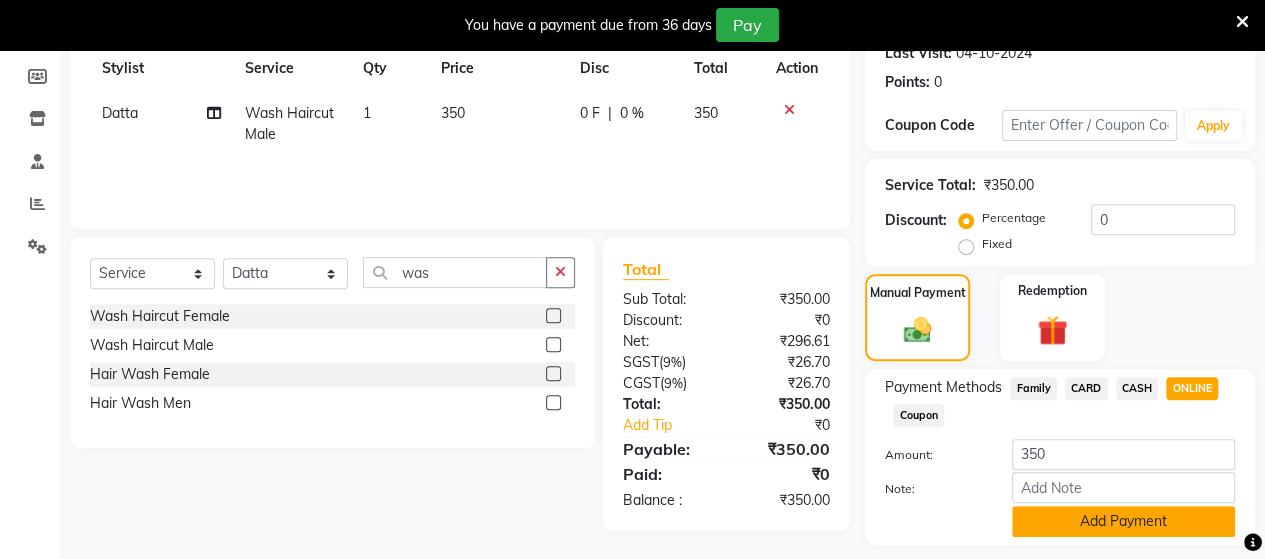 click on "Add Payment" 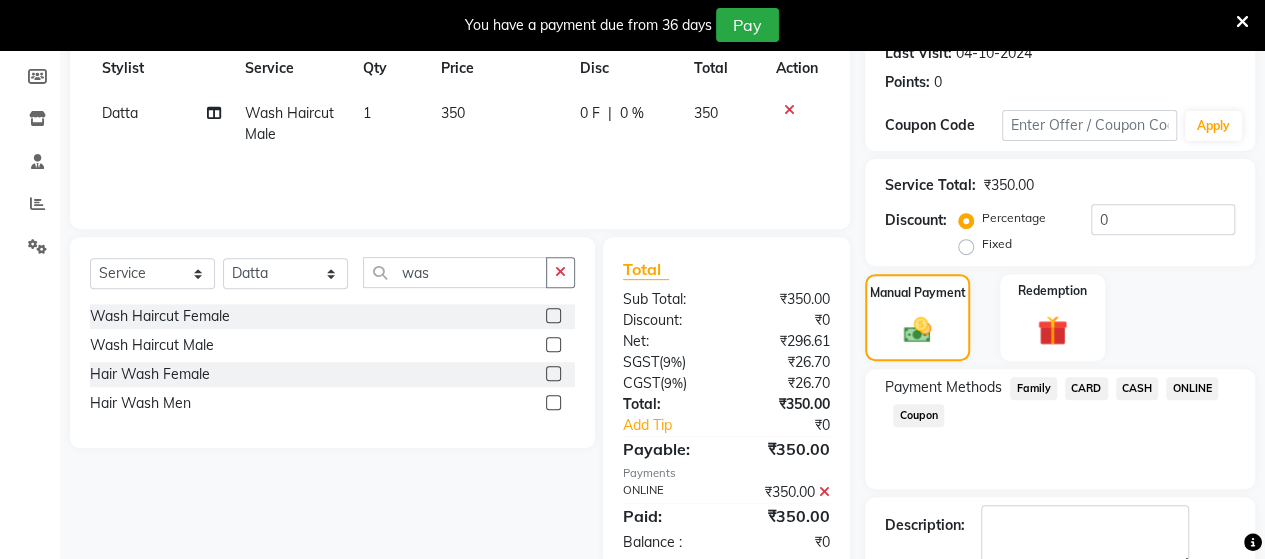 scroll, scrollTop: 400, scrollLeft: 0, axis: vertical 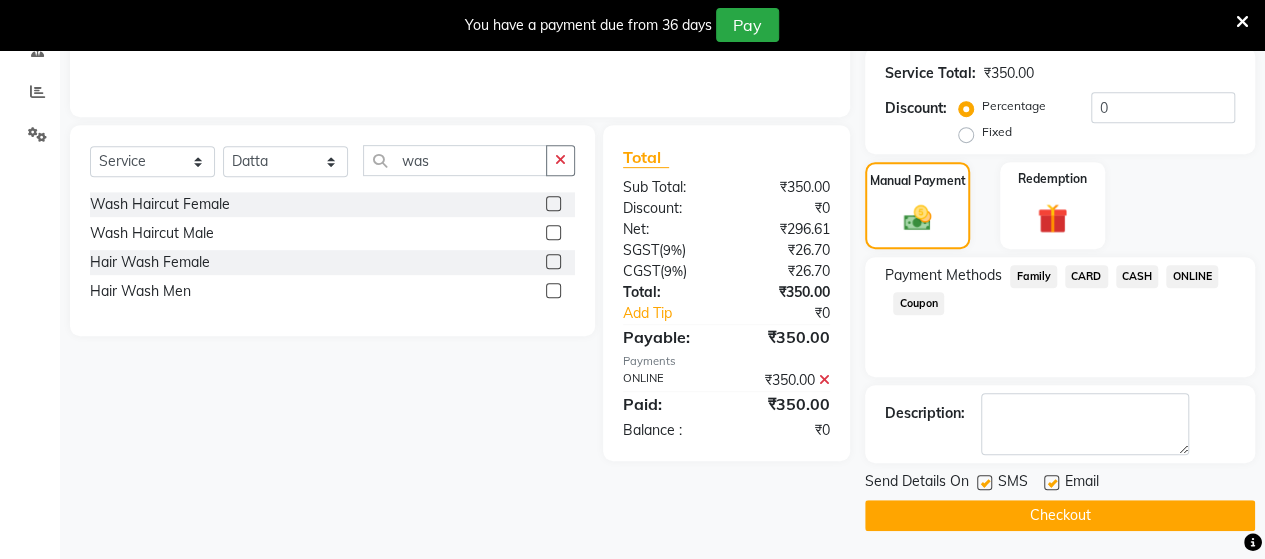 click on "Checkout" 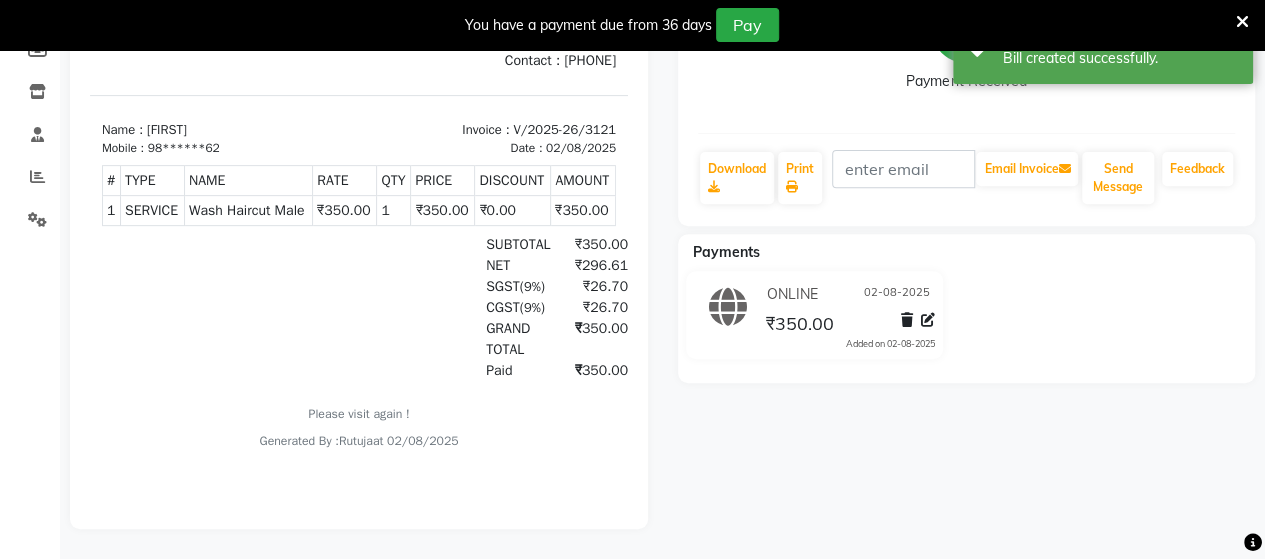 scroll, scrollTop: 0, scrollLeft: 0, axis: both 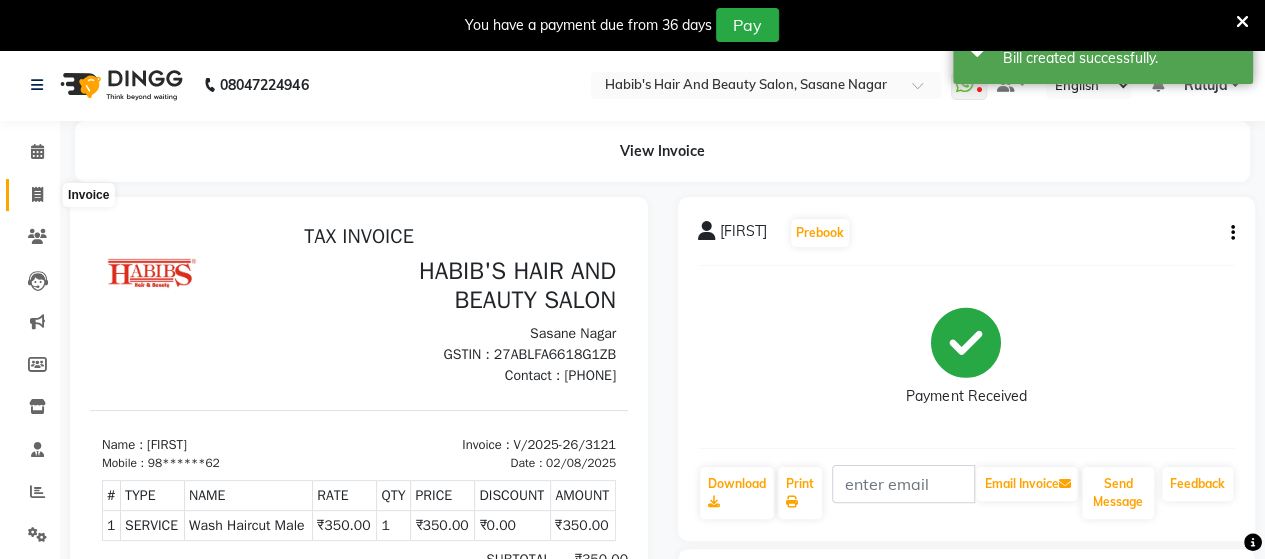 click 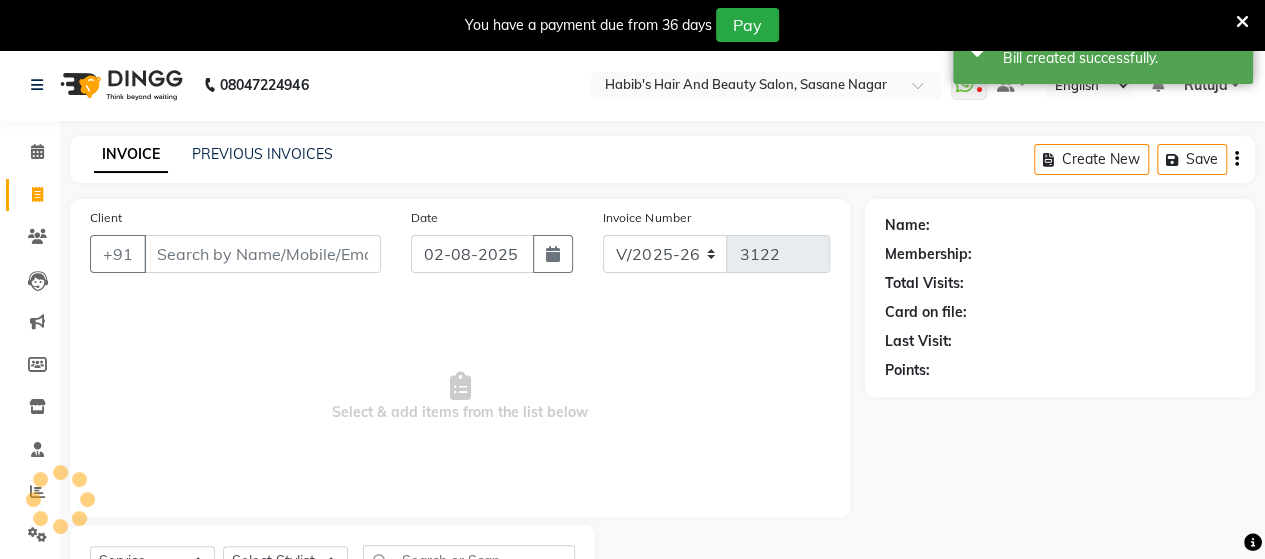 scroll, scrollTop: 90, scrollLeft: 0, axis: vertical 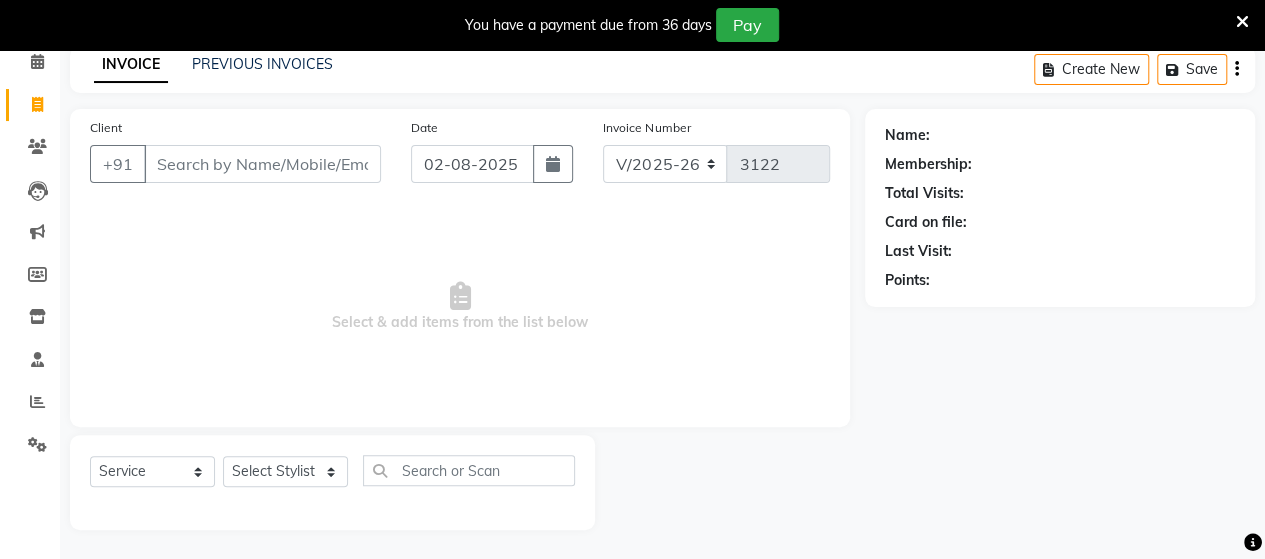 click on "Client" at bounding box center [262, 164] 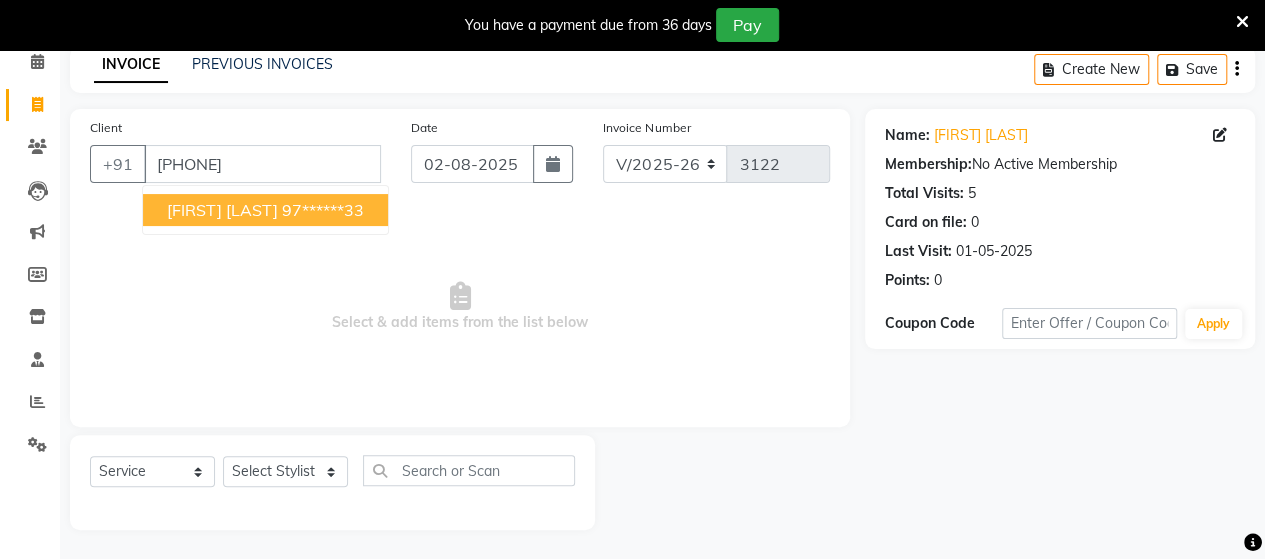 click on "[FIRST]  [LAST]" at bounding box center (222, 210) 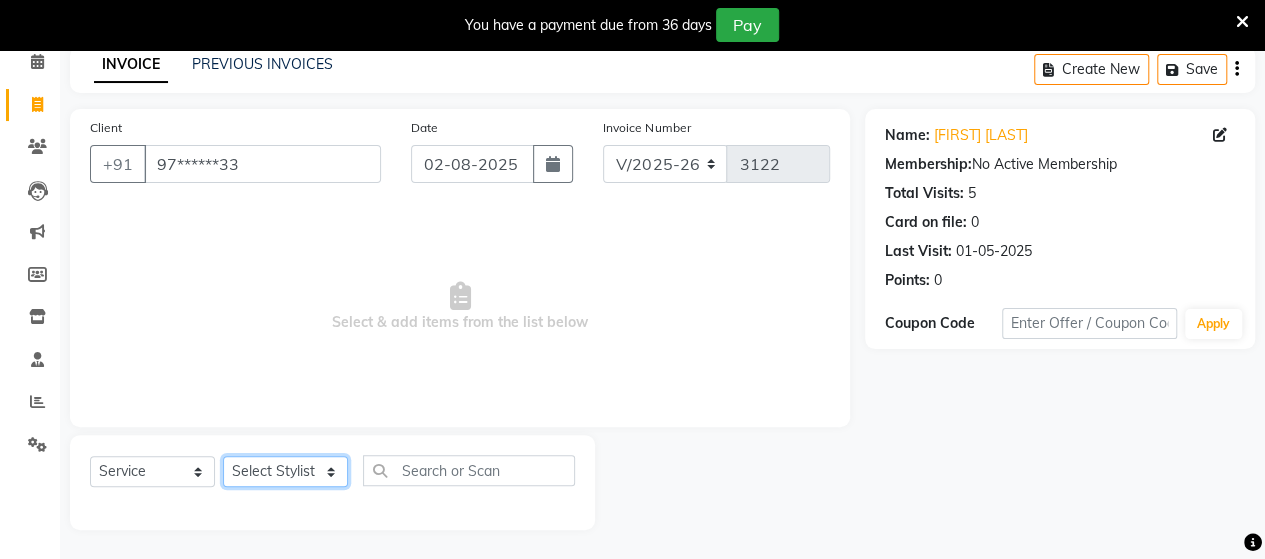 click on "Select Stylist Admin Datta  Jyoti  Krushna  Pratik  RAVI Rohit Rutuja" 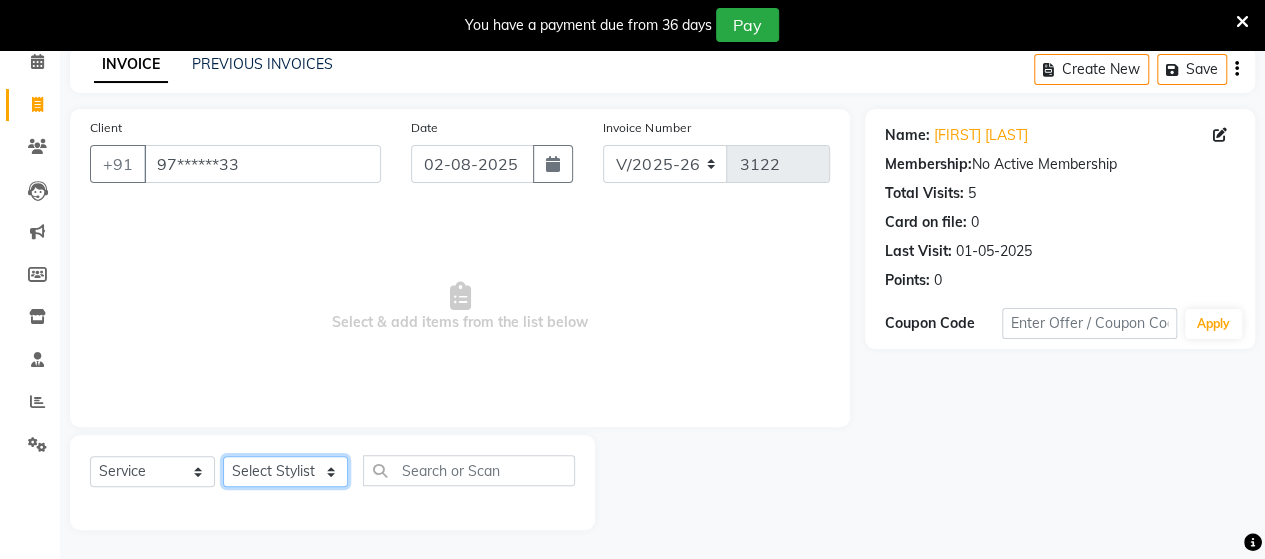 select on "48826" 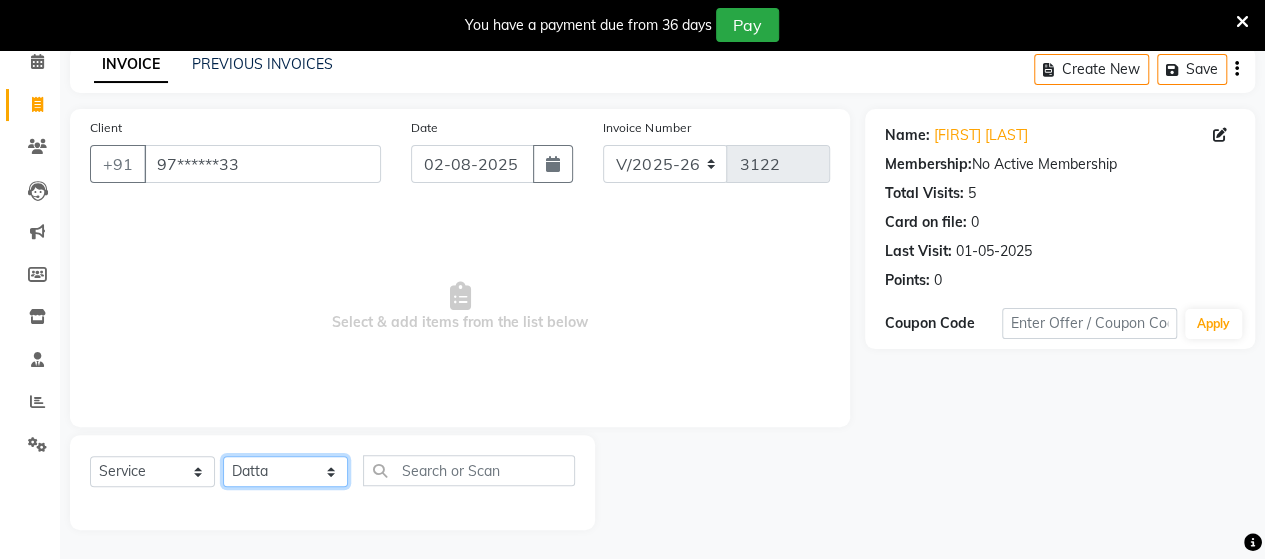 click on "Select Stylist Admin Datta  Jyoti  Krushna  Pratik  RAVI Rohit Rutuja" 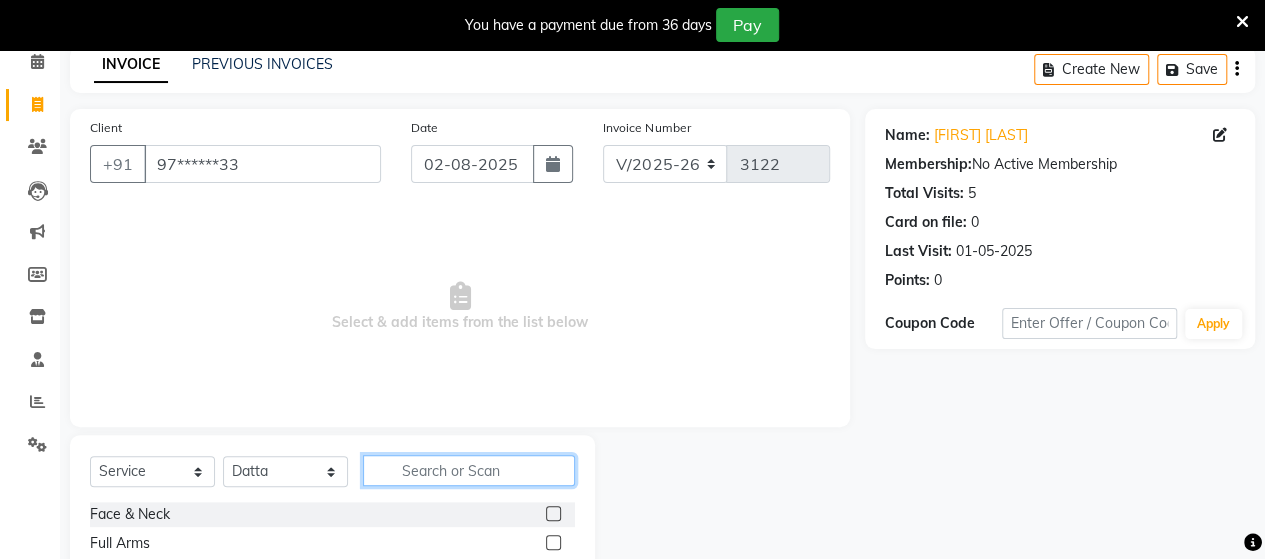 click 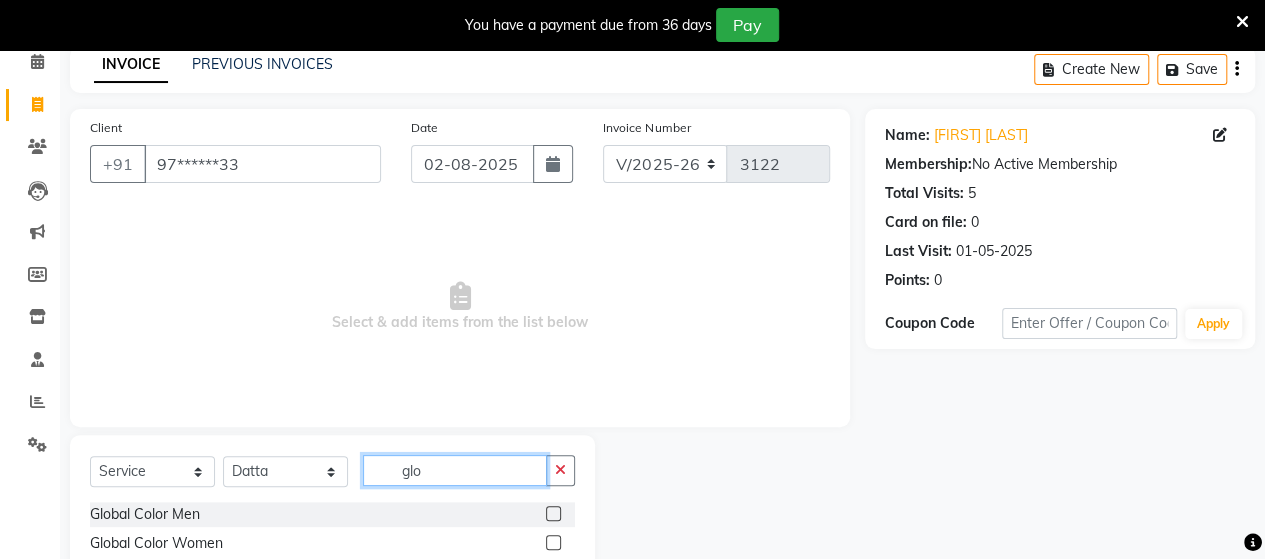 type on "glo" 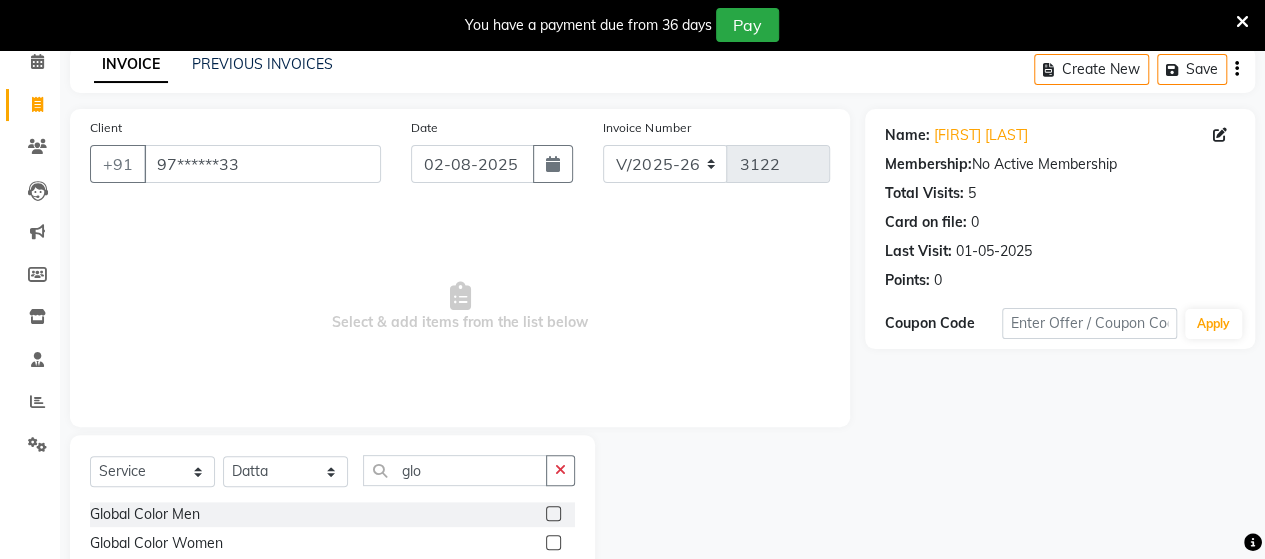 click 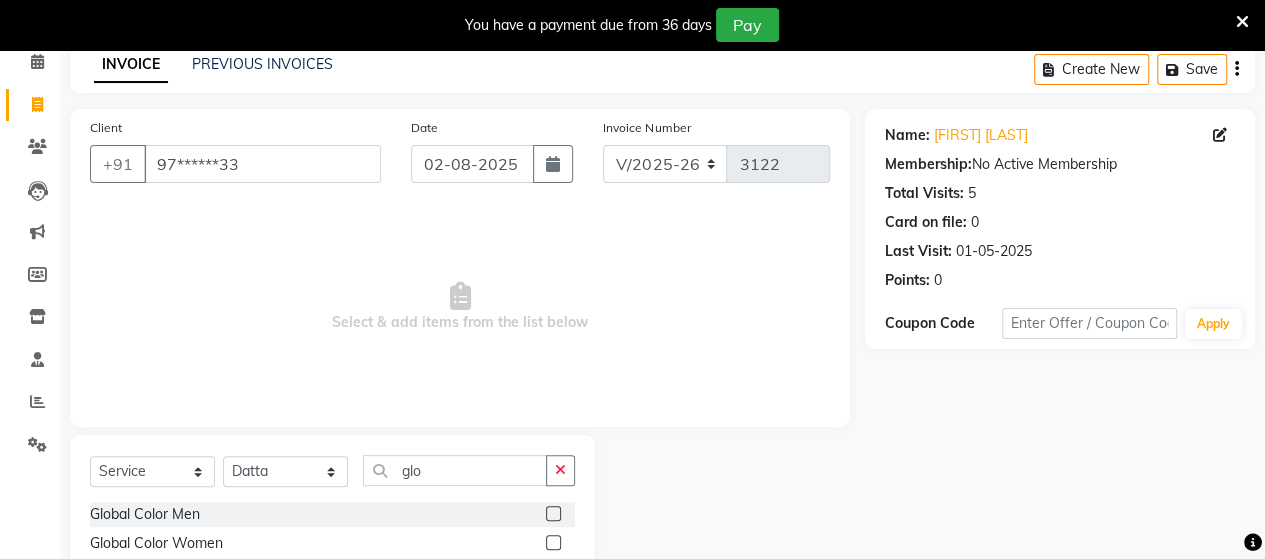 click at bounding box center [552, 543] 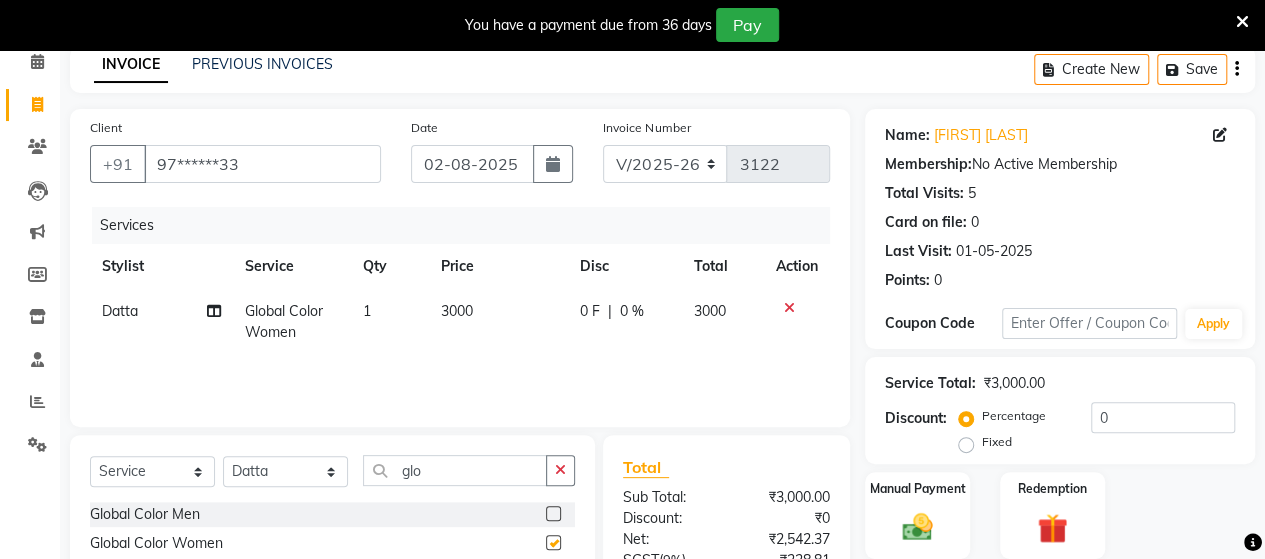 checkbox on "false" 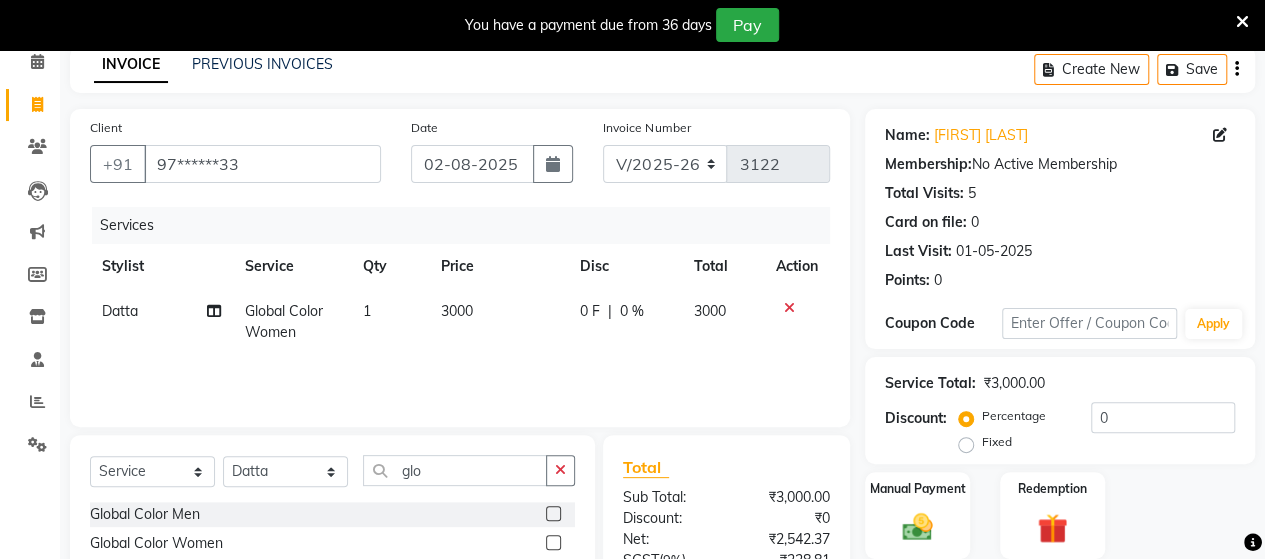 click on "3000" 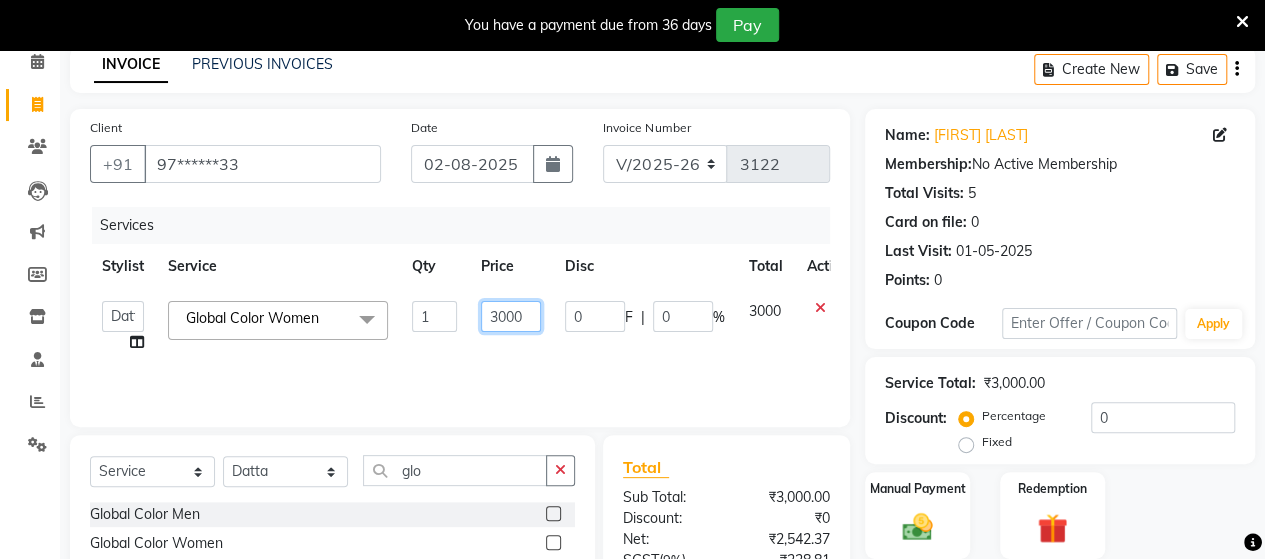 click on "3000" 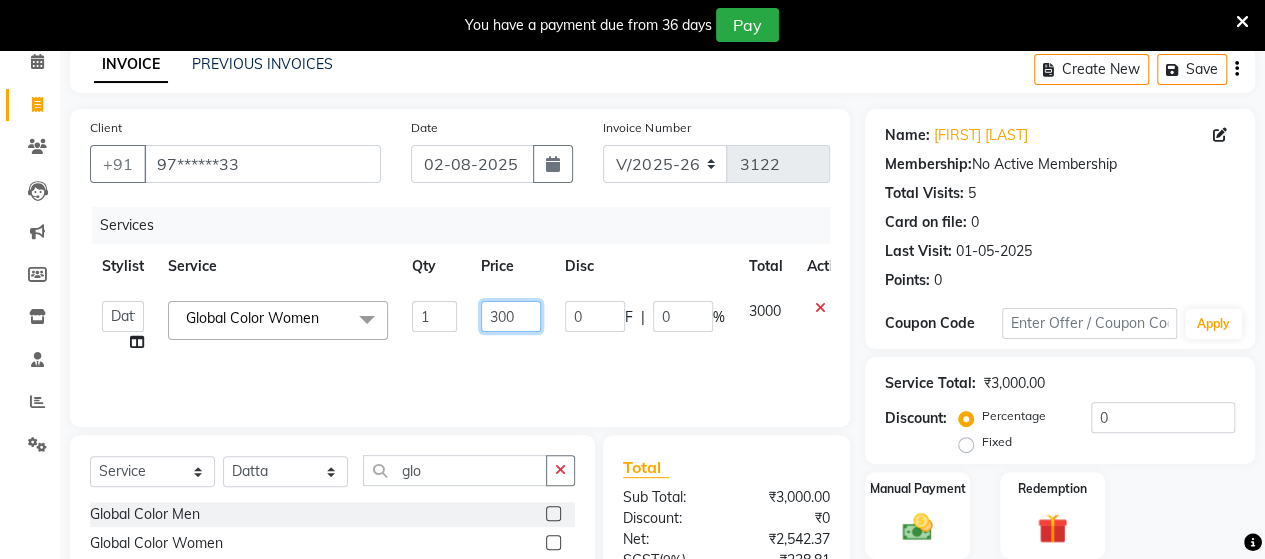 type on "3500" 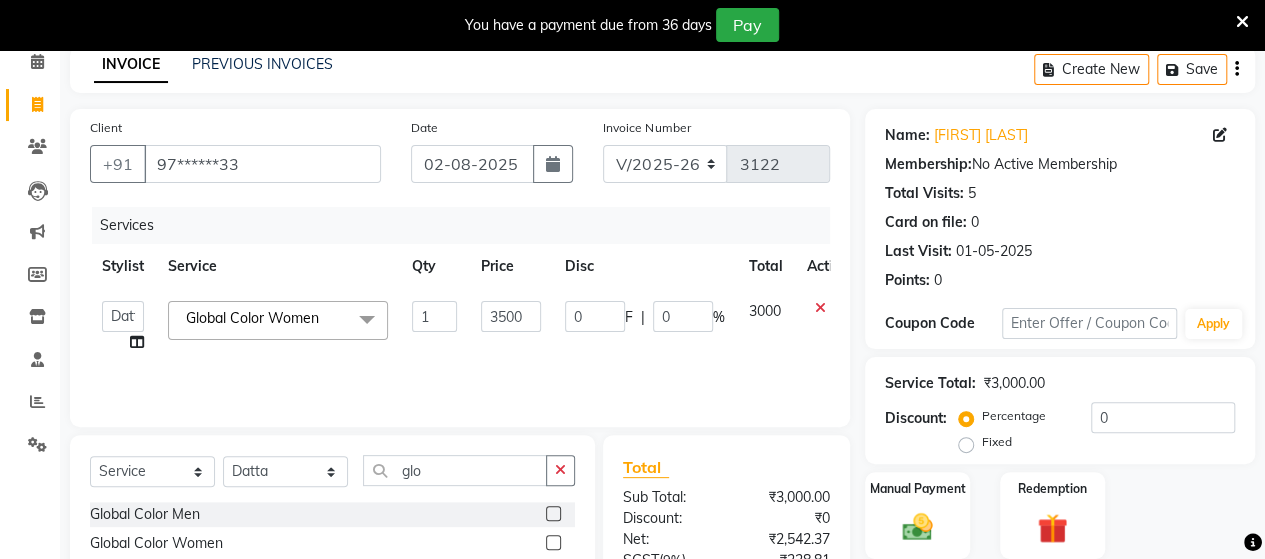 click on "3500" 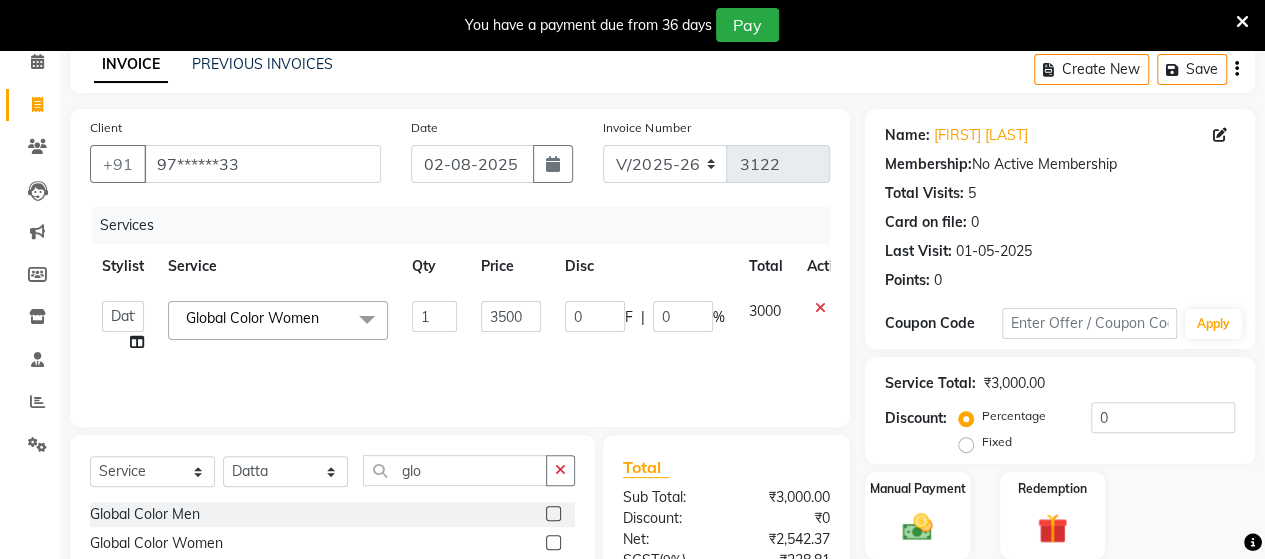 select on "48826" 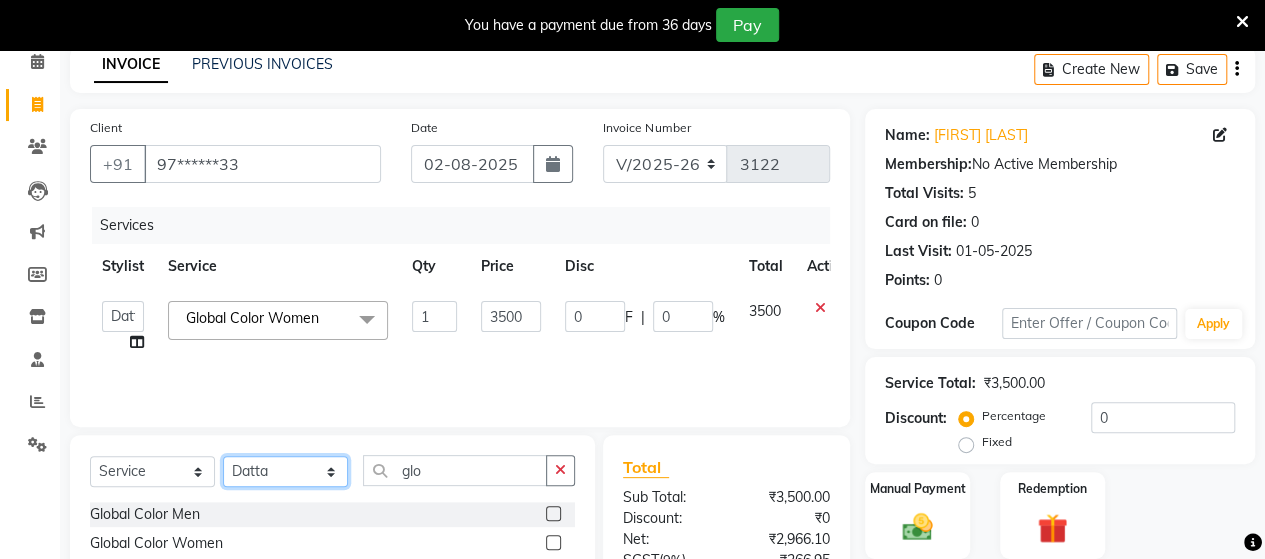 click on "Select Stylist Admin Datta  Jyoti  Krushna  Pratik  RAVI Rohit Rutuja" 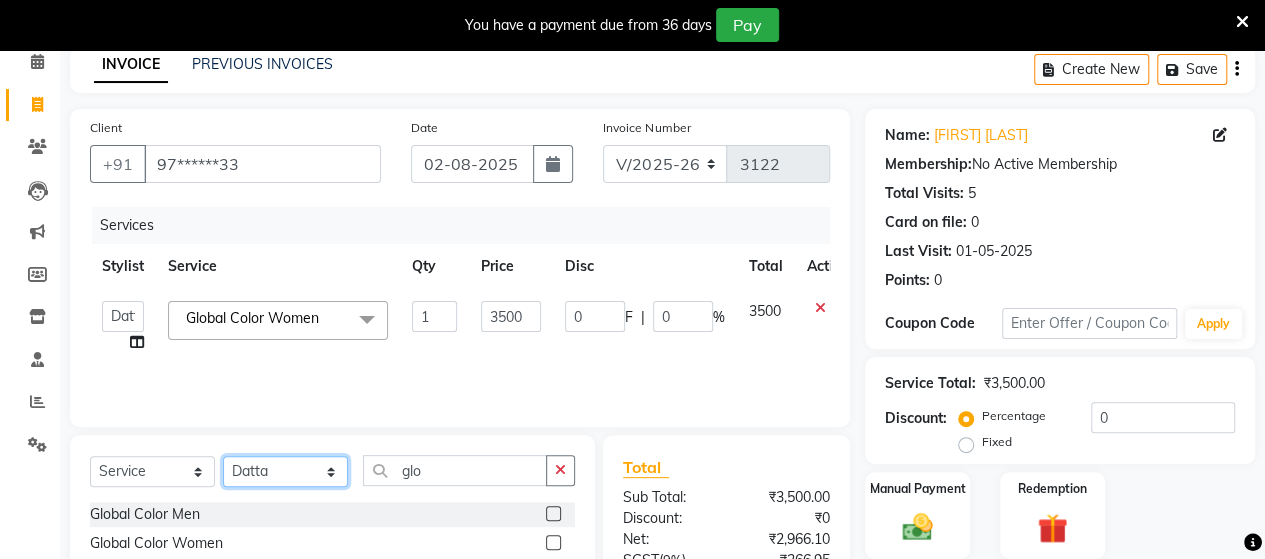 select on "58673" 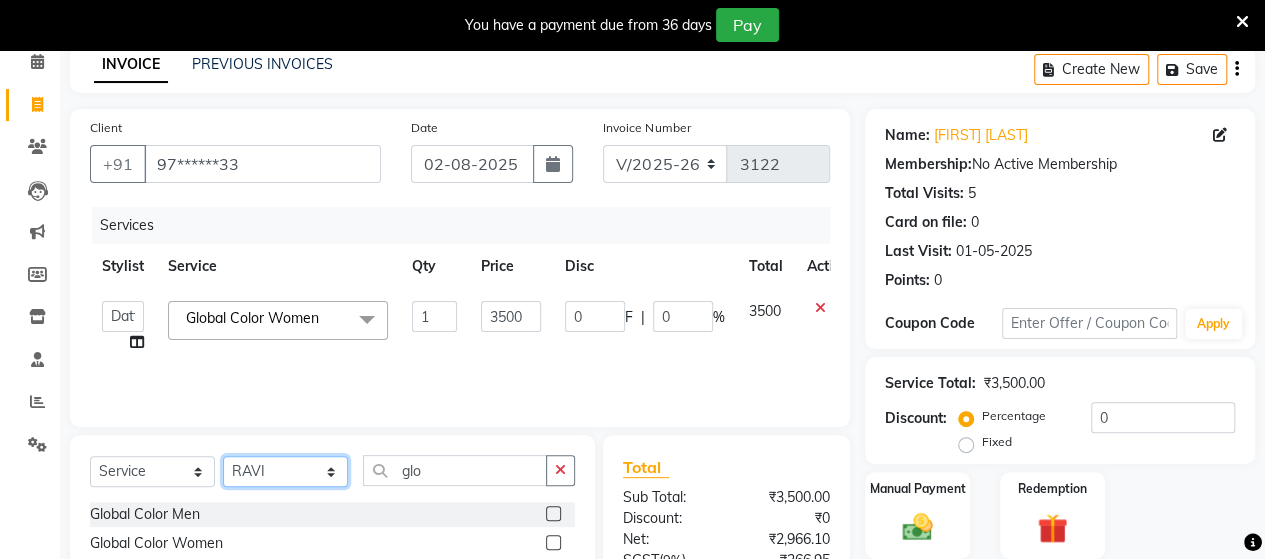 click on "Select Stylist Admin Datta  Jyoti  Krushna  Pratik  RAVI Rohit Rutuja" 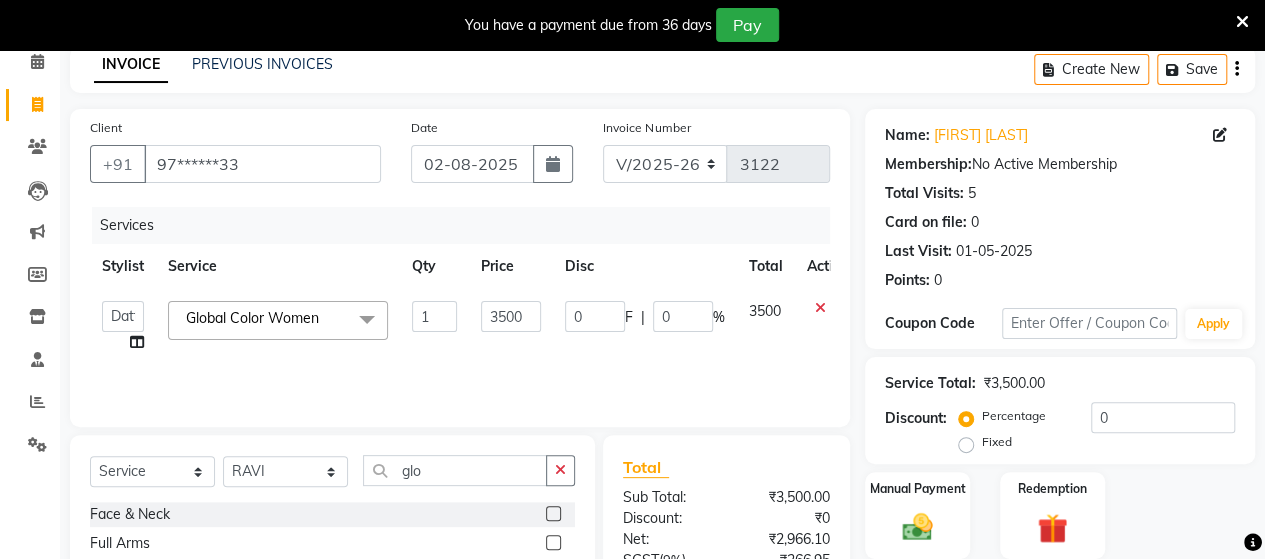 click on "Select Service Product Membership Package Voucher Prepaid Gift Card Select Stylist Admin Datta Jyoti Krushna Pratik RAVI Rohit Rutuja glo" 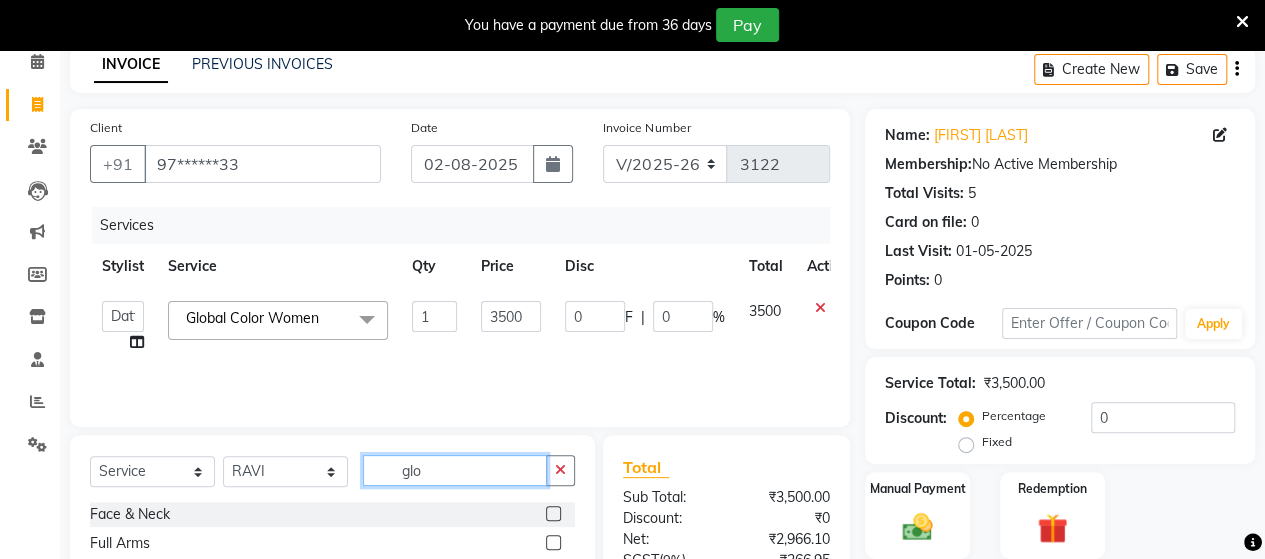 click on "glo" 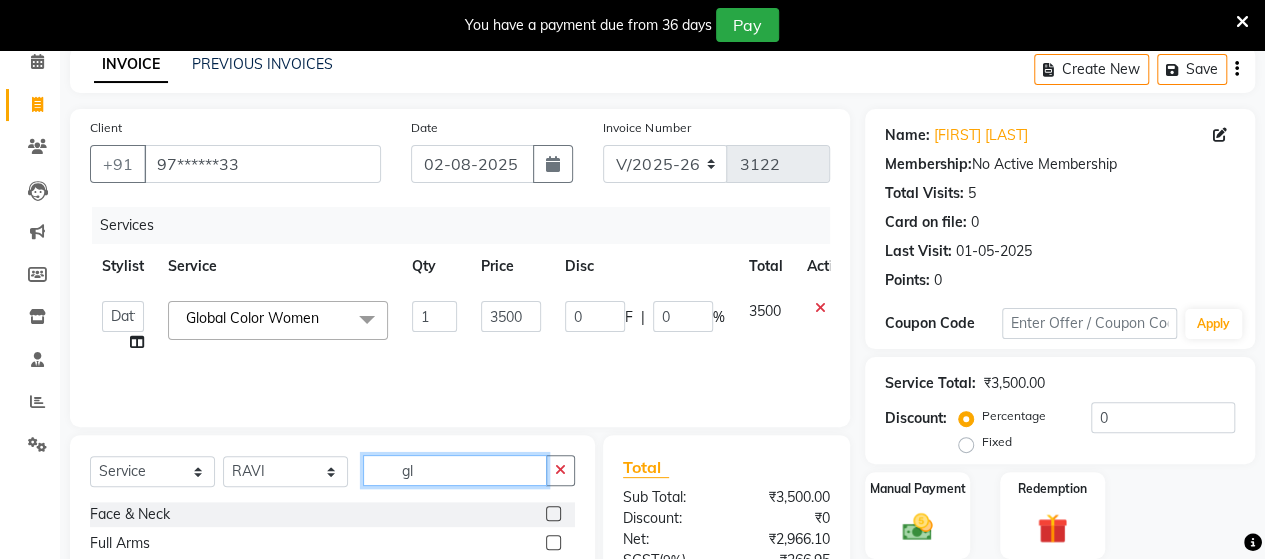 type on "g" 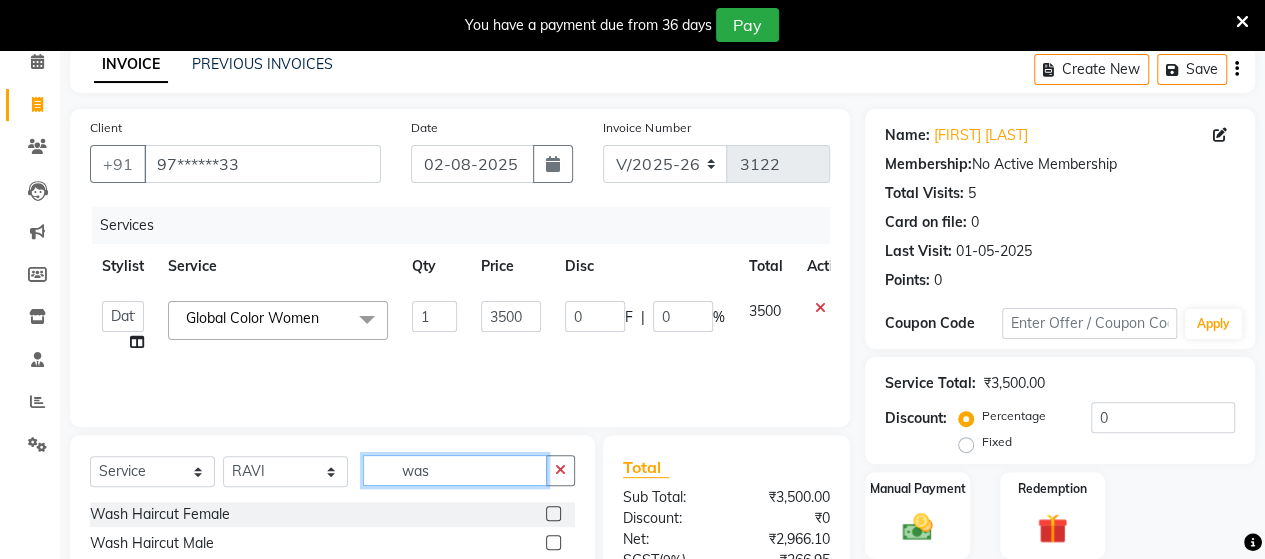 type on "was" 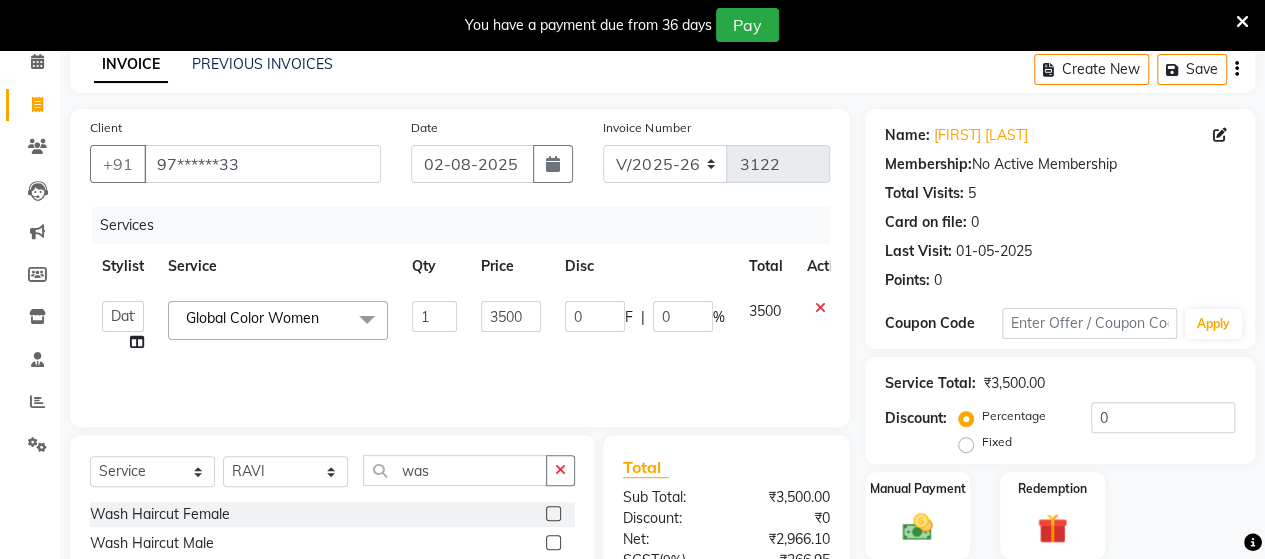 click 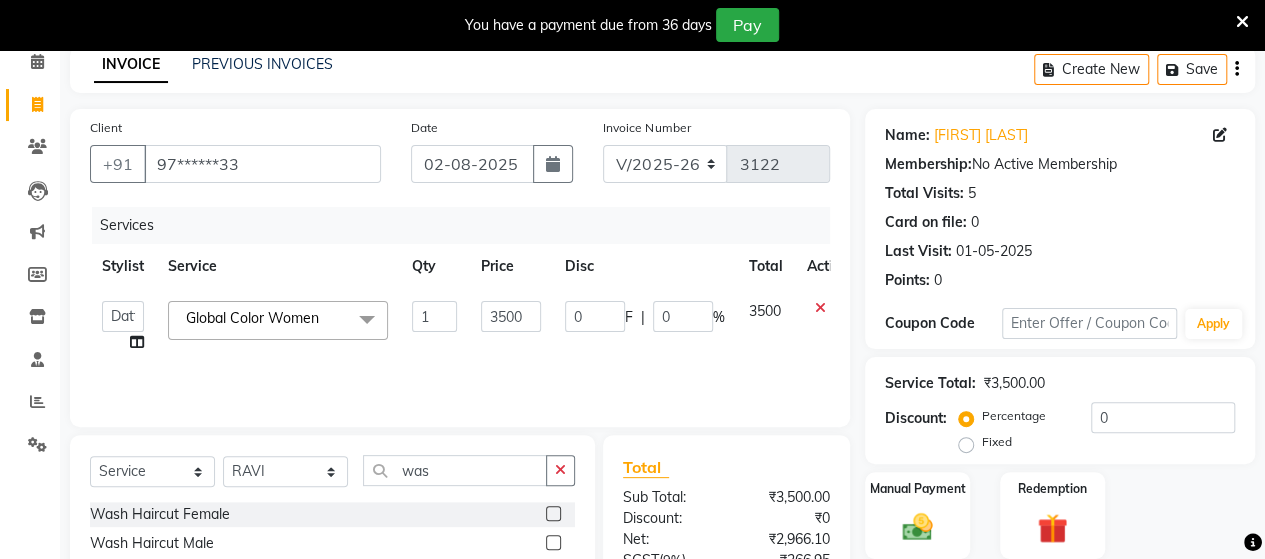 click at bounding box center [552, 514] 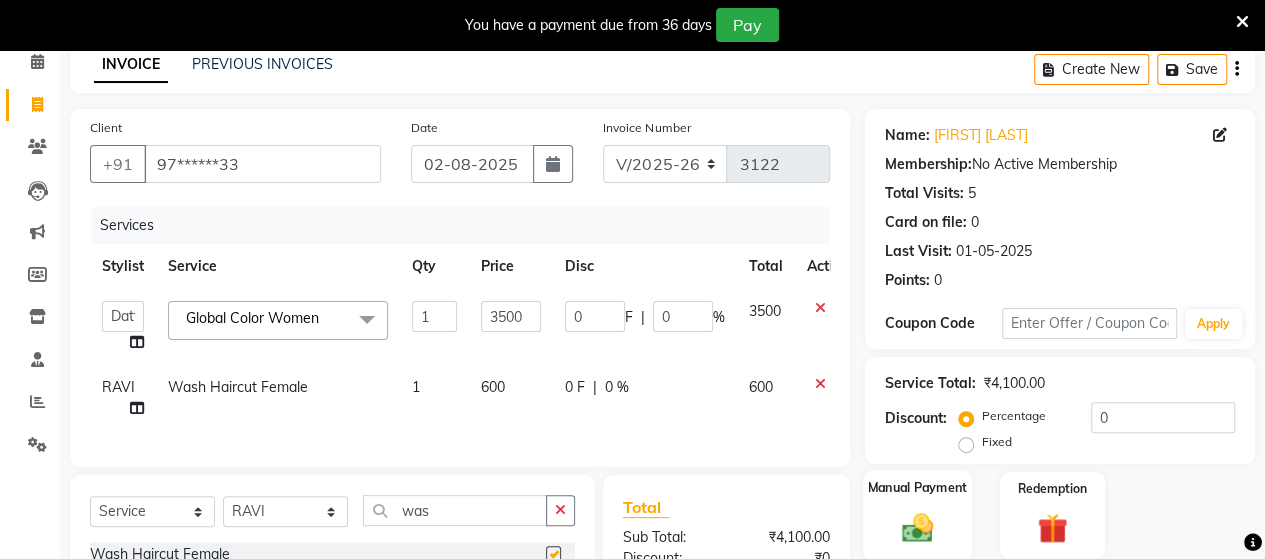 checkbox on "false" 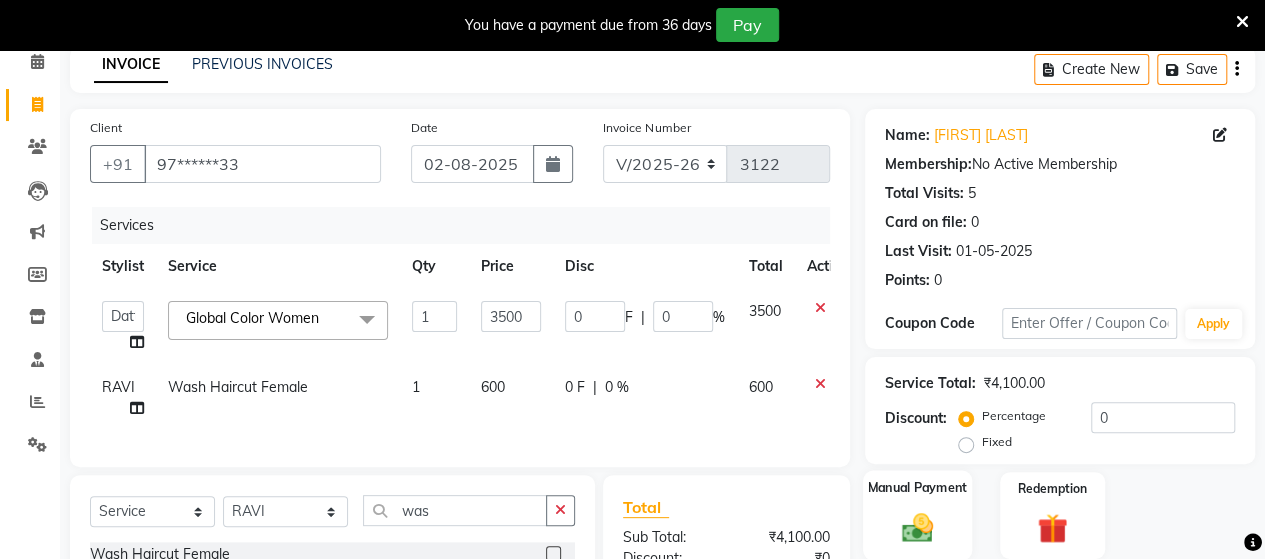 click on "Manual Payment" 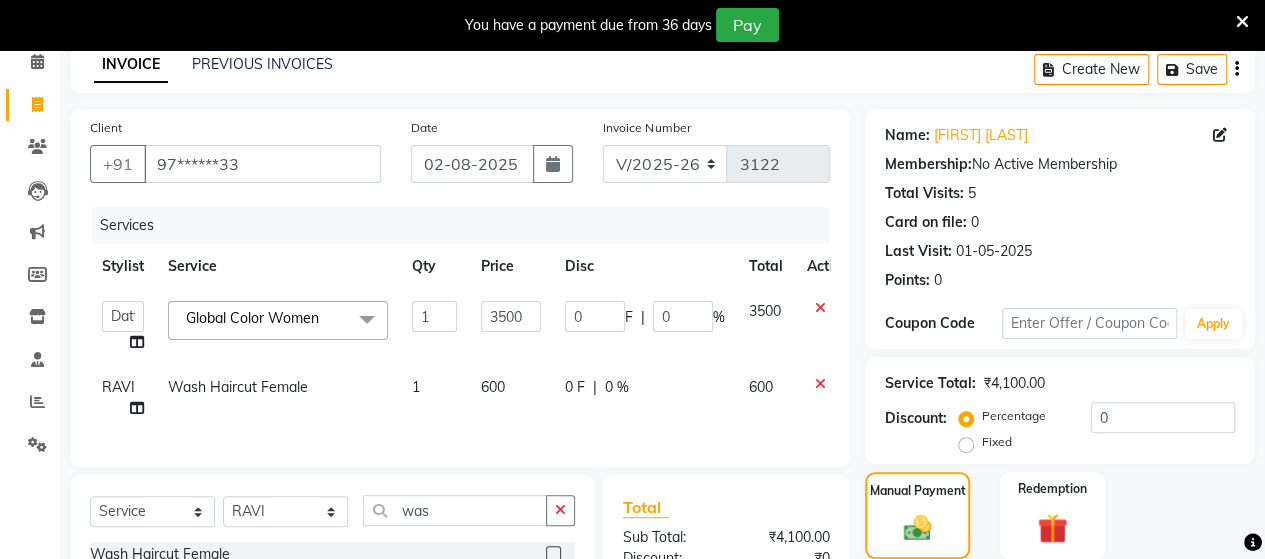 scroll, scrollTop: 344, scrollLeft: 0, axis: vertical 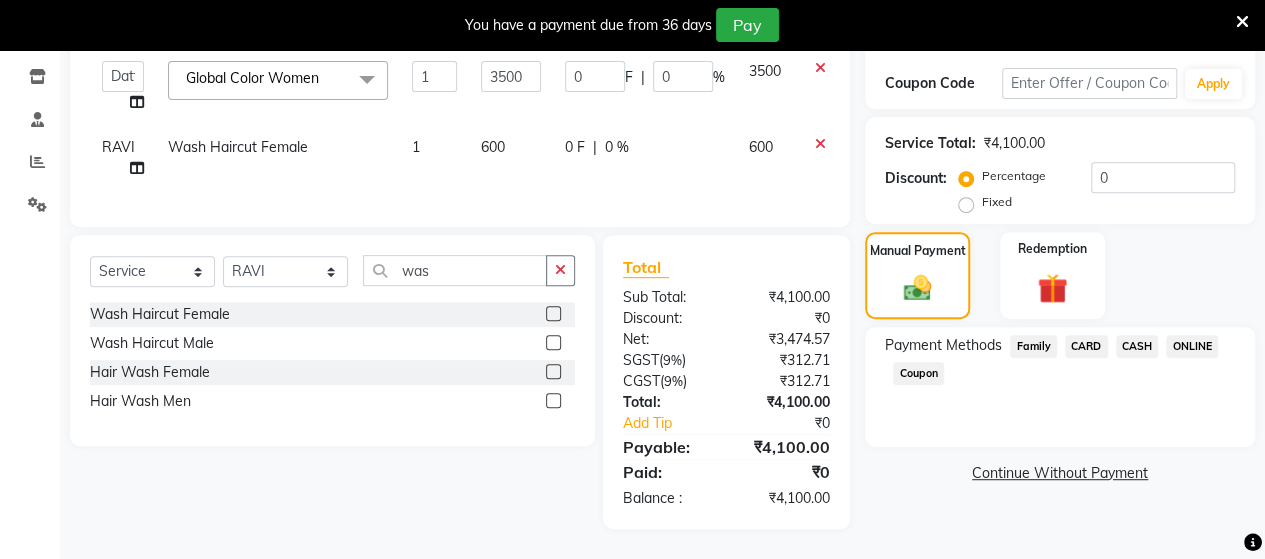 click on "CARD" 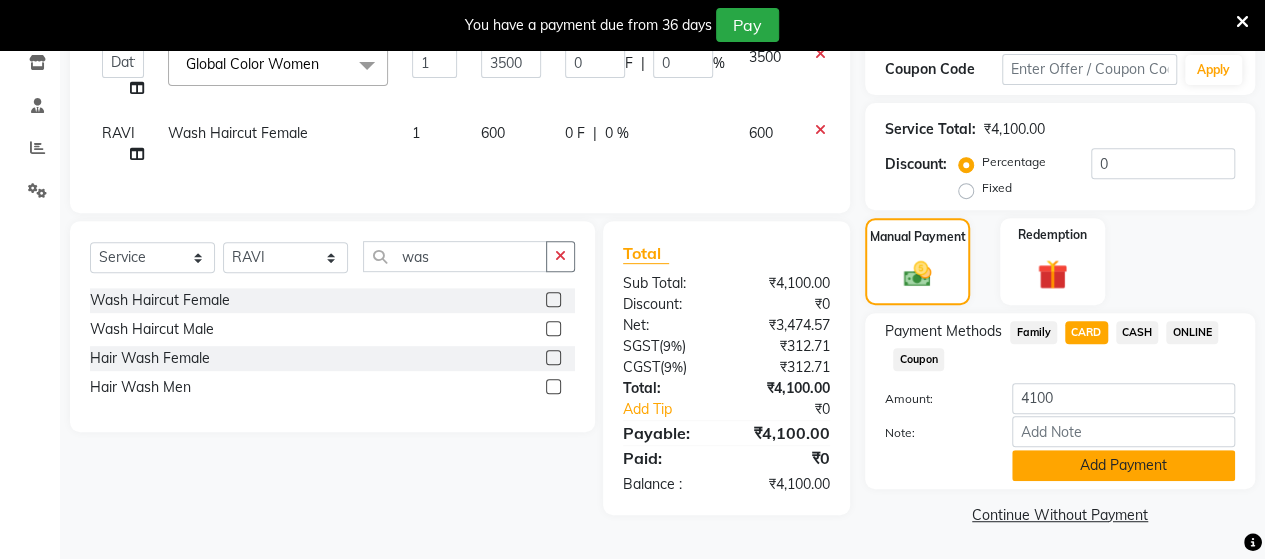 click on "Add Payment" 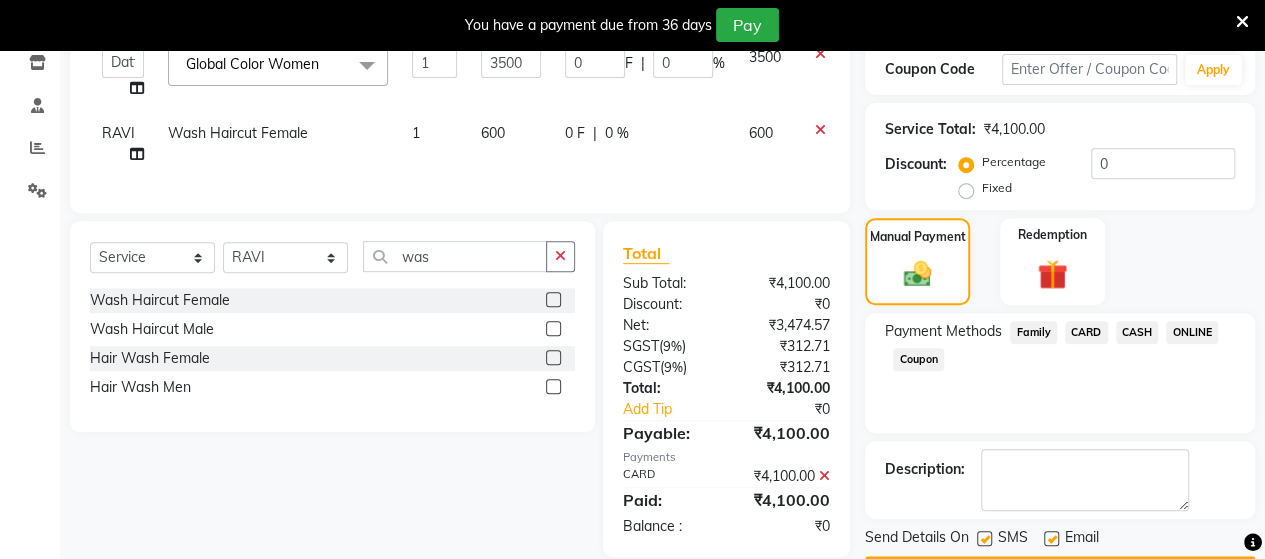 scroll, scrollTop: 400, scrollLeft: 0, axis: vertical 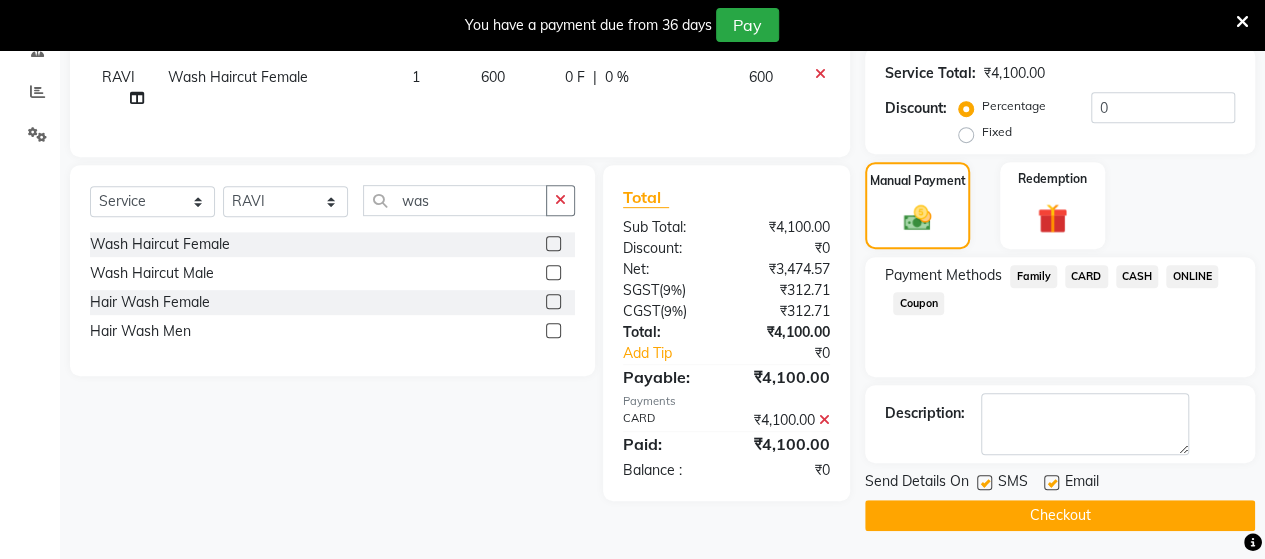 click on "Checkout" 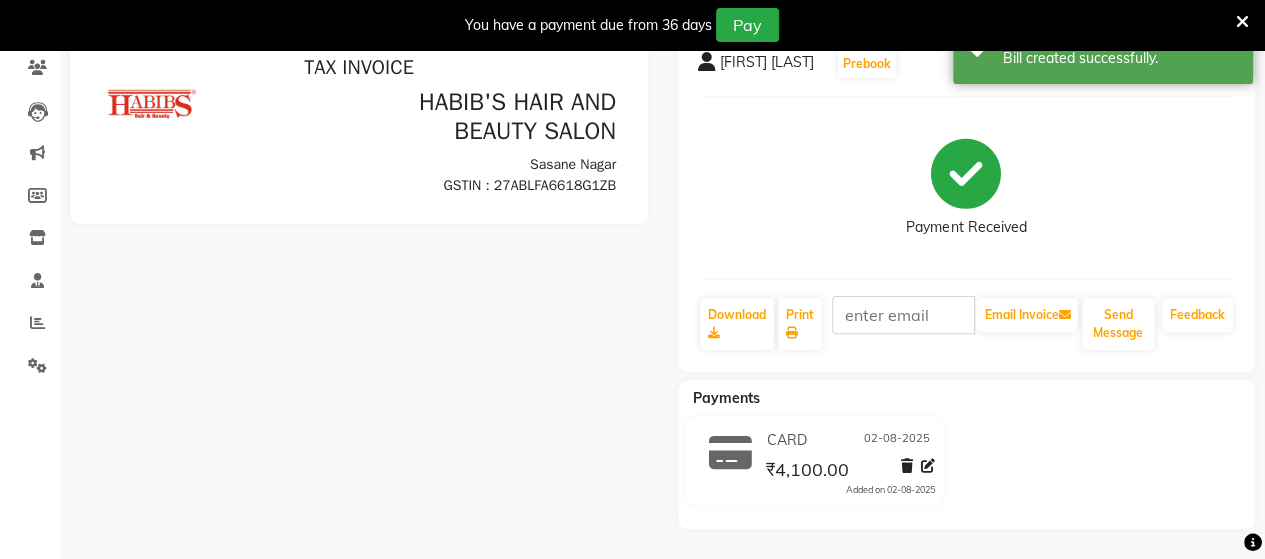 scroll, scrollTop: 0, scrollLeft: 0, axis: both 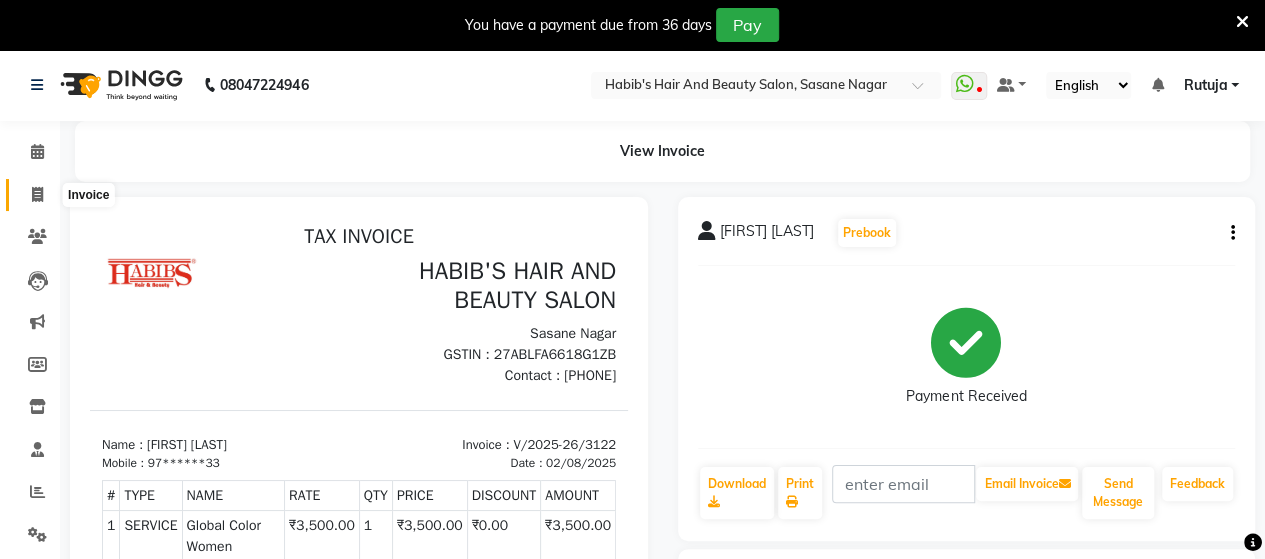 click 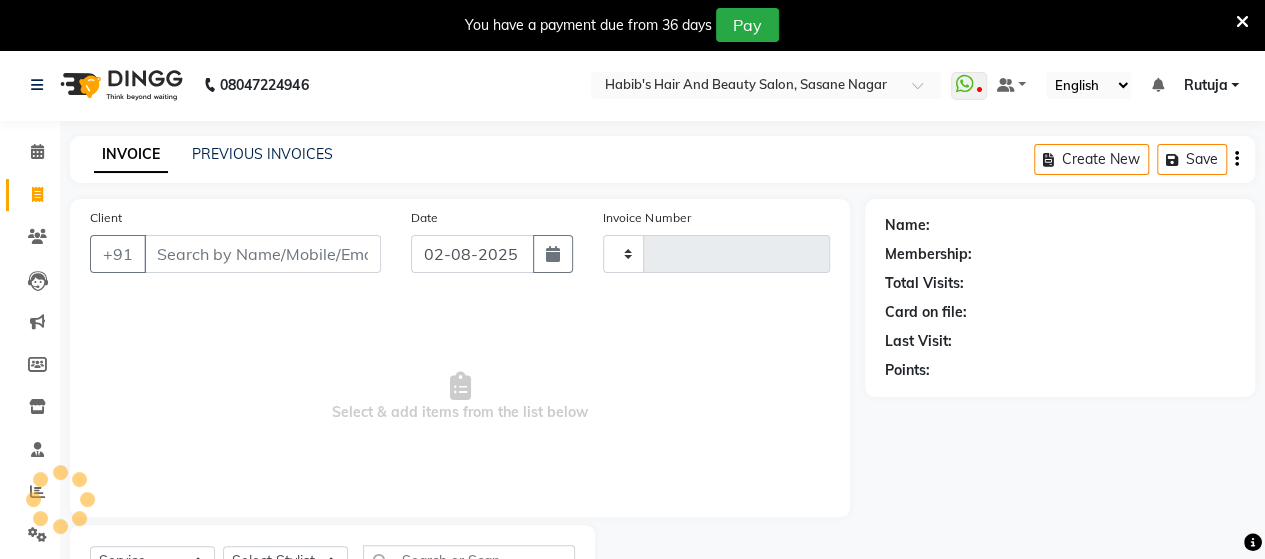 scroll, scrollTop: 90, scrollLeft: 0, axis: vertical 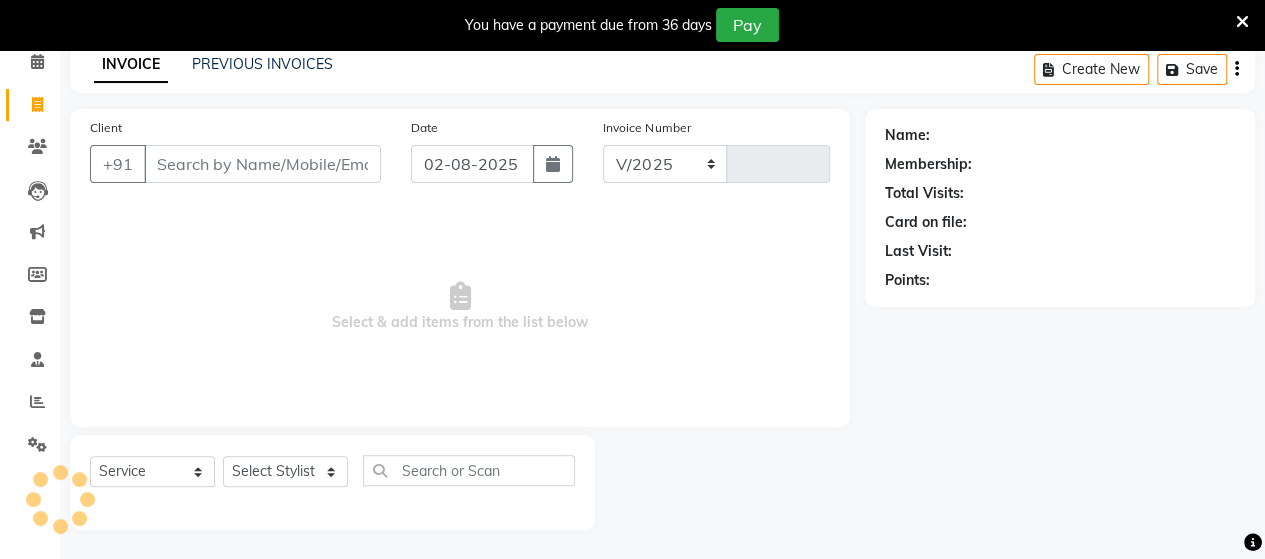 select on "6429" 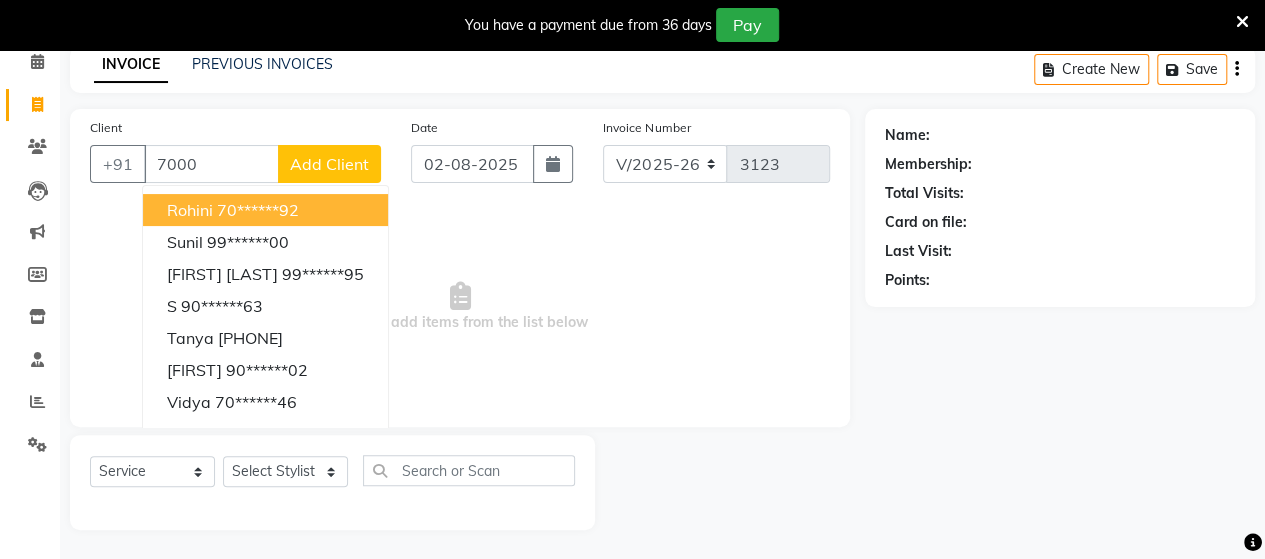 click on "rohini" at bounding box center (190, 210) 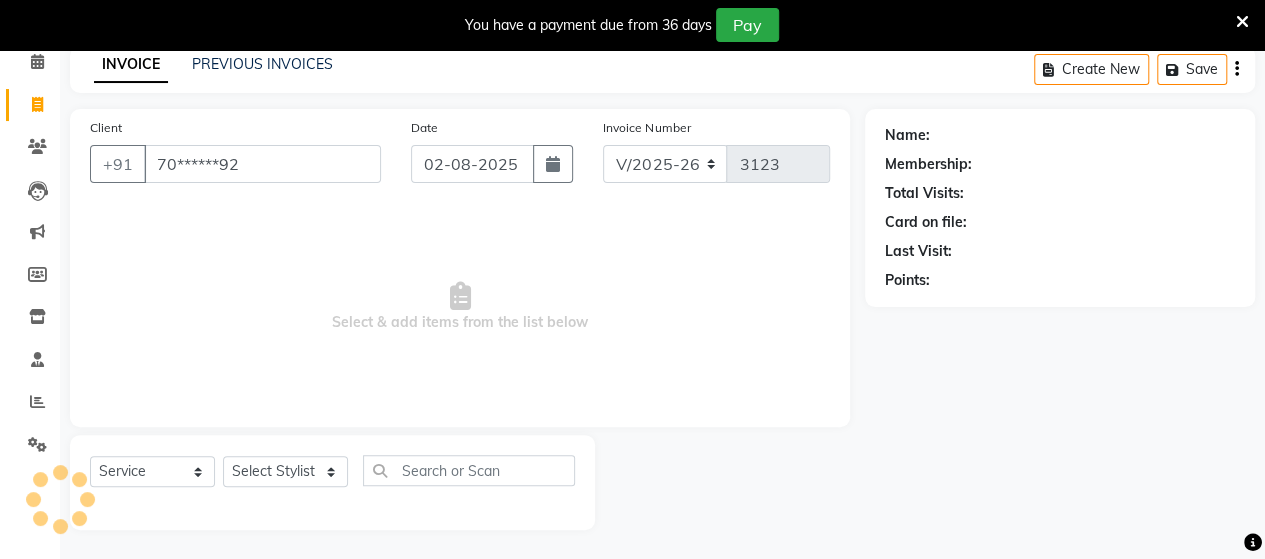 type on "70******92" 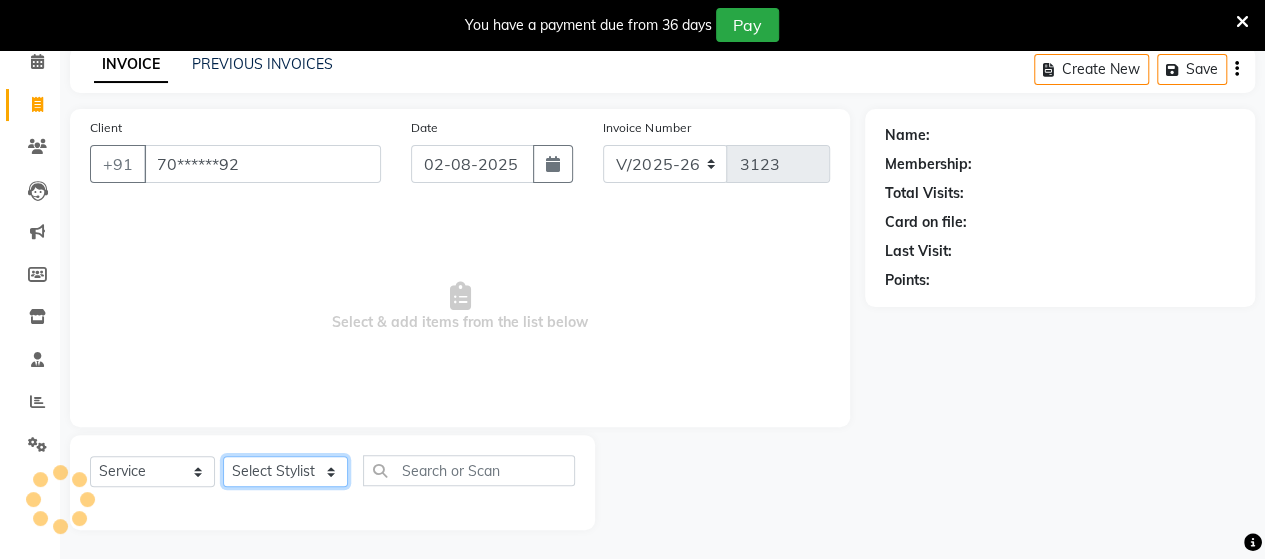 click on "Select Stylist Admin Datta  Jyoti  Krushna  Pratik  RAVI Rohit Rutuja" 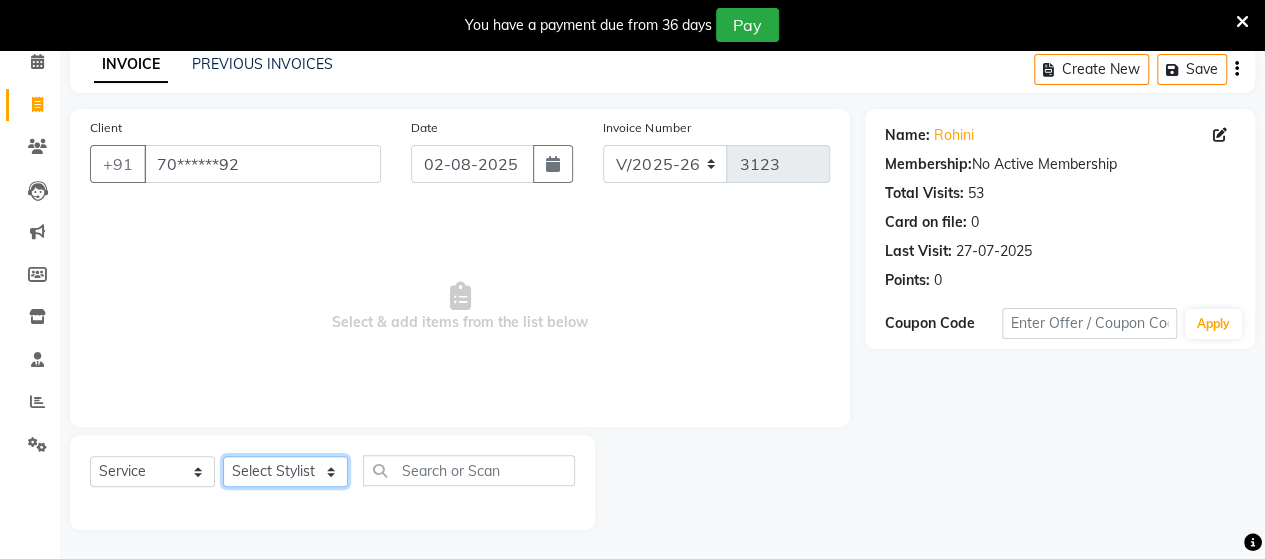 select on "48829" 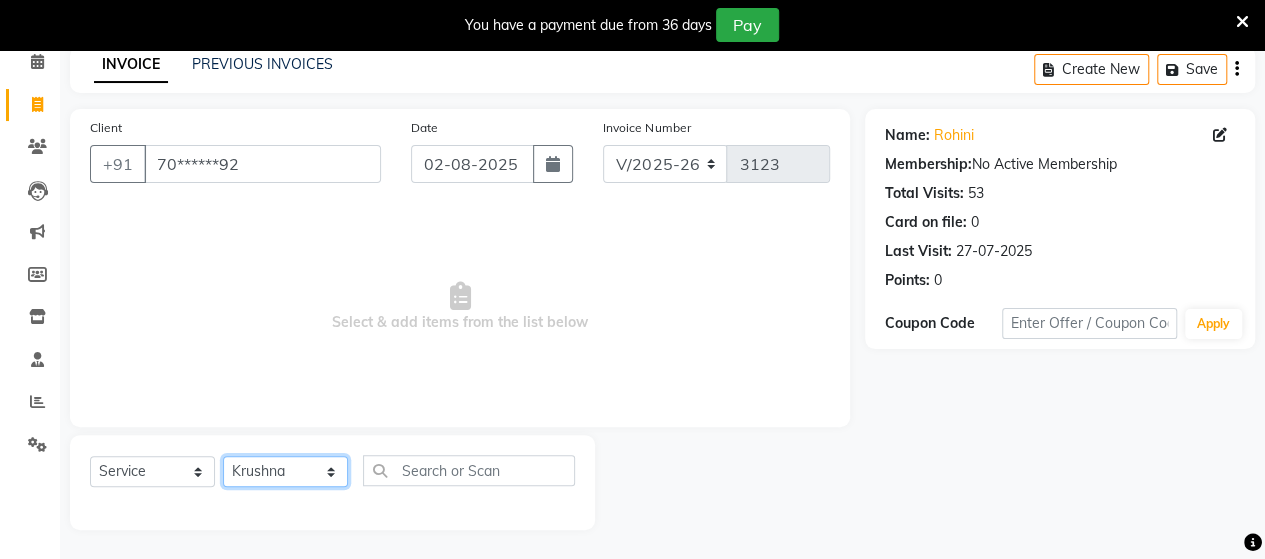 click on "Select Stylist Admin Datta  Jyoti  Krushna  Pratik  RAVI Rohit Rutuja" 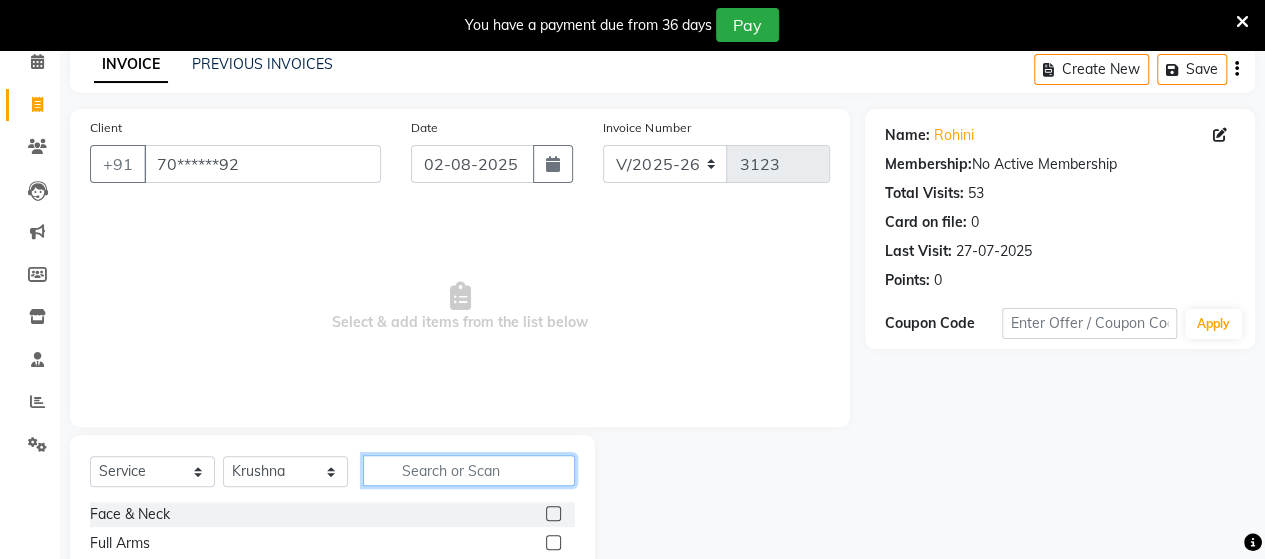 click 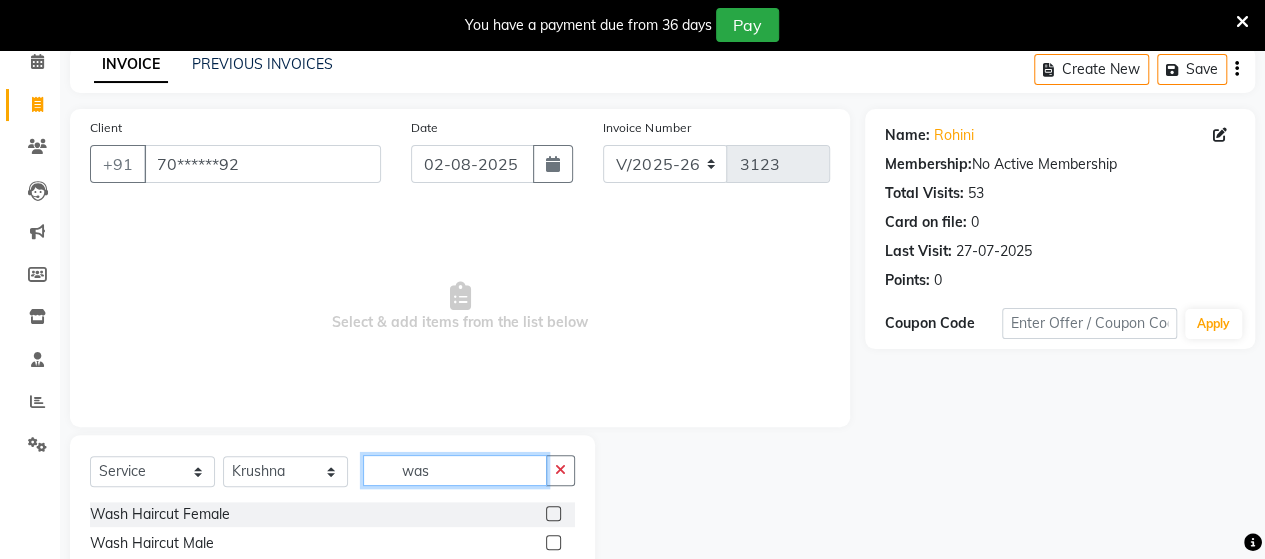 scroll, scrollTop: 206, scrollLeft: 0, axis: vertical 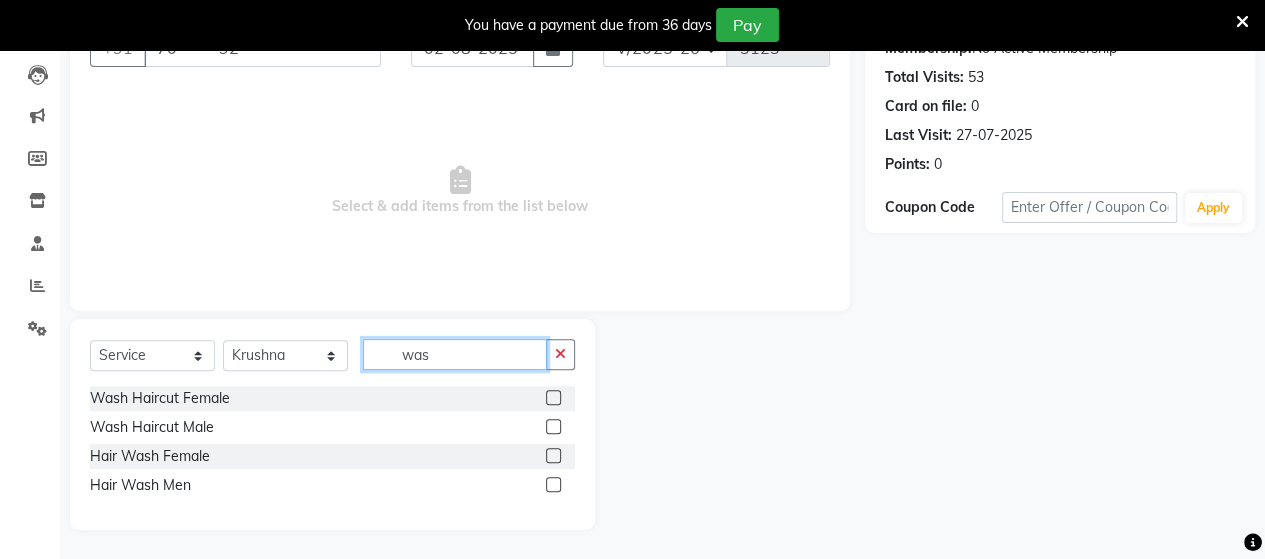 type on "was" 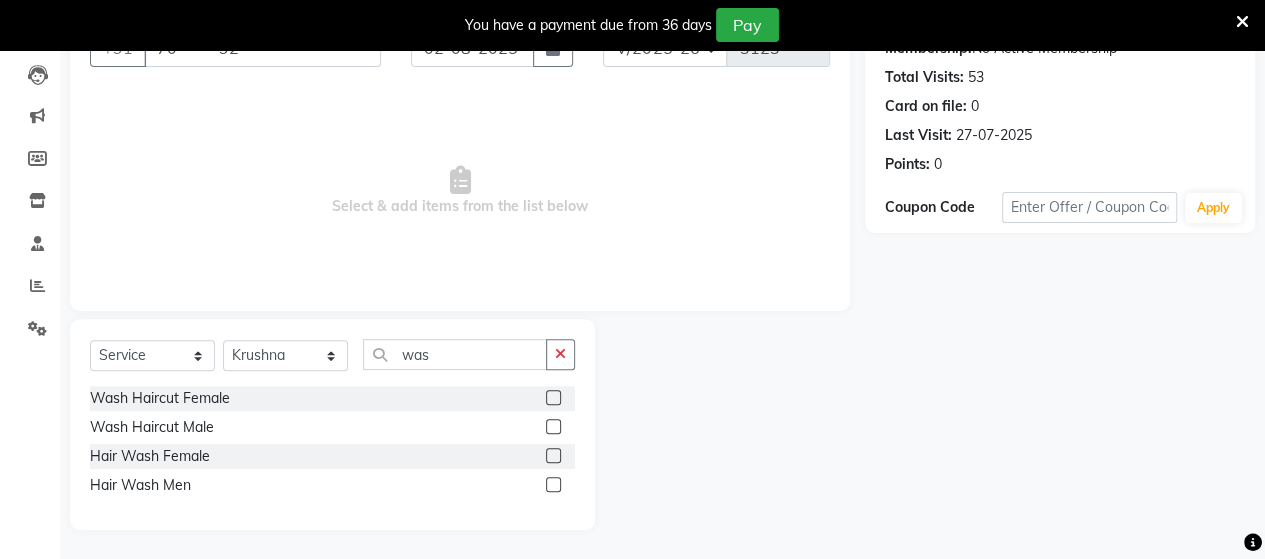 click 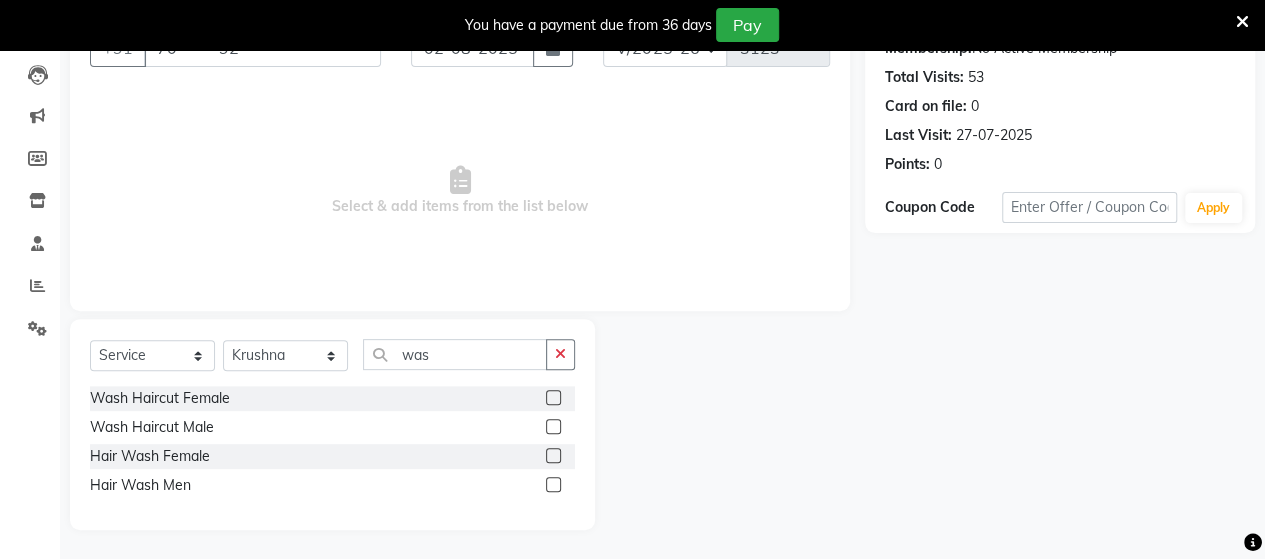 click at bounding box center (552, 456) 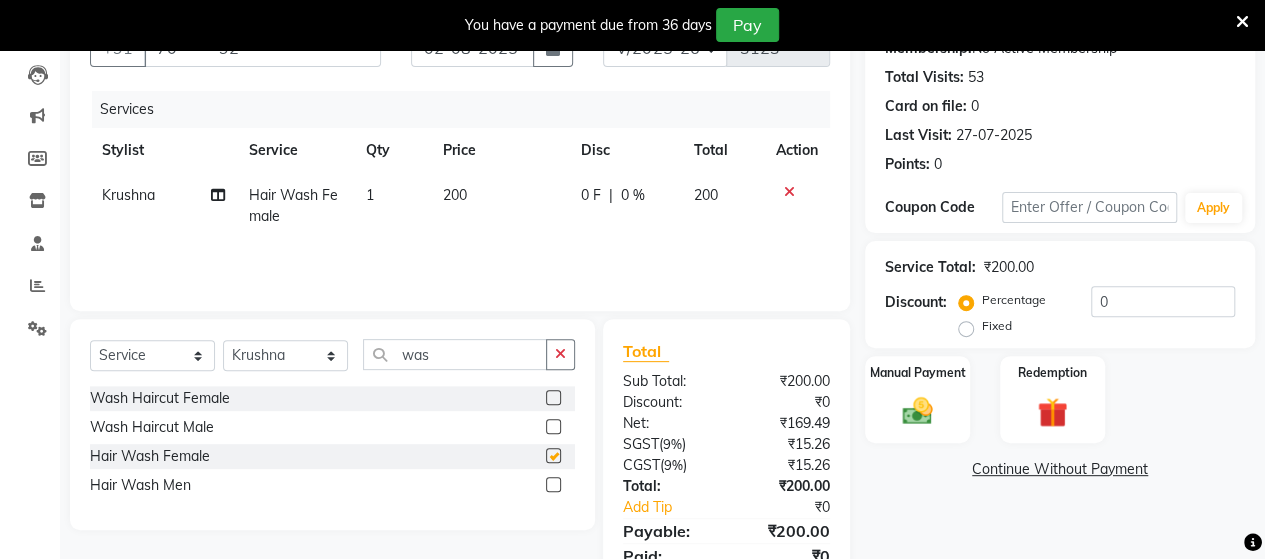 checkbox on "false" 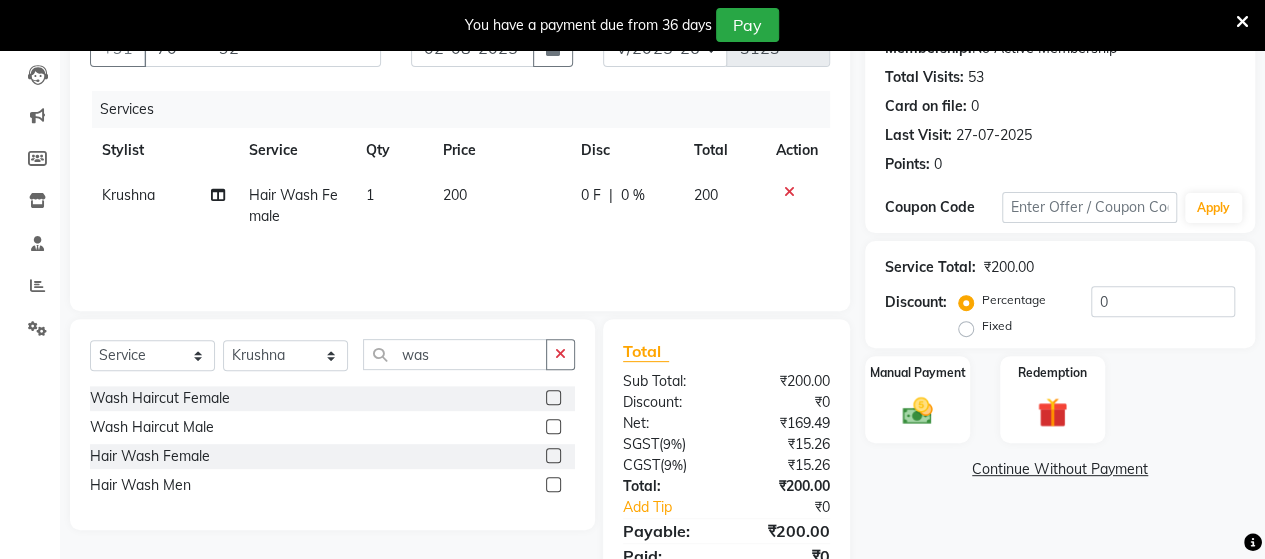 click on "200" 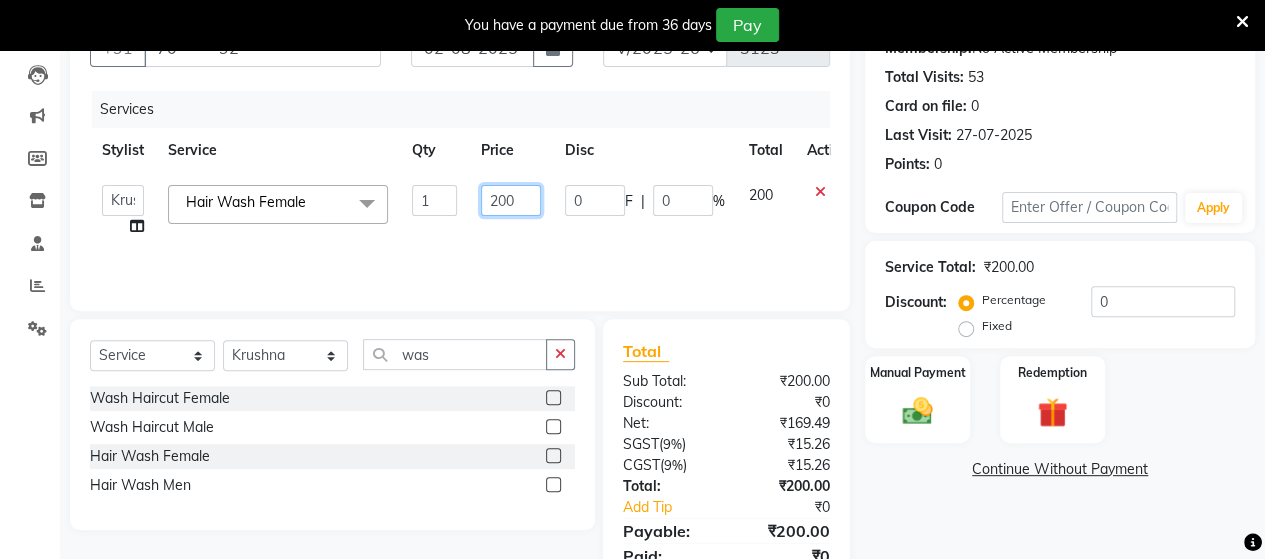 click on "200" 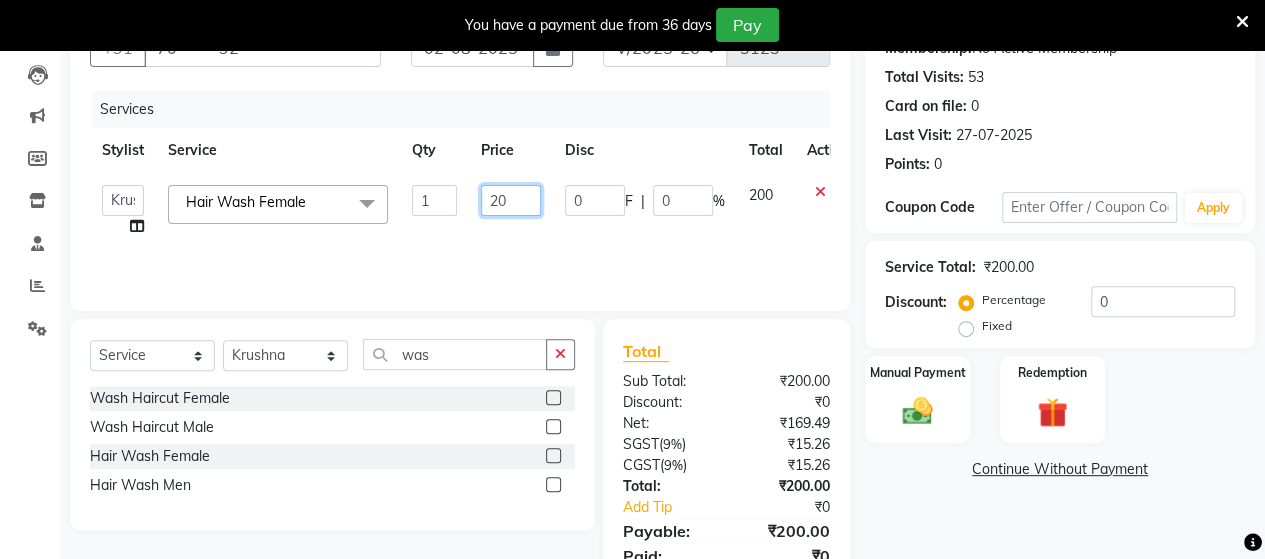 type on "250" 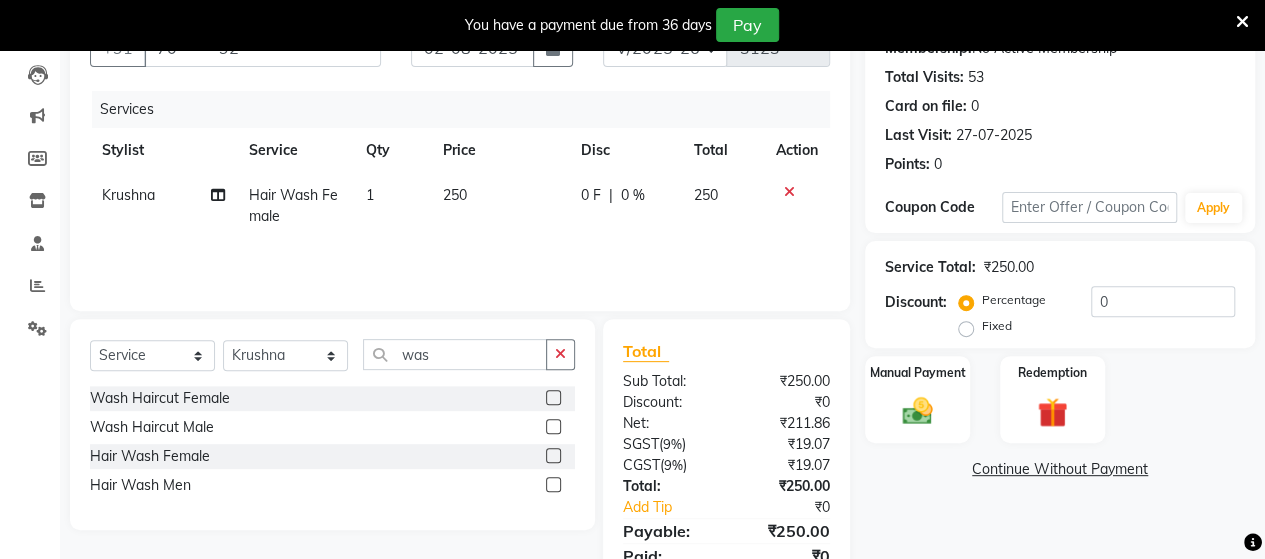 click on "Services Stylist Service Qty Price Disc Total Action [FIRST]  [SERVICE] [GENDER] 1 250 0 F | 0 % 250" 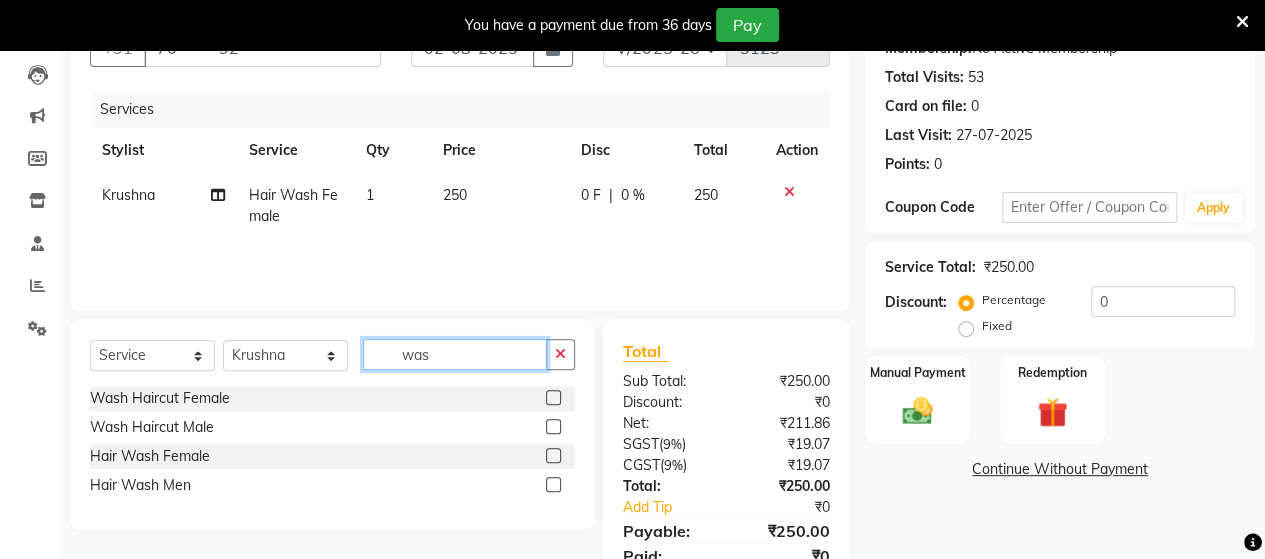 click on "was" 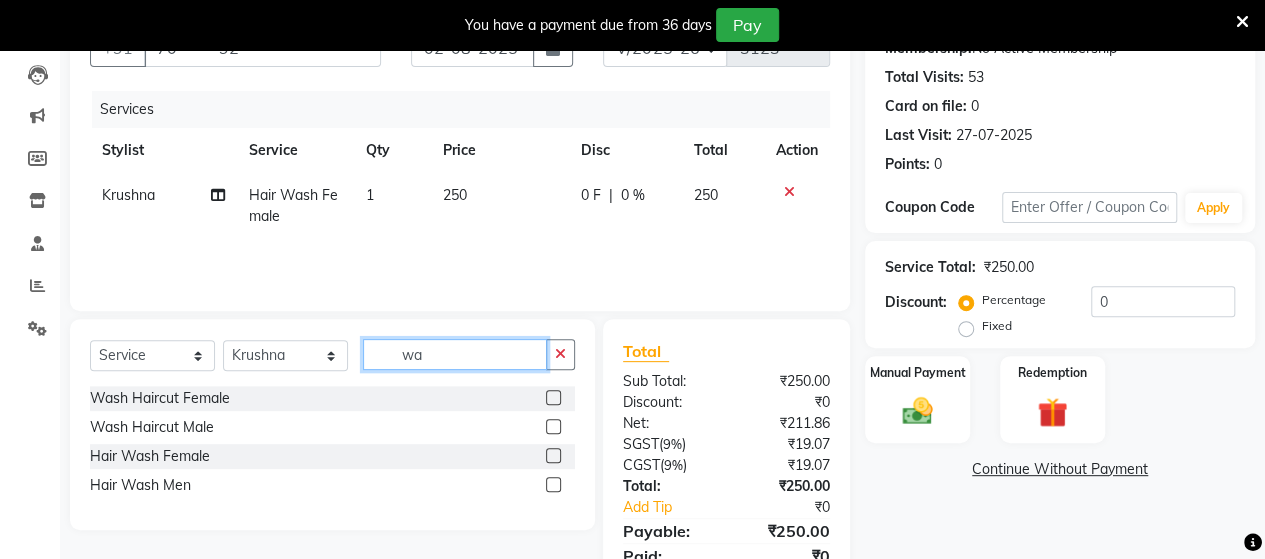 type on "w" 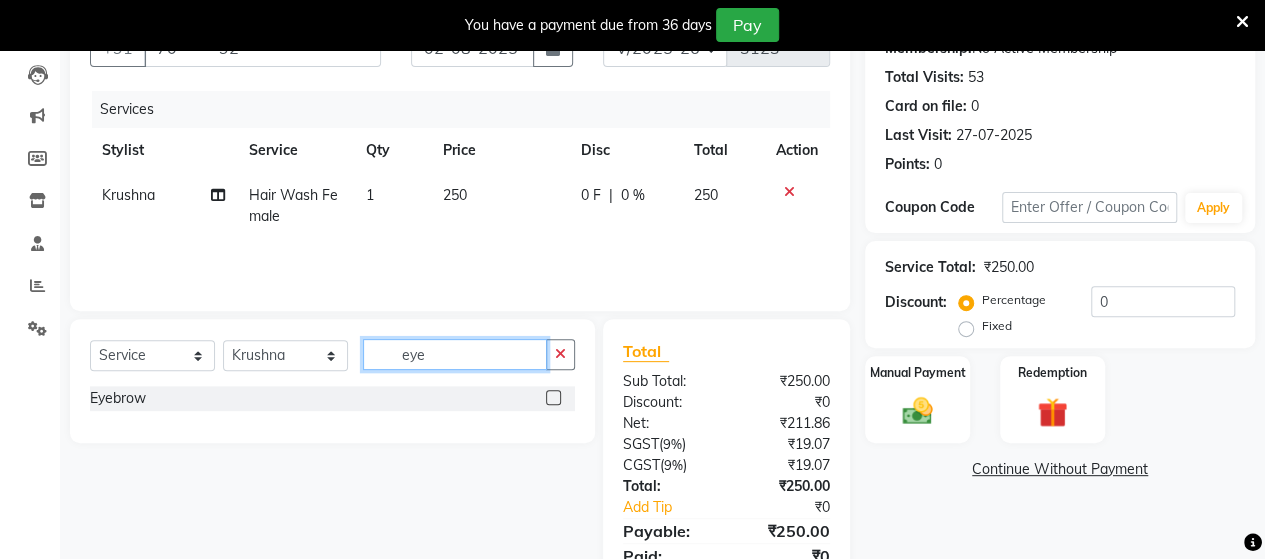 type on "eye" 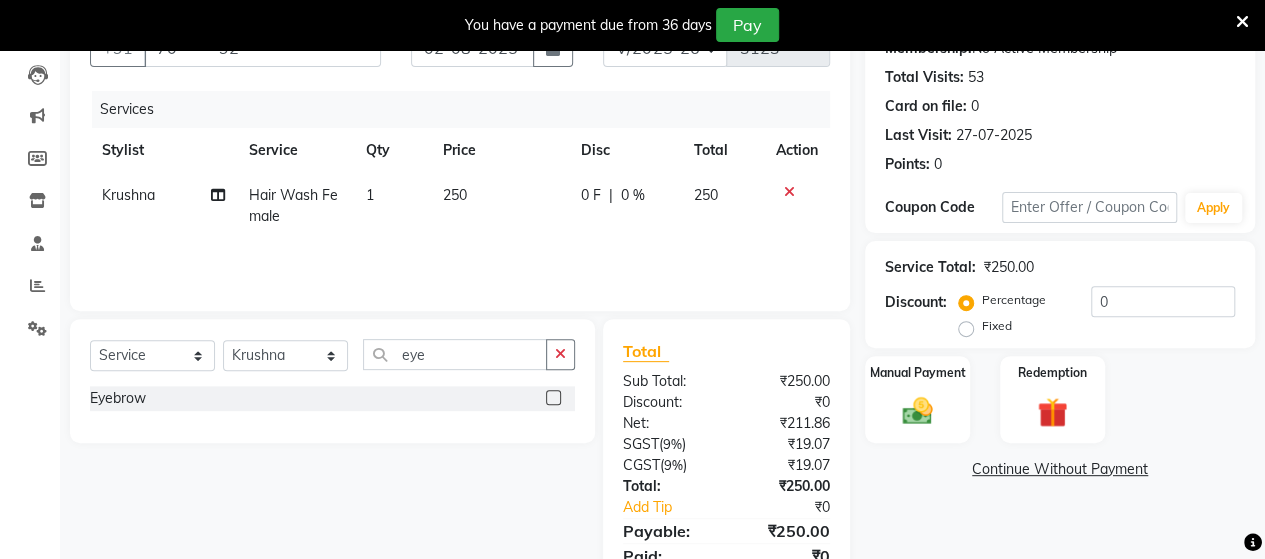 click 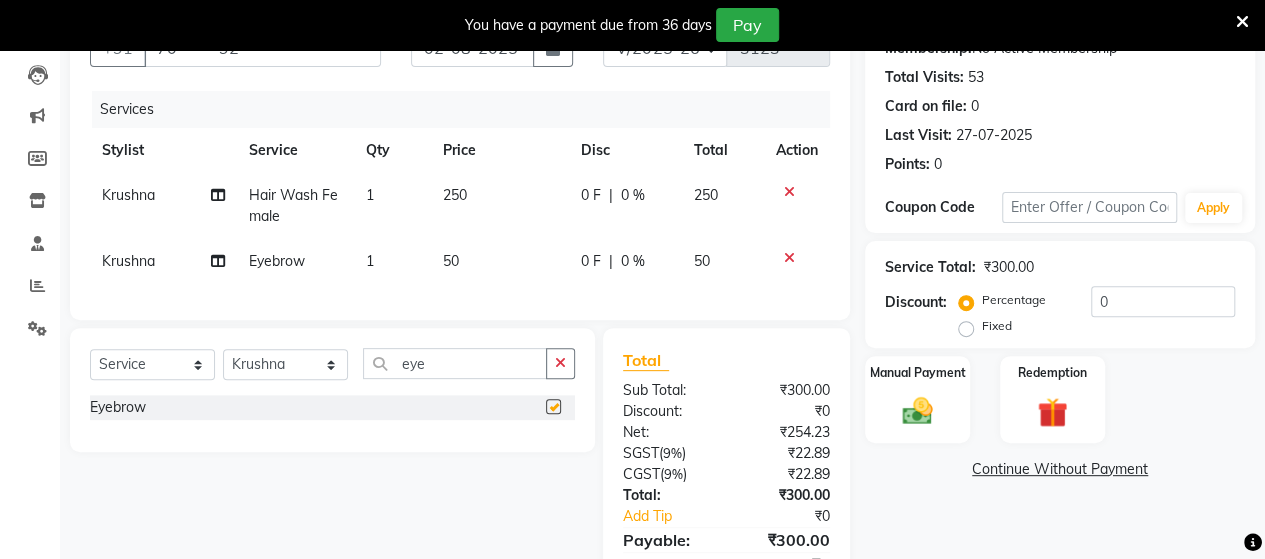 checkbox on "false" 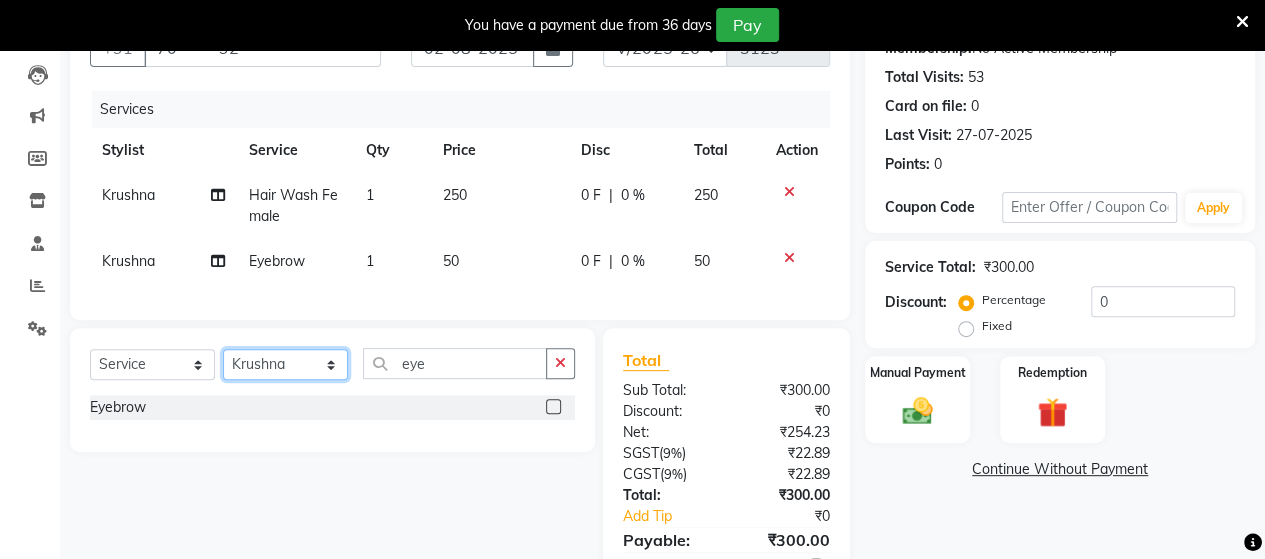 click on "Select Stylist Admin Datta  Jyoti  Krushna  Pratik  RAVI Rohit Rutuja" 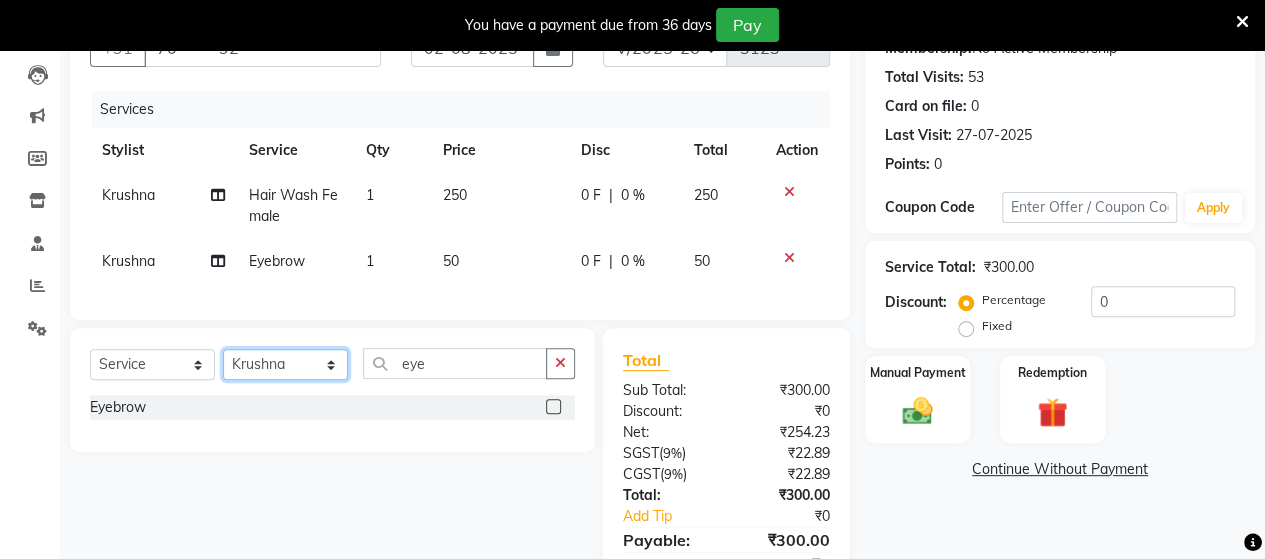 select on "48828" 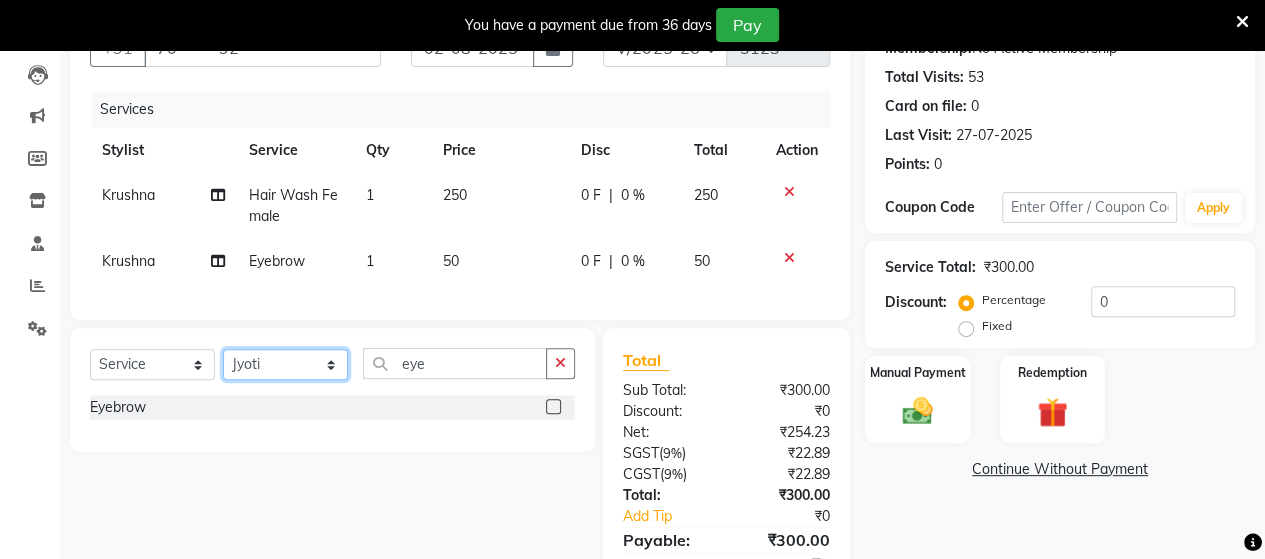 click on "Select Stylist Admin Datta  Jyoti  Krushna  Pratik  RAVI Rohit Rutuja" 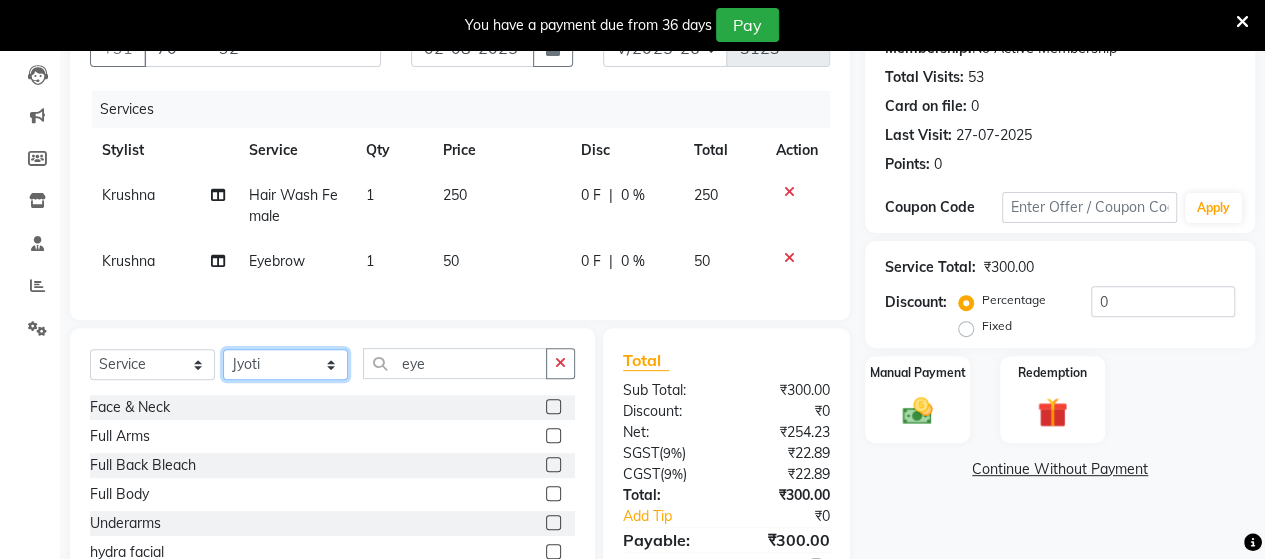 scroll, scrollTop: 314, scrollLeft: 0, axis: vertical 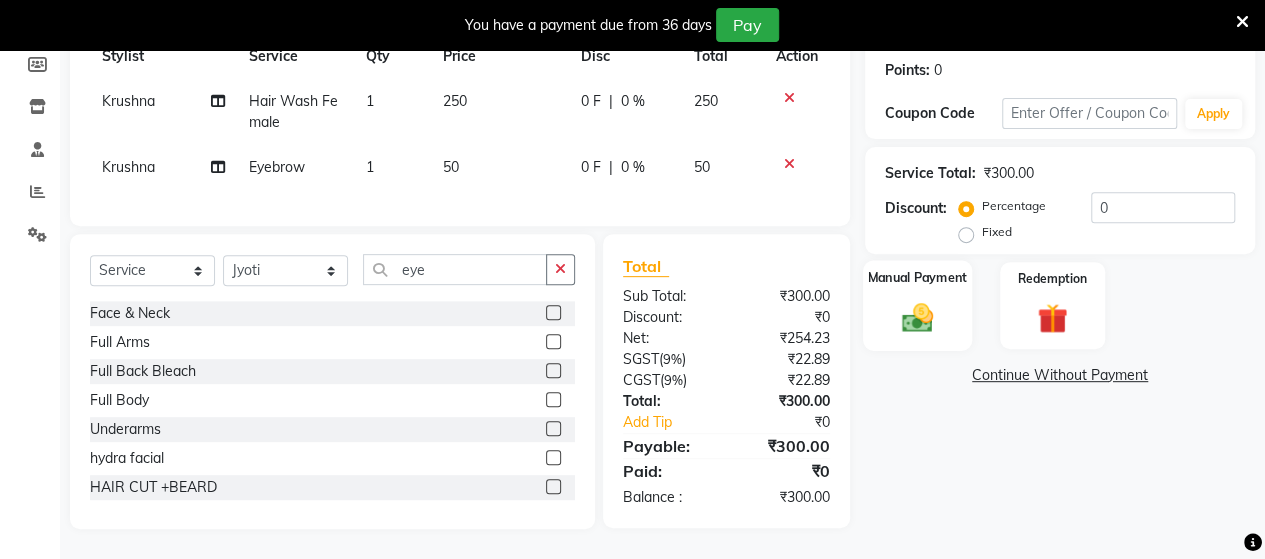 click 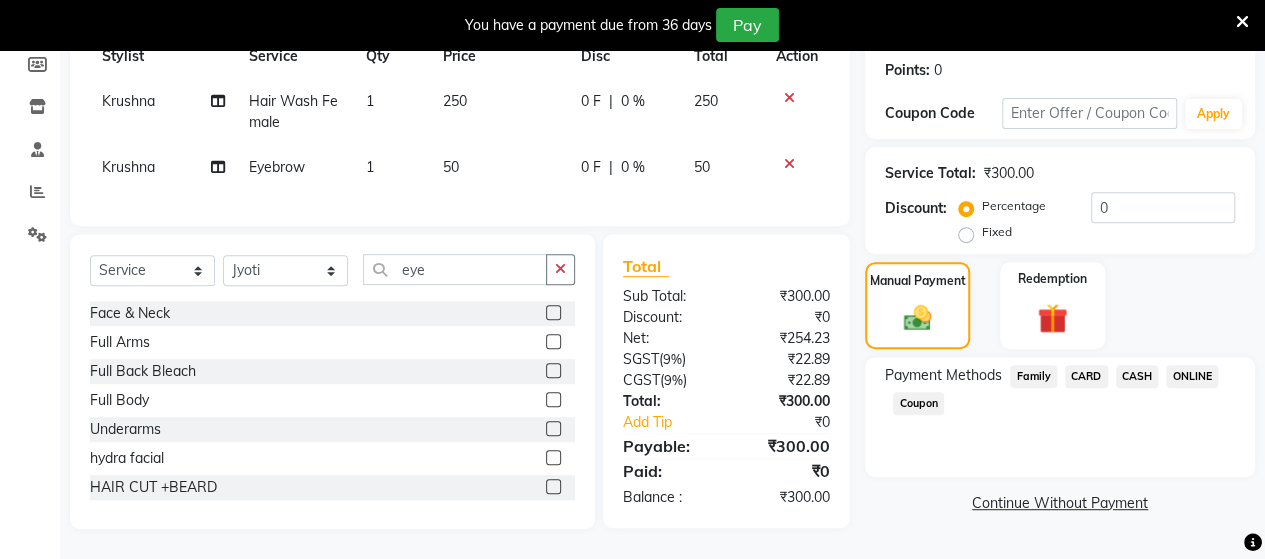 click on "ONLINE" 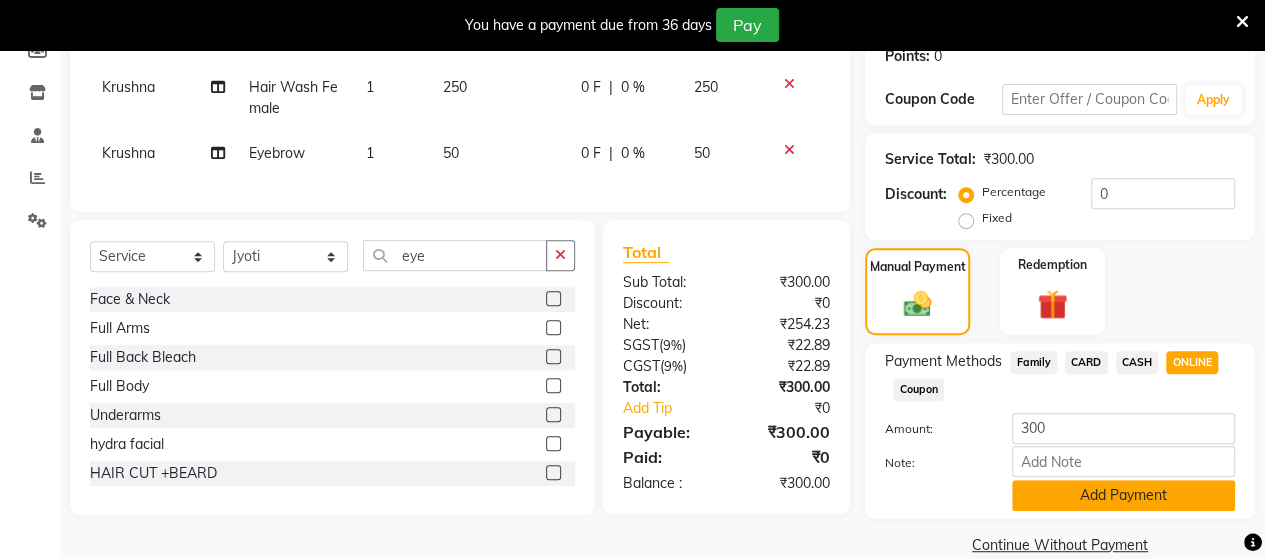 click on "Add Payment" 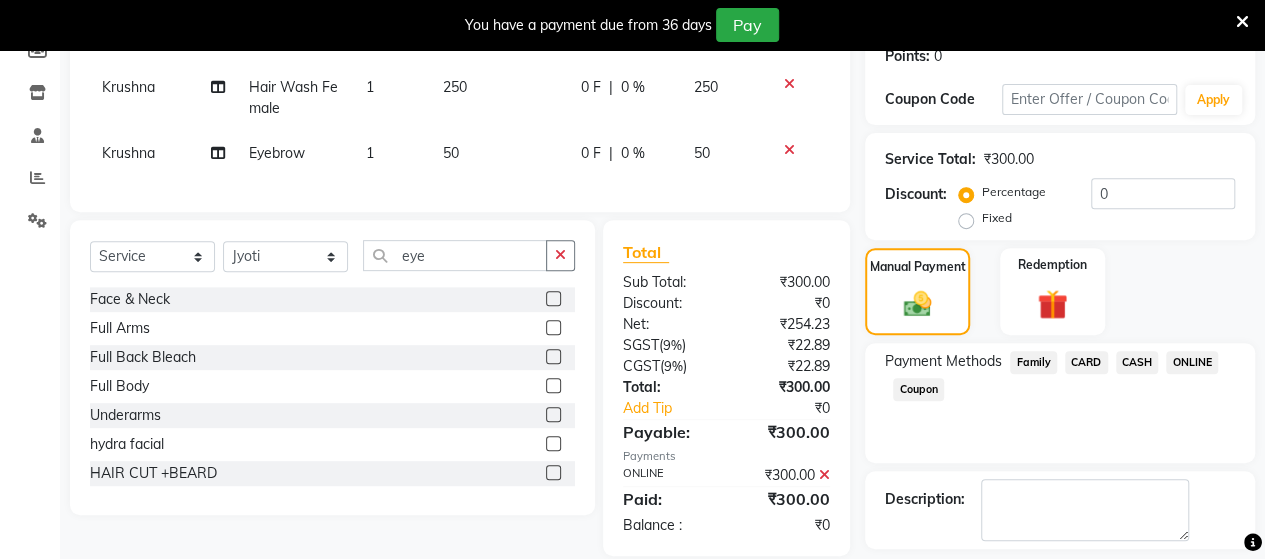 scroll, scrollTop: 400, scrollLeft: 0, axis: vertical 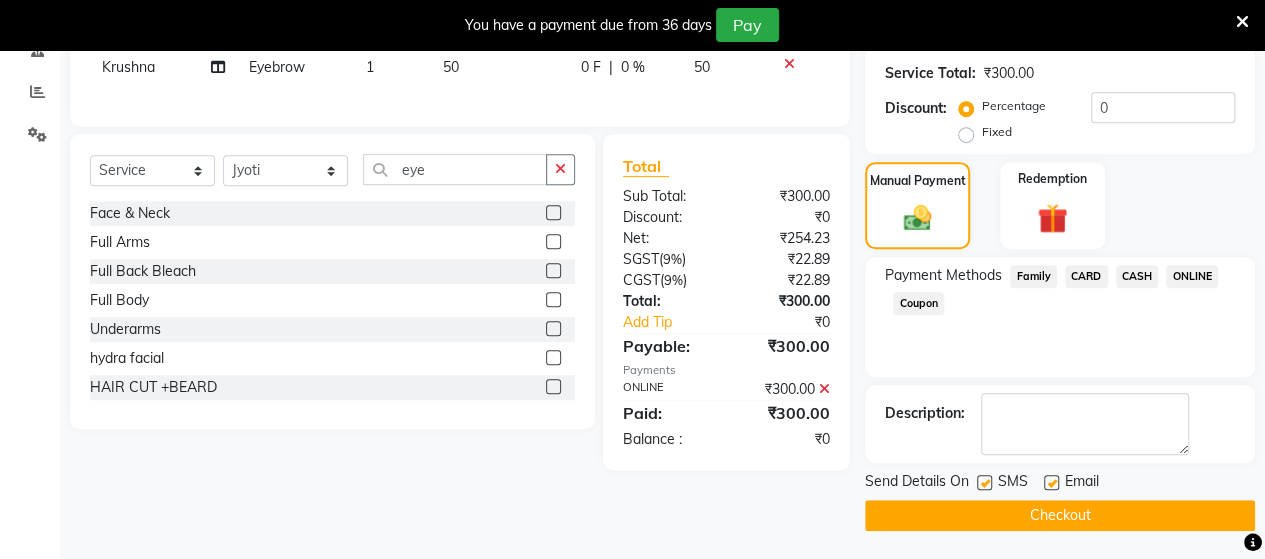 click on "Checkout" 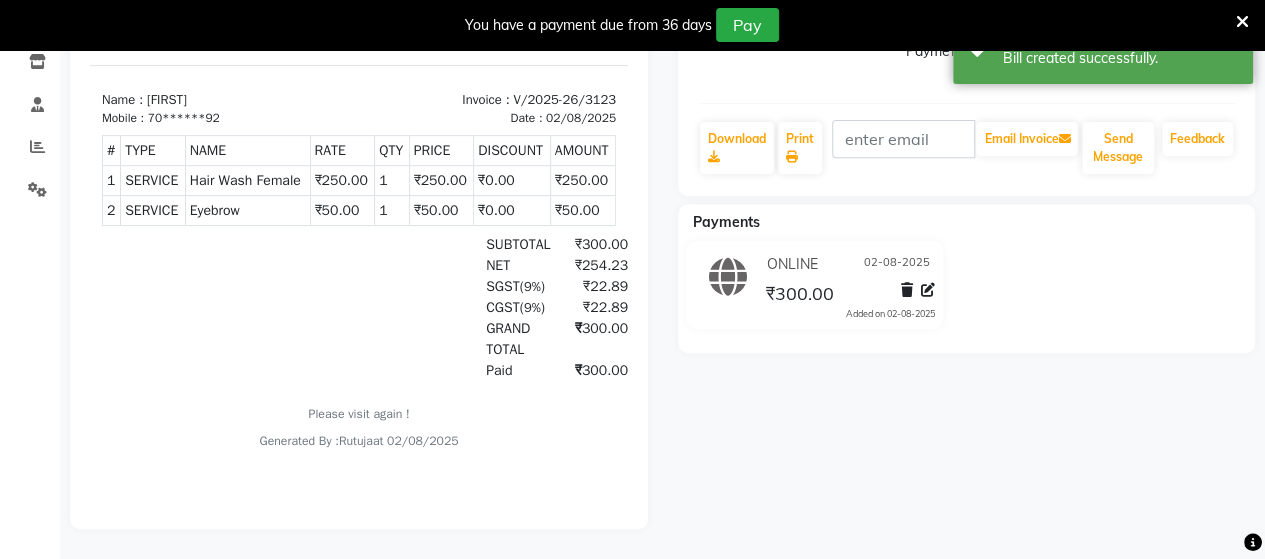 scroll, scrollTop: 138, scrollLeft: 0, axis: vertical 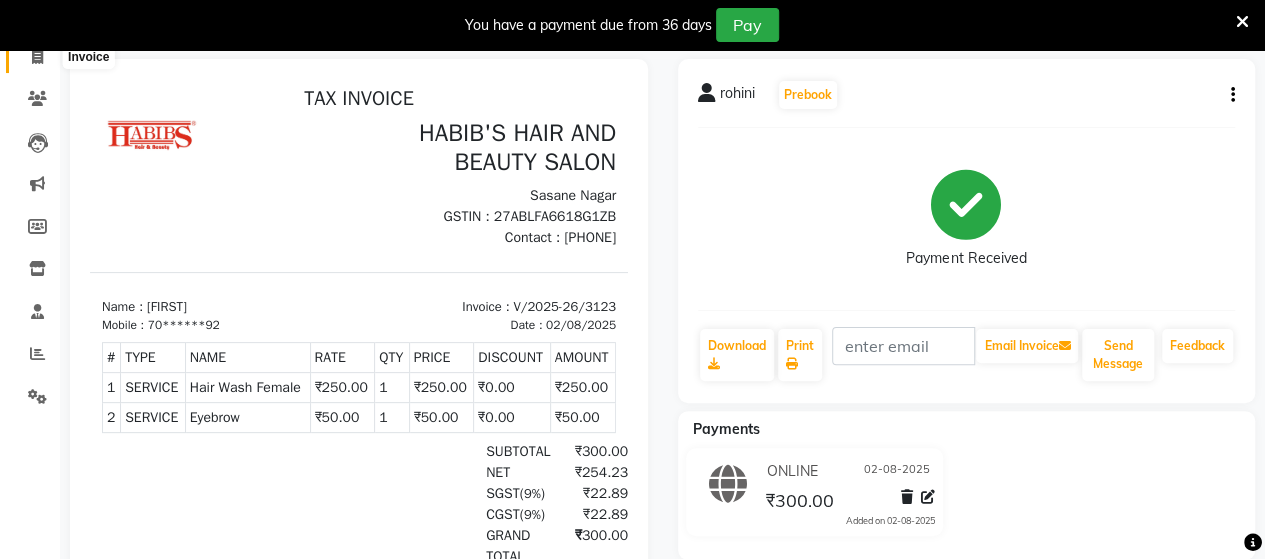 click 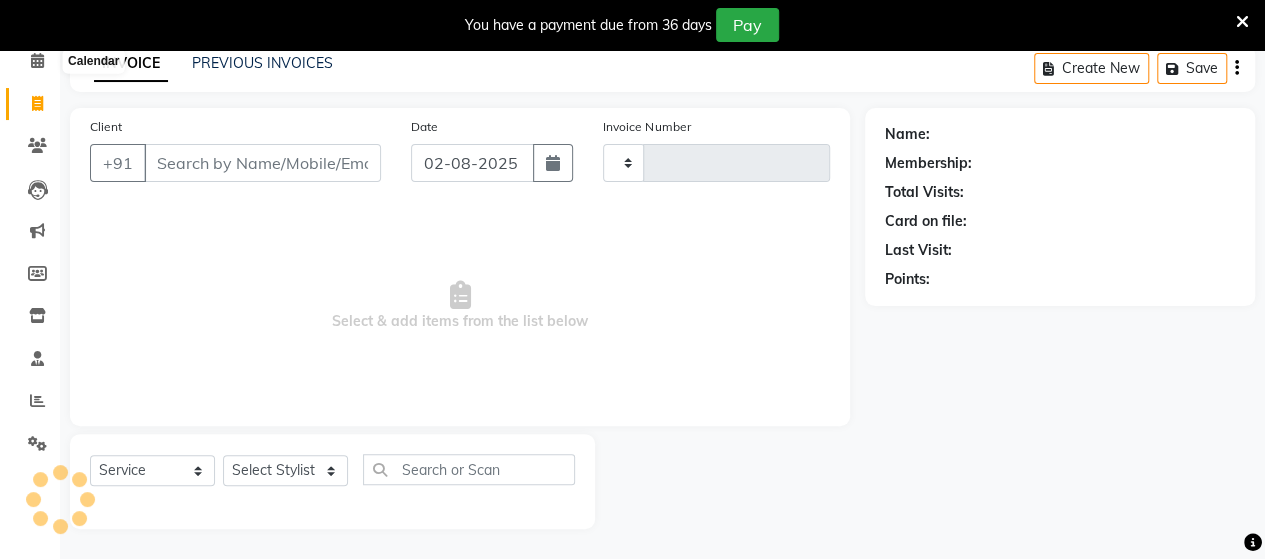 type on "3124" 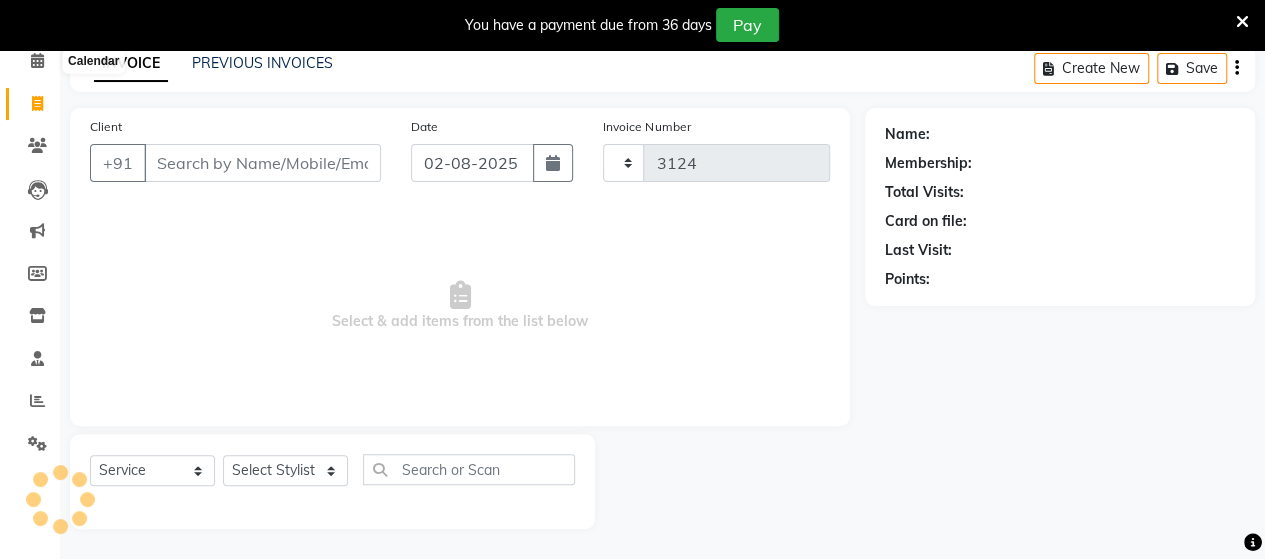 scroll, scrollTop: 90, scrollLeft: 0, axis: vertical 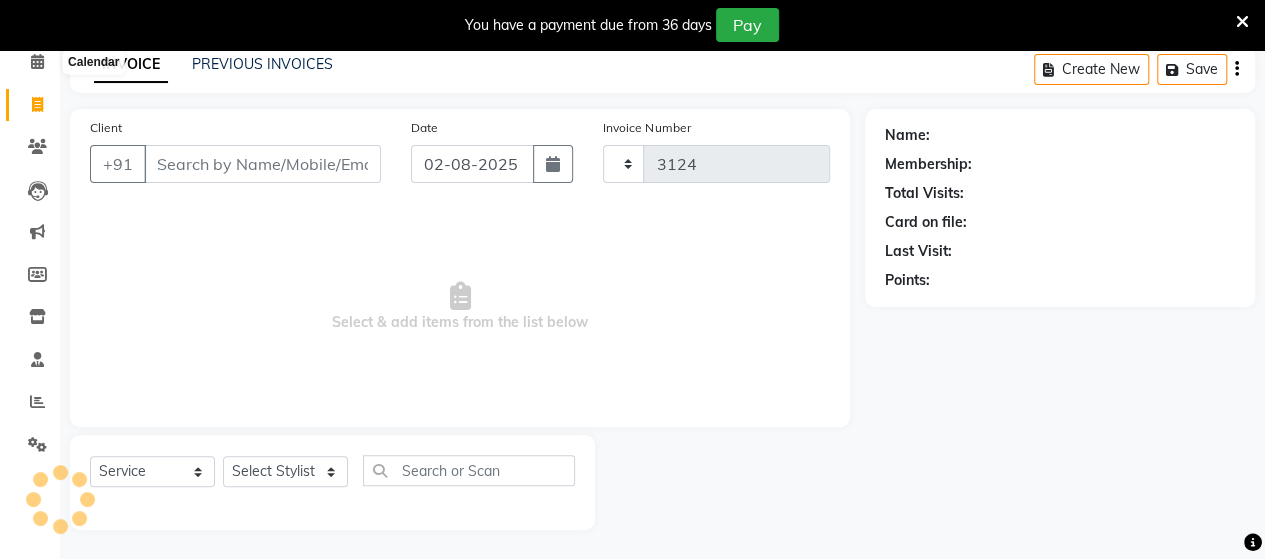 select on "6429" 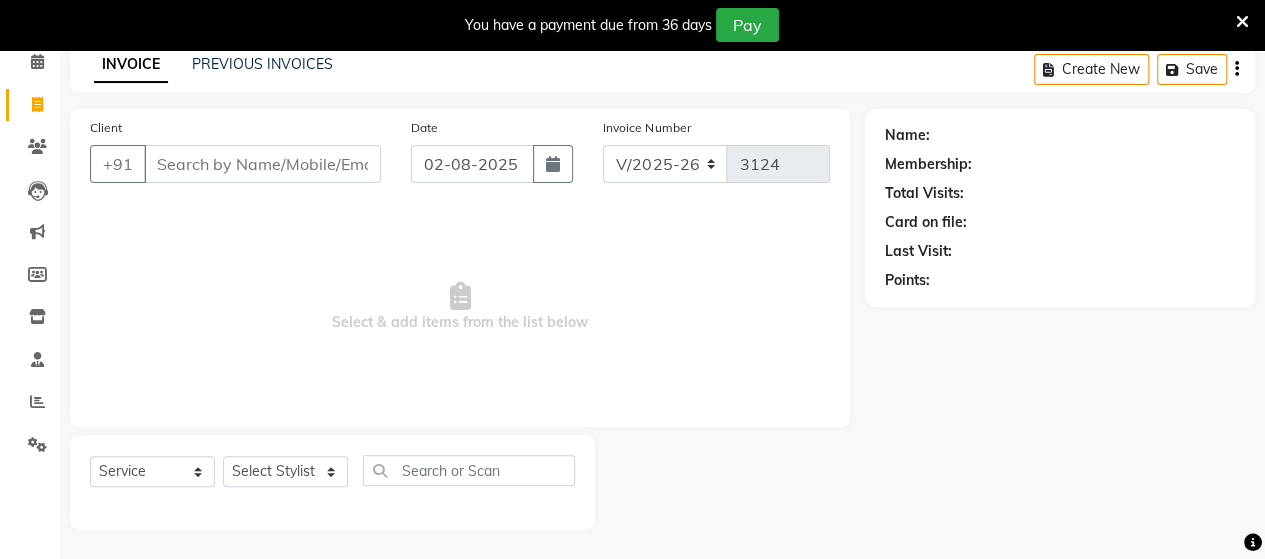 click on "Client" at bounding box center (262, 164) 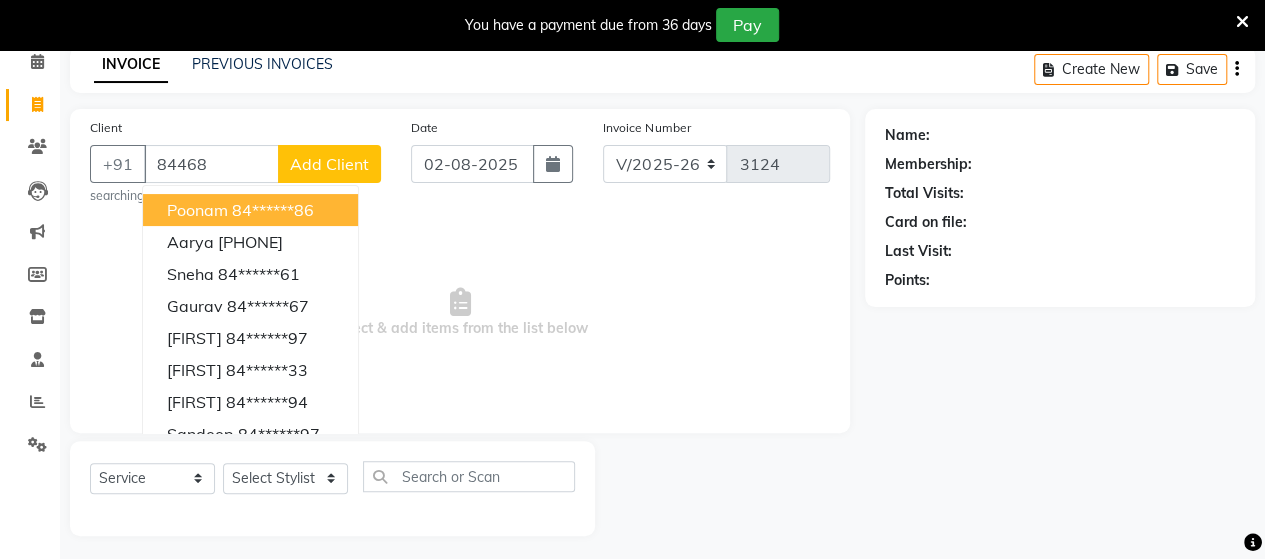 scroll, scrollTop: 90, scrollLeft: 0, axis: vertical 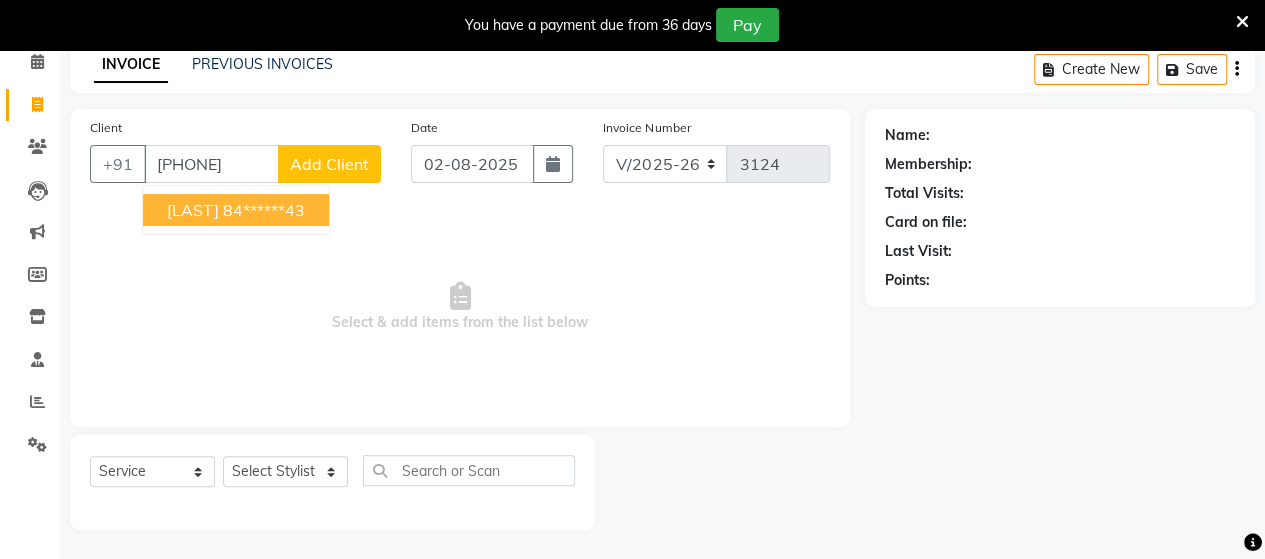 click on "[LAST]" at bounding box center [193, 210] 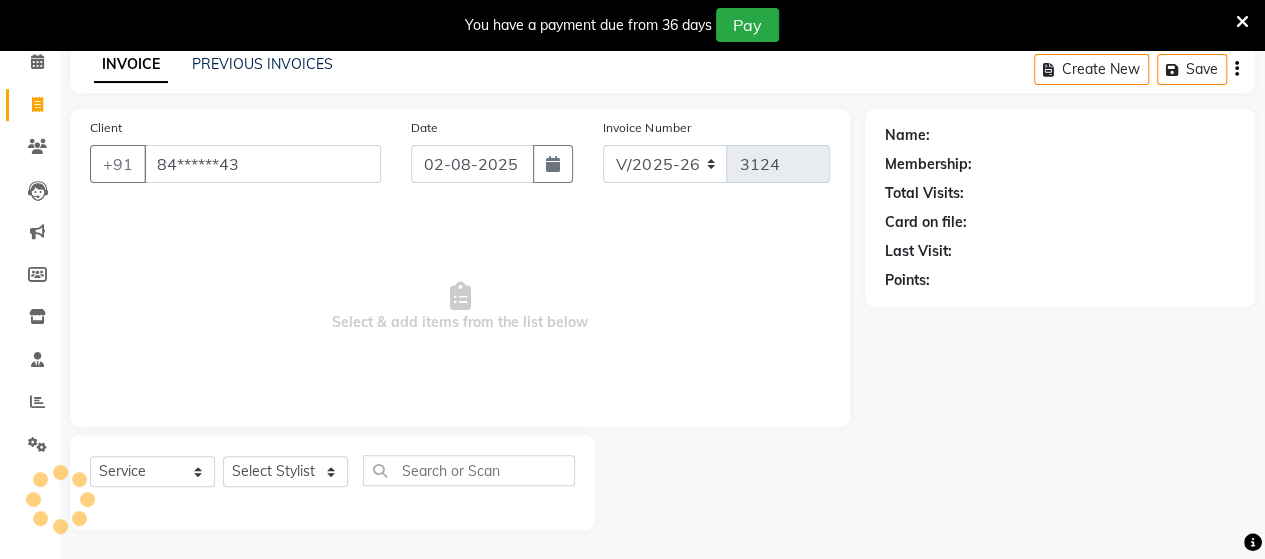 type on "84******43" 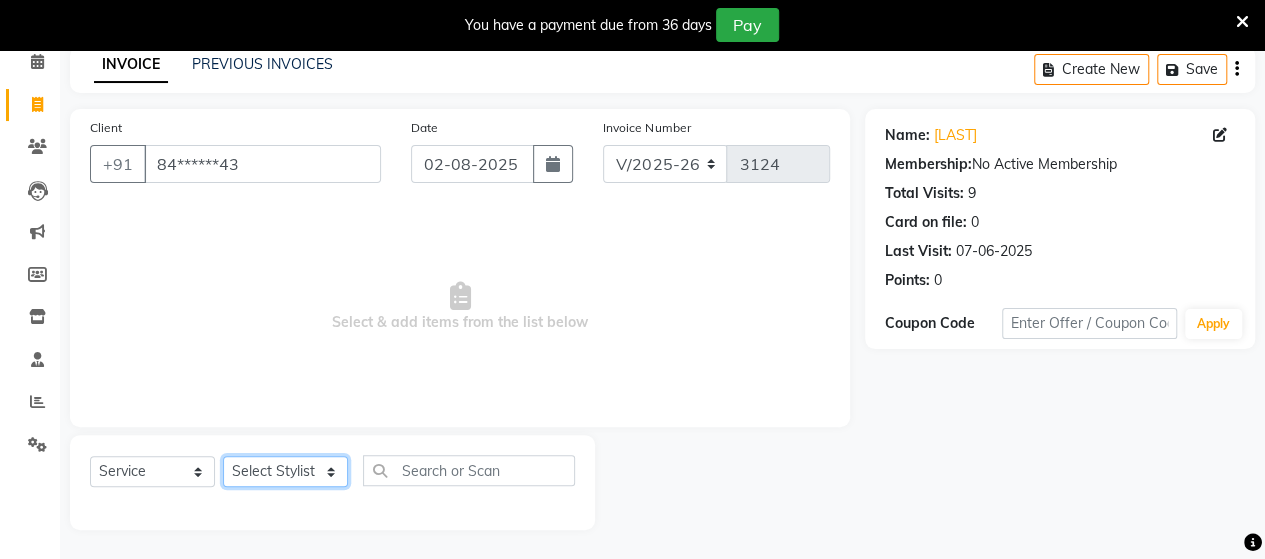 click on "Select Stylist Admin Datta  Jyoti  Krushna  Pratik  RAVI Rohit Rutuja" 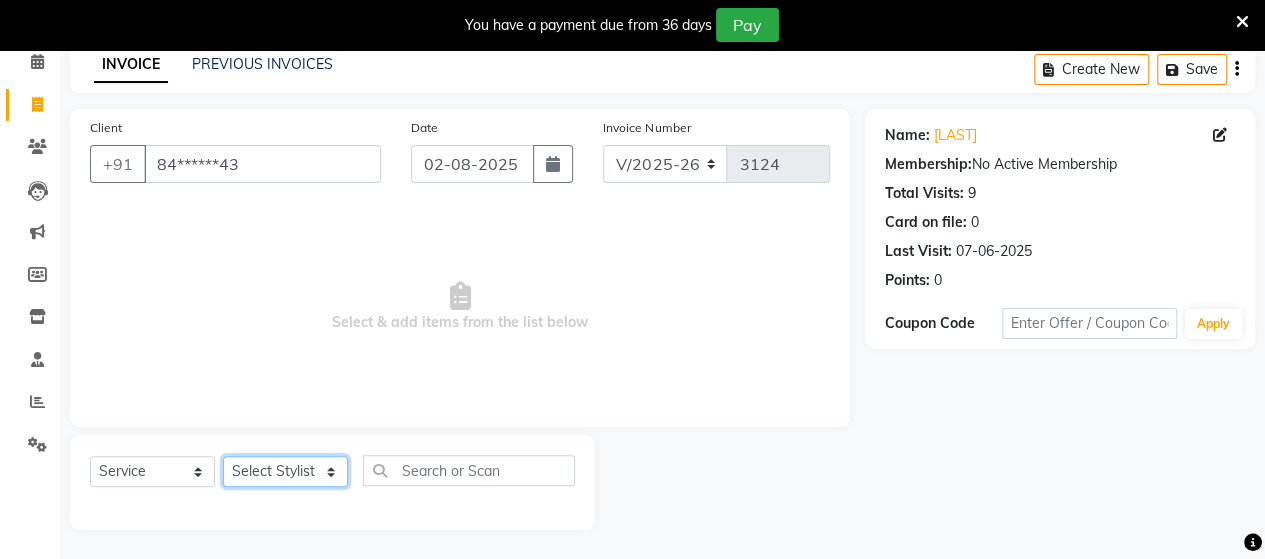 select on "48829" 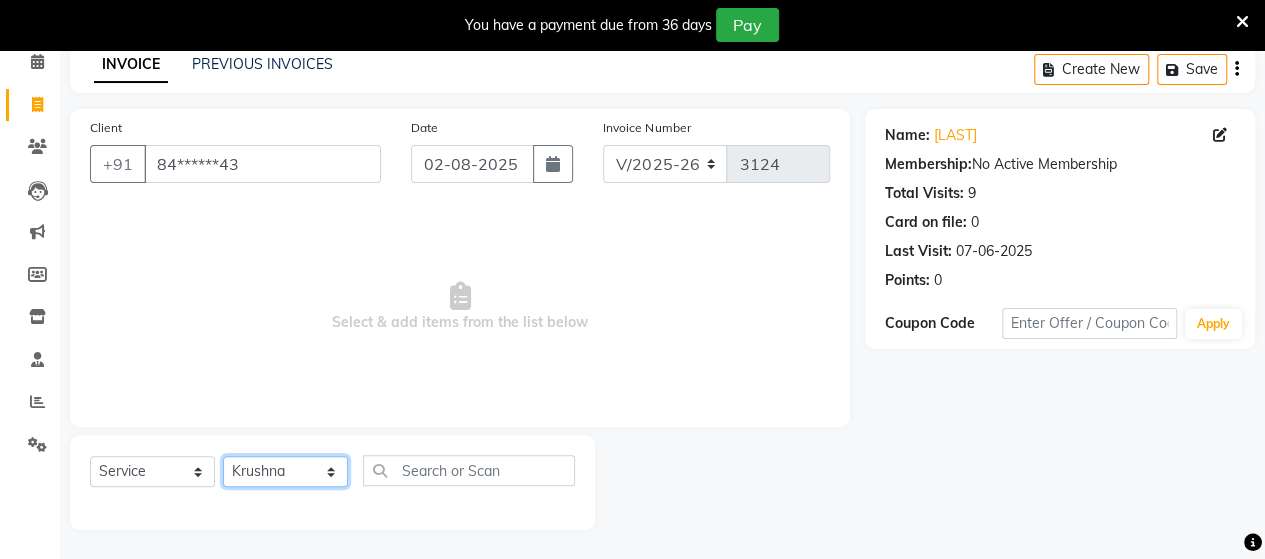 click on "Select Stylist Admin Datta  Jyoti  Krushna  Pratik  RAVI Rohit Rutuja" 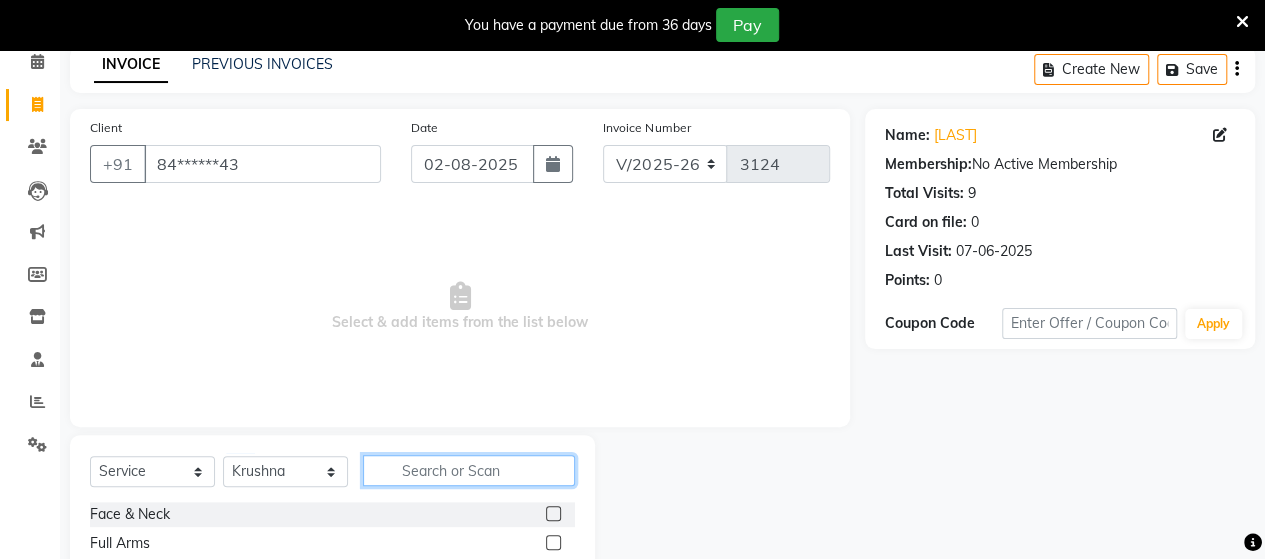 click 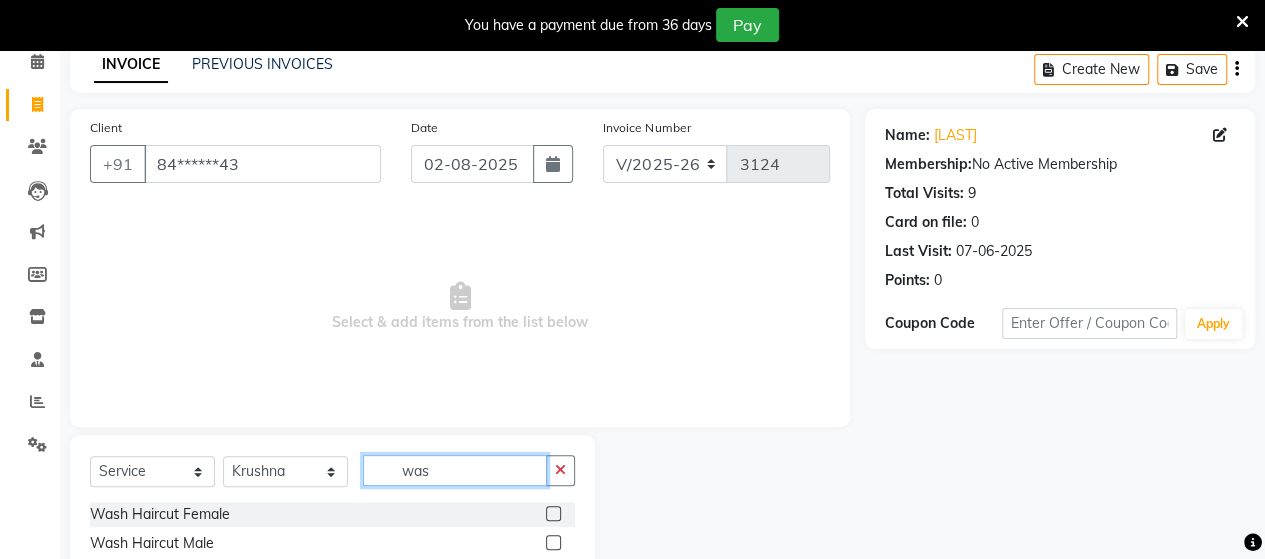 type on "was" 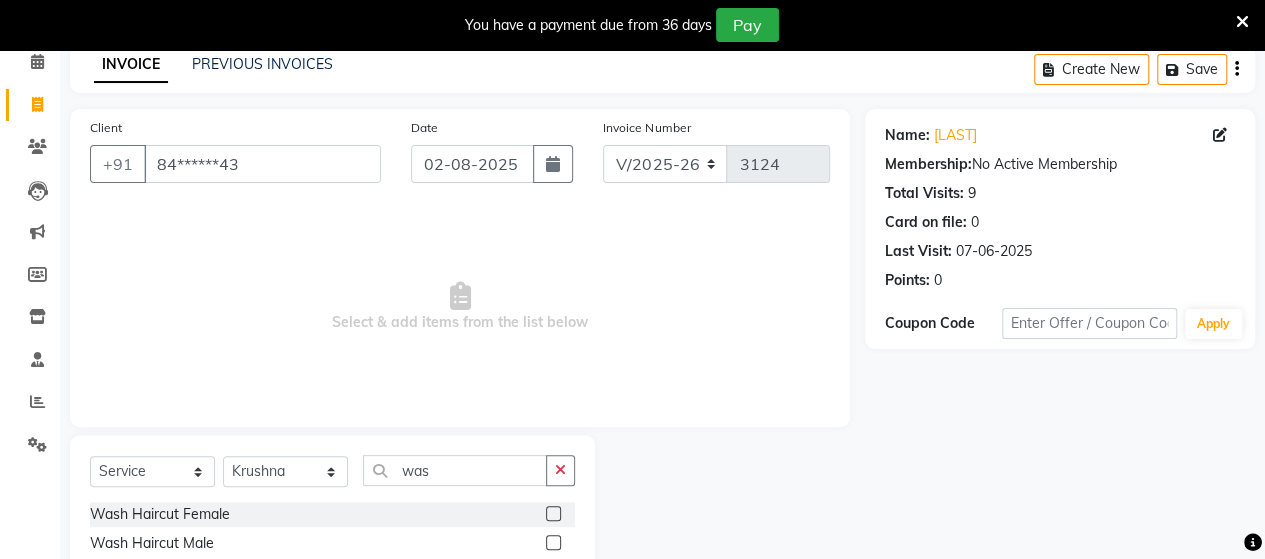 click 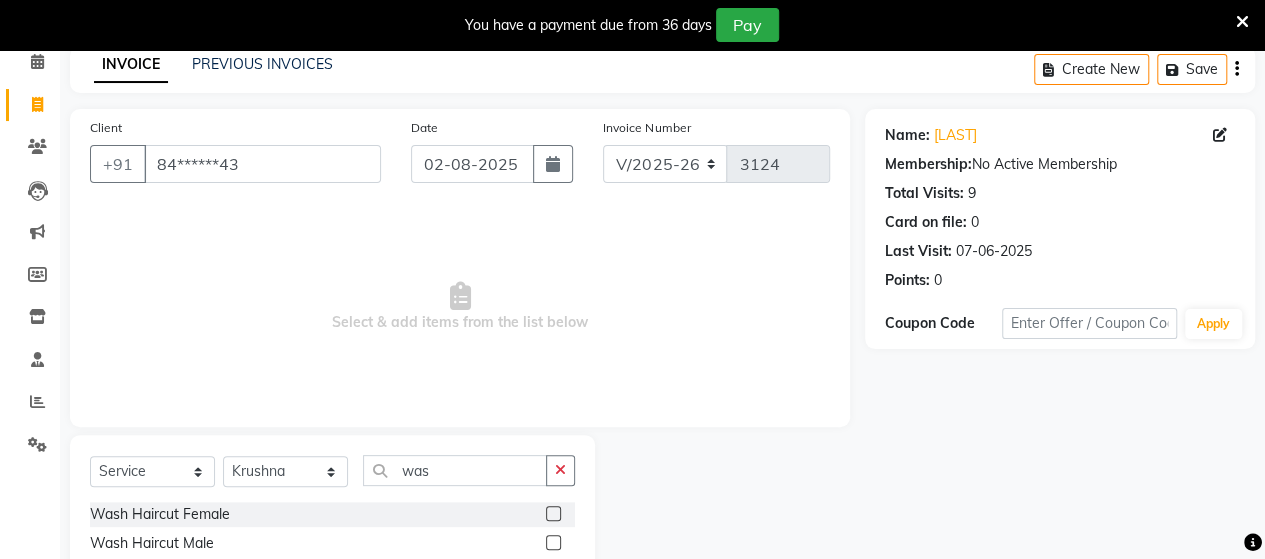 click at bounding box center [552, 543] 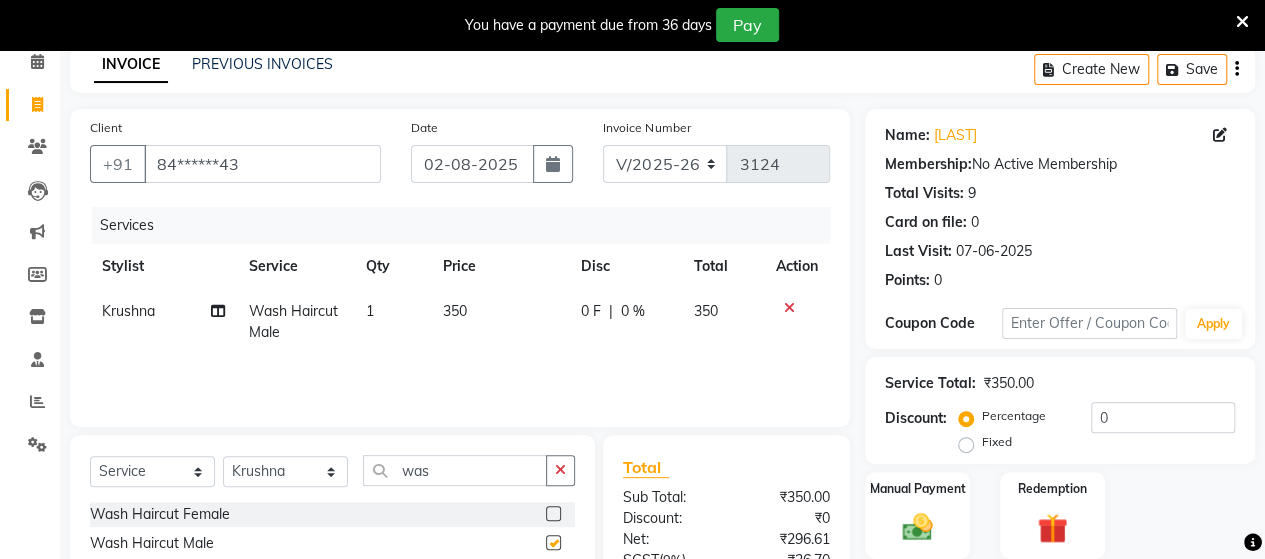 checkbox on "false" 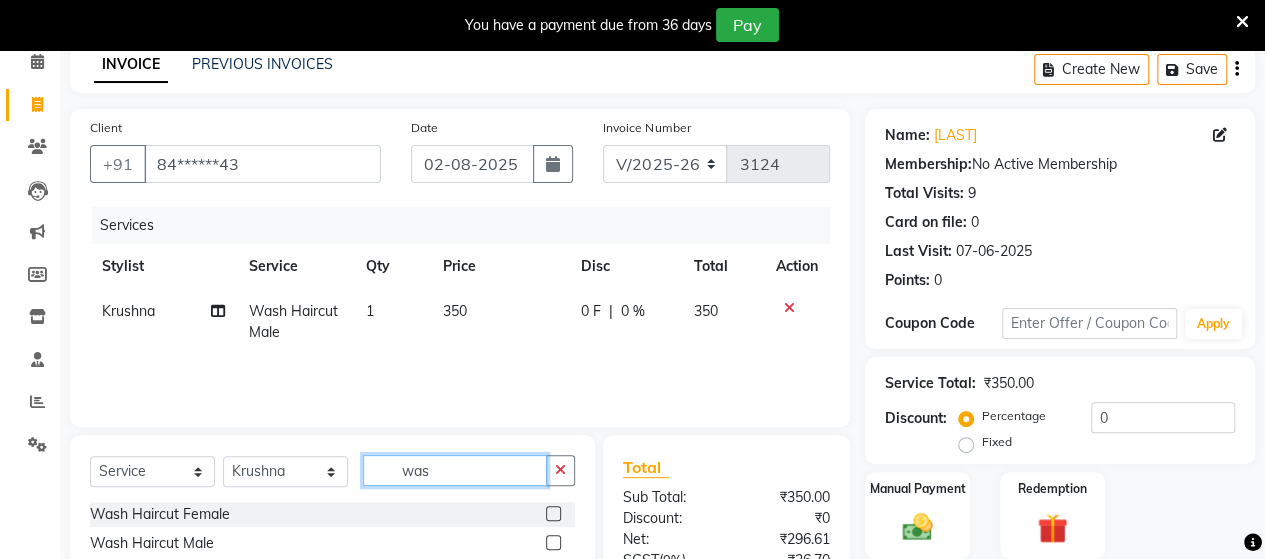 click on "was" 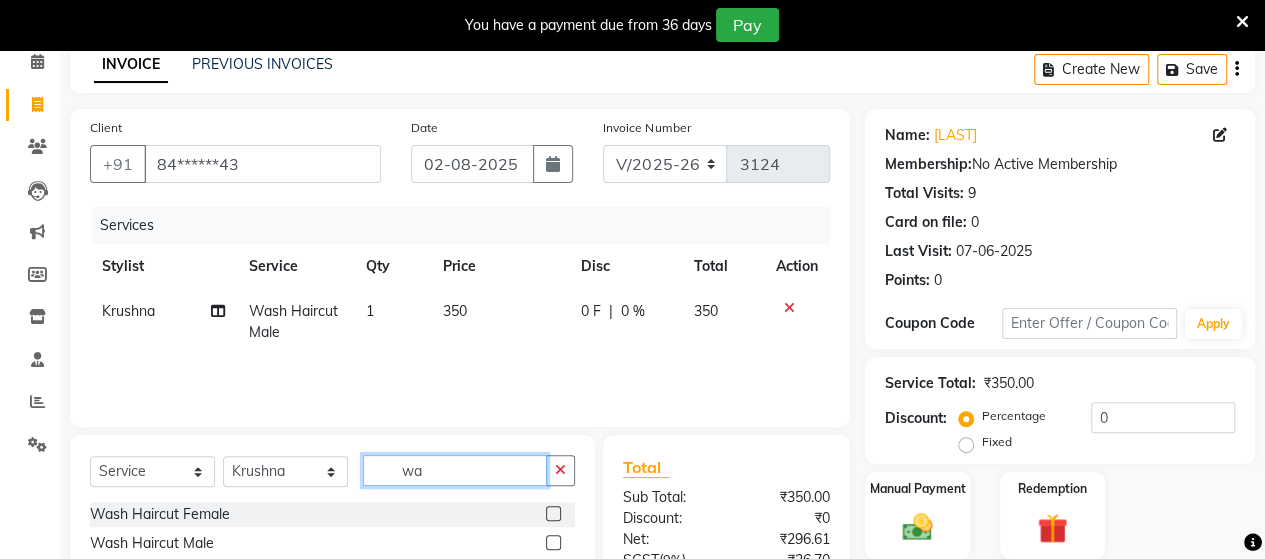 type on "w" 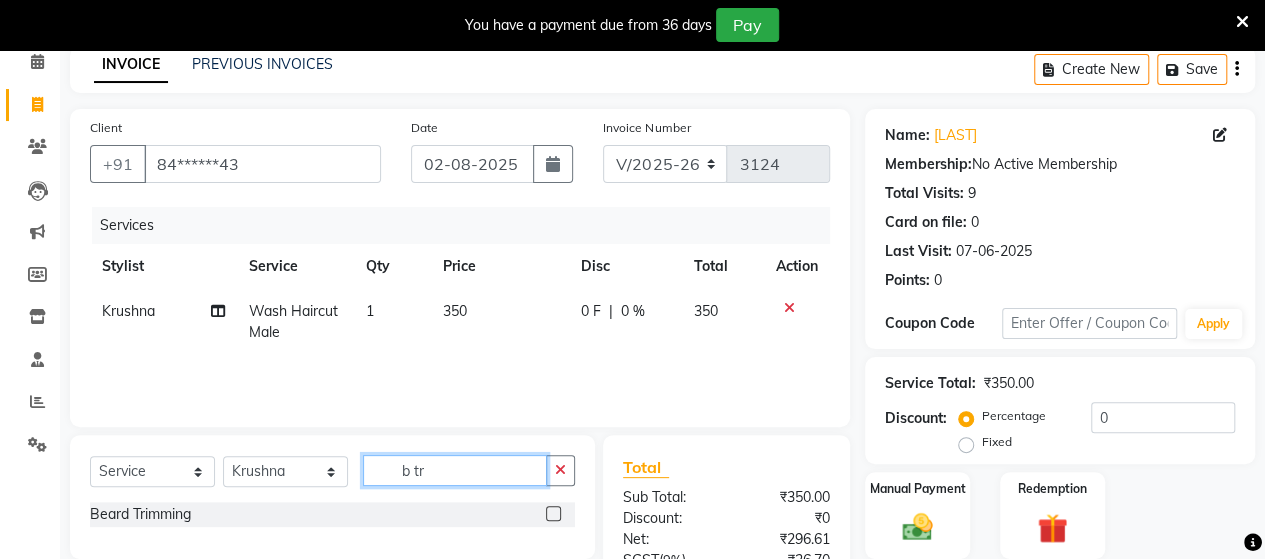 type on "b tr" 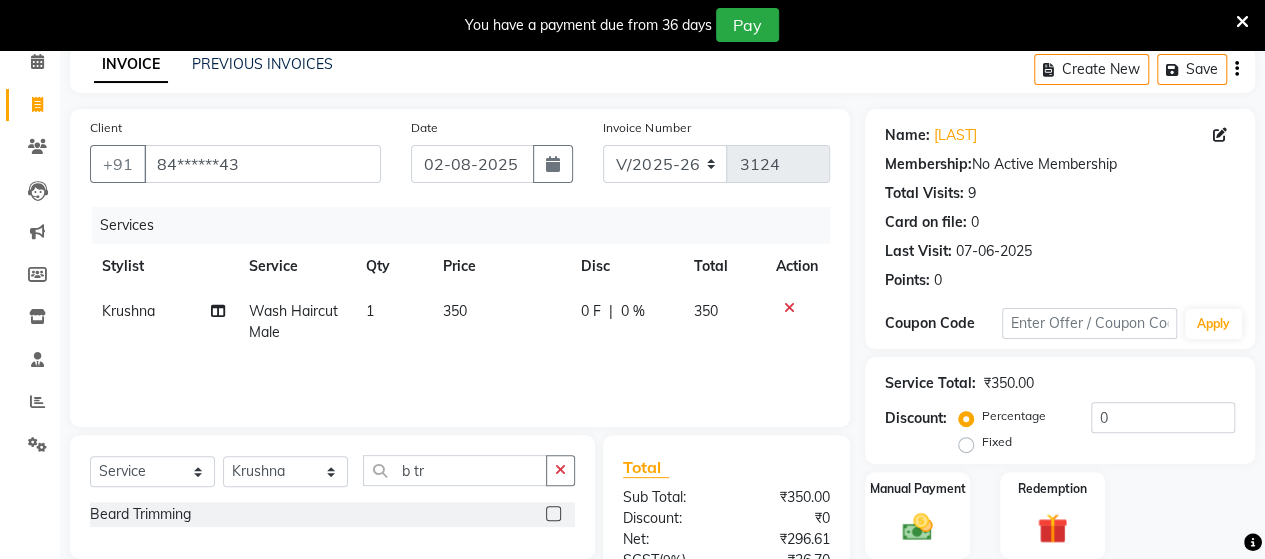 click 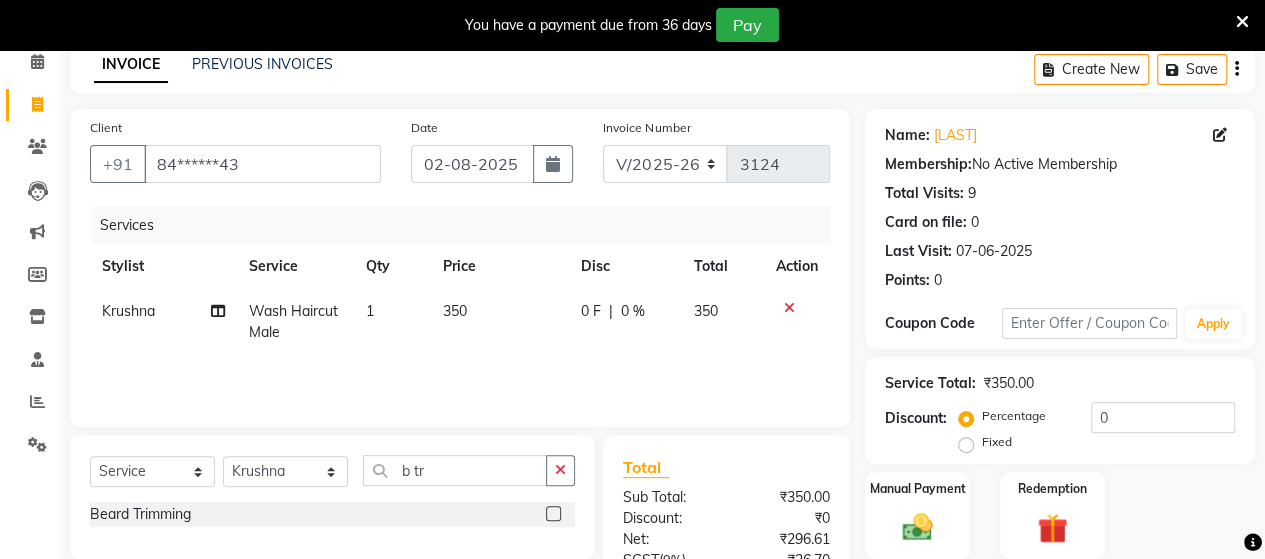 click at bounding box center [552, 514] 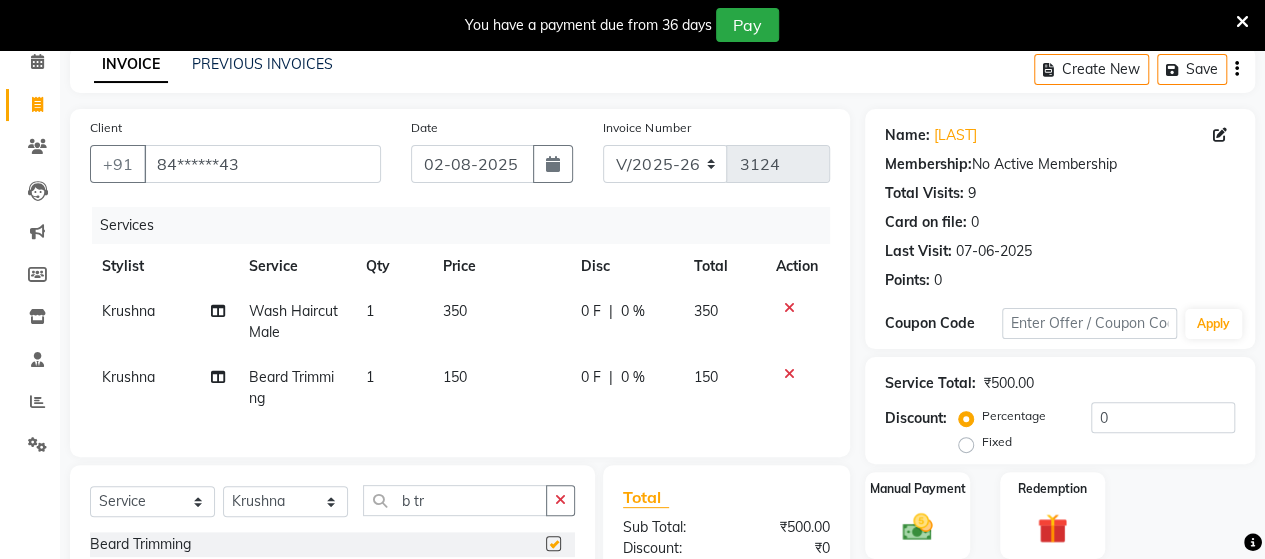checkbox on "false" 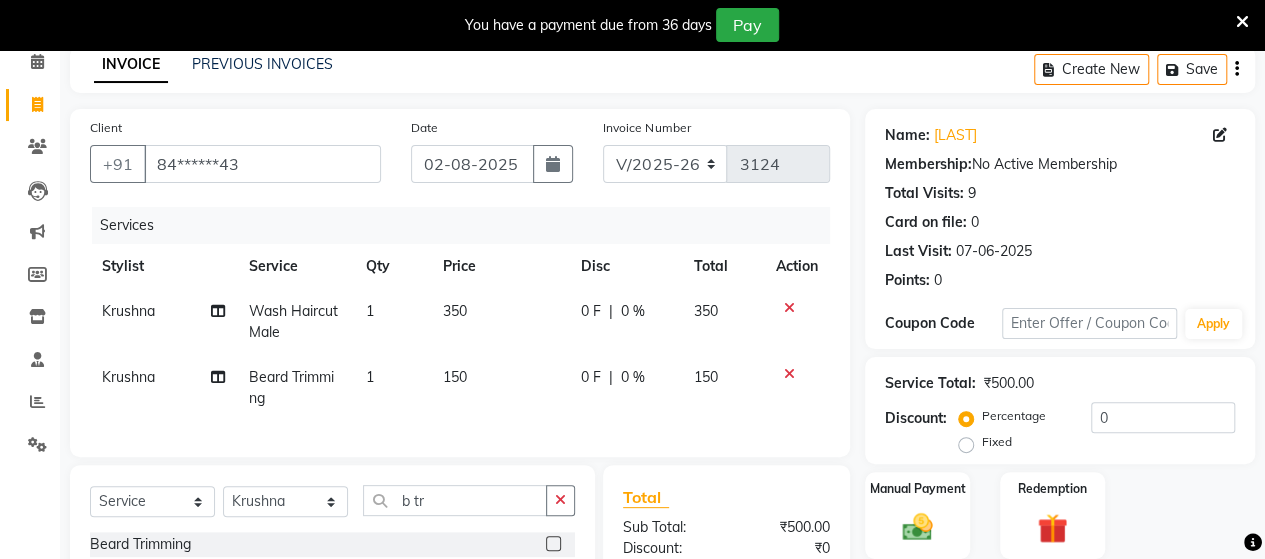 click on "350" 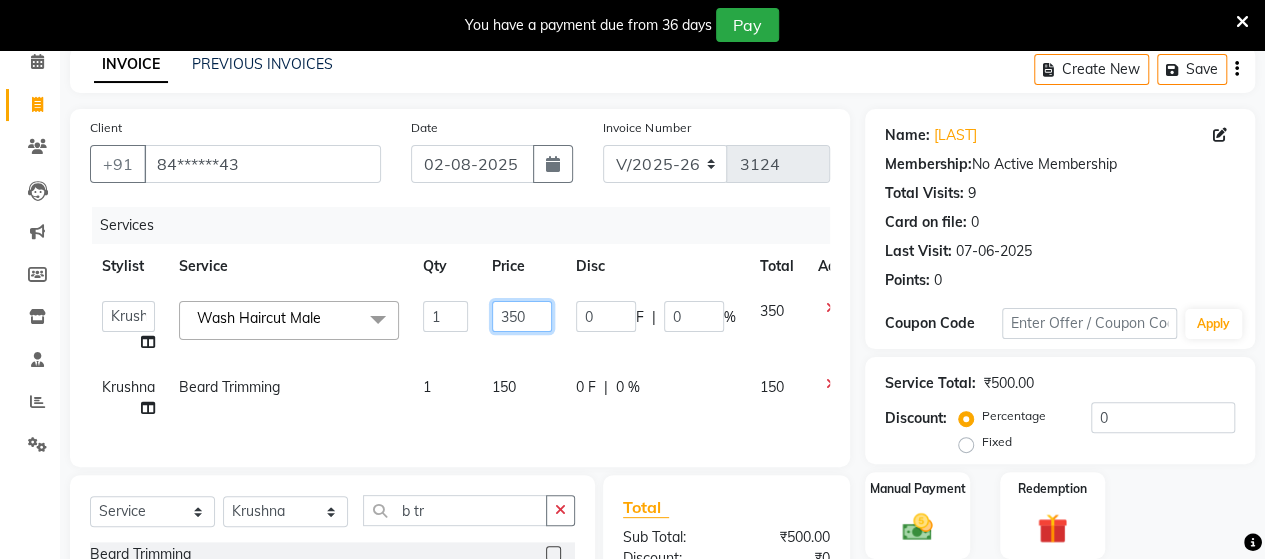 click on "350" 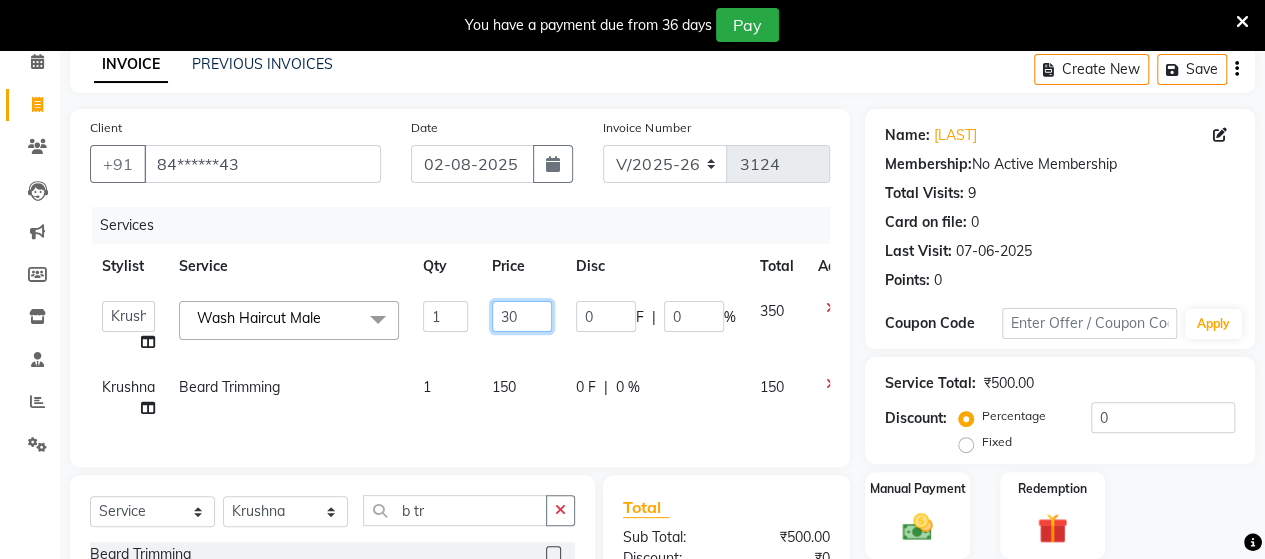 type on "300" 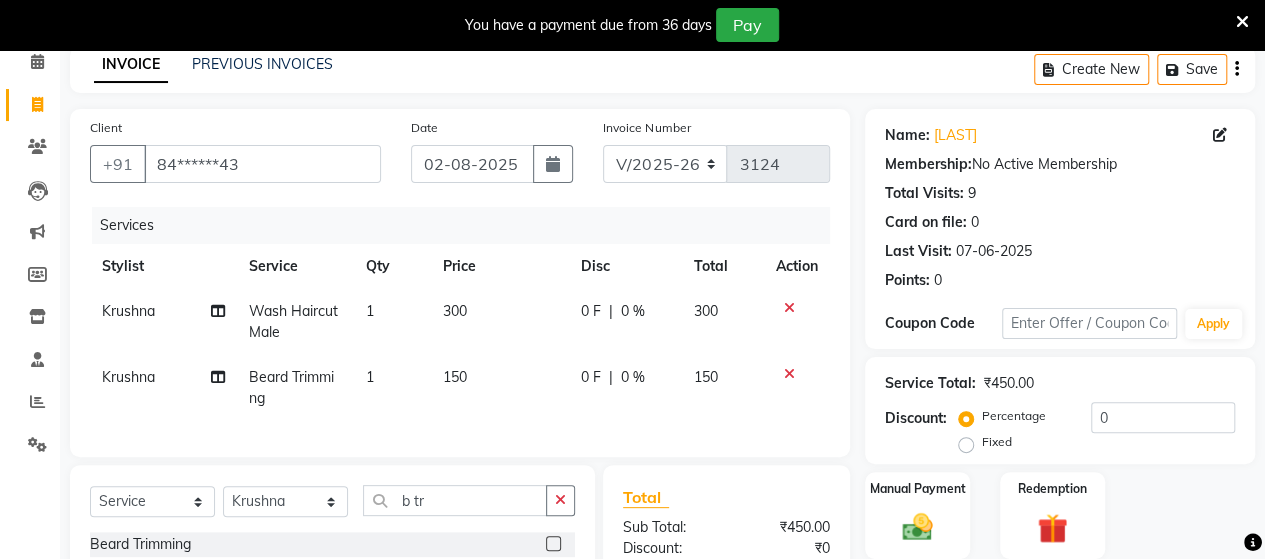 click on "150" 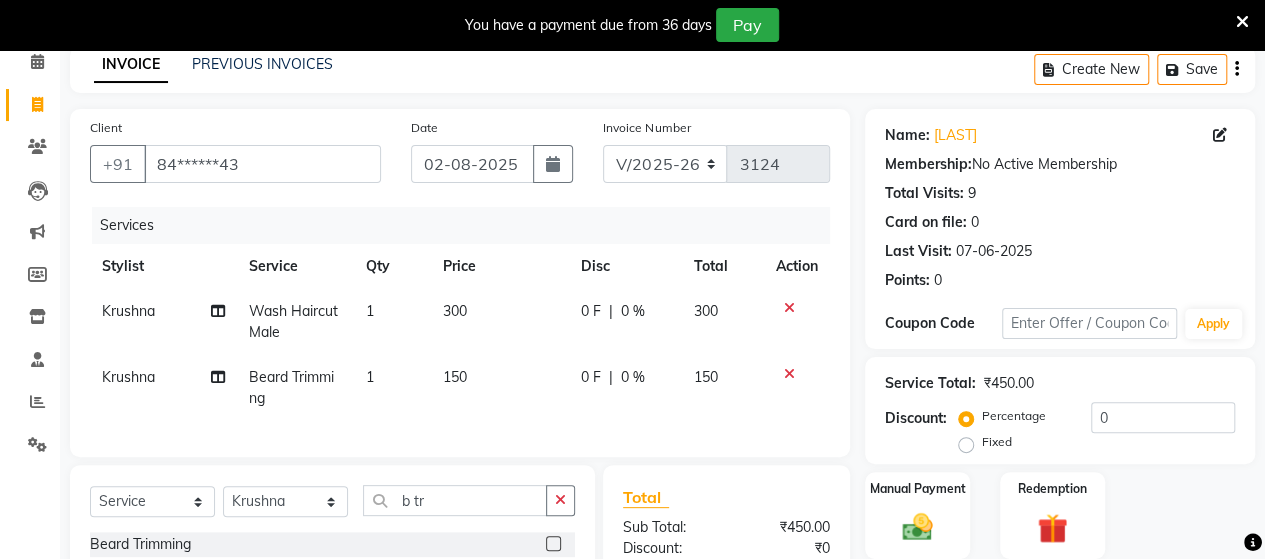 select on "48829" 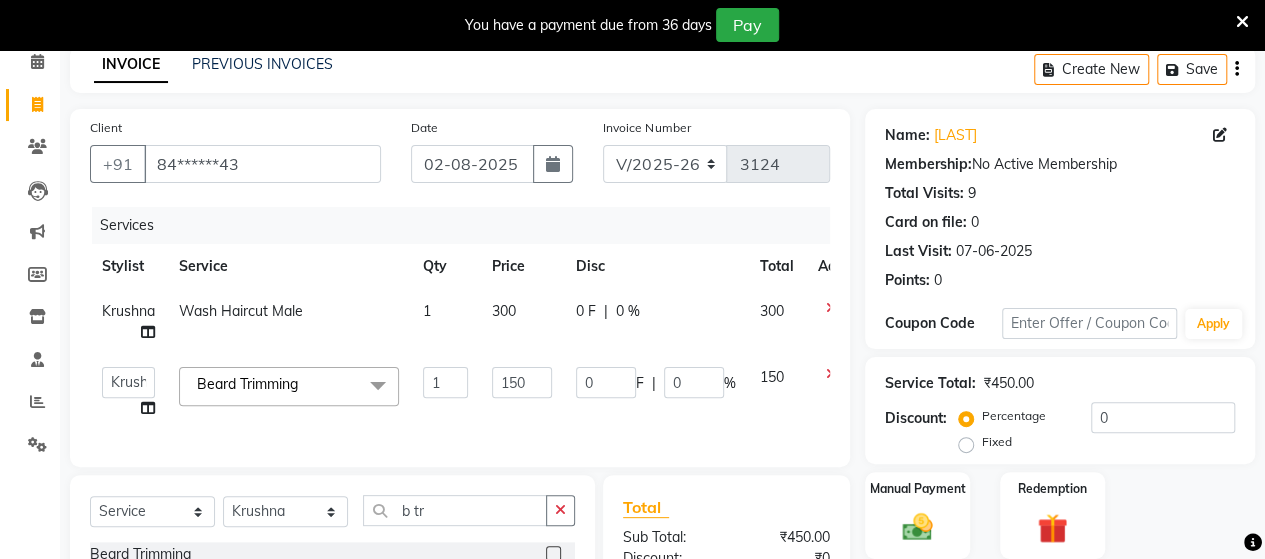 scroll, scrollTop: 344, scrollLeft: 0, axis: vertical 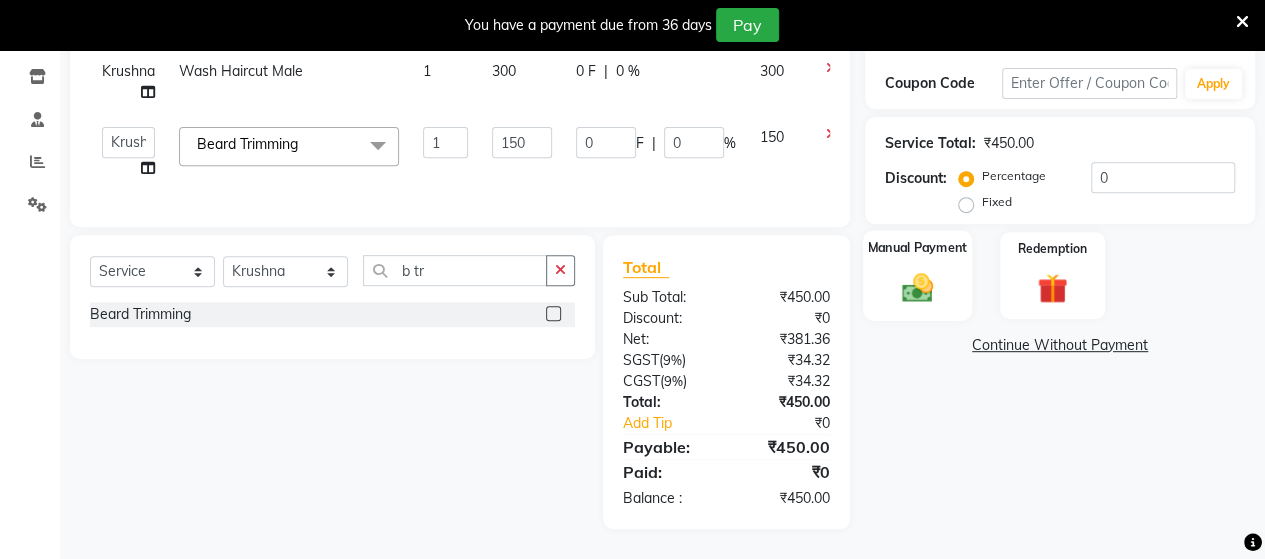 click 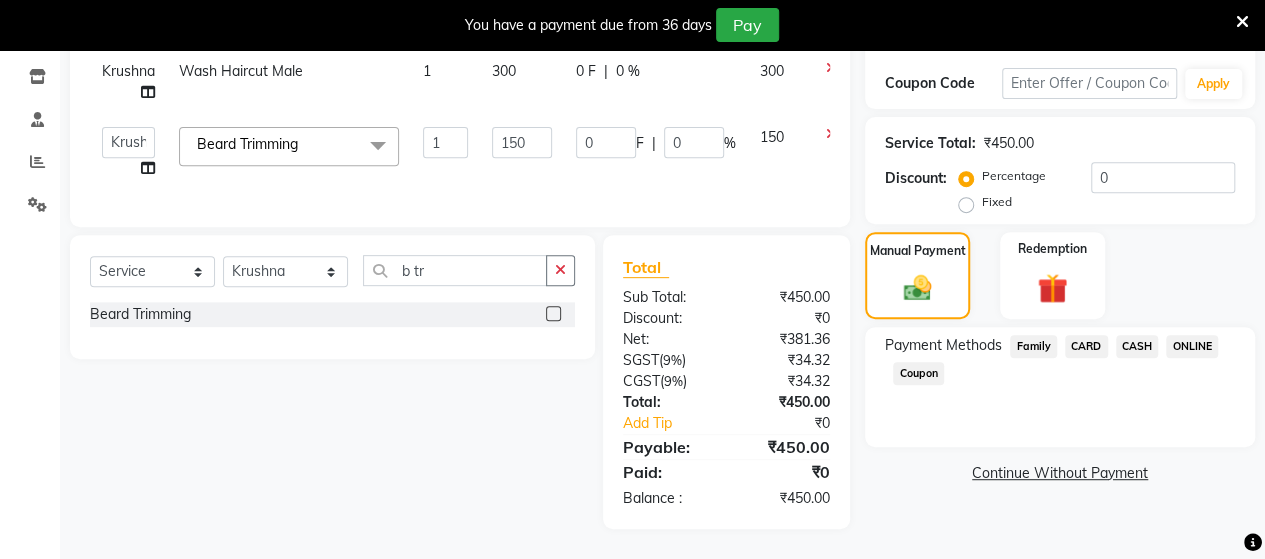 click on "ONLINE" 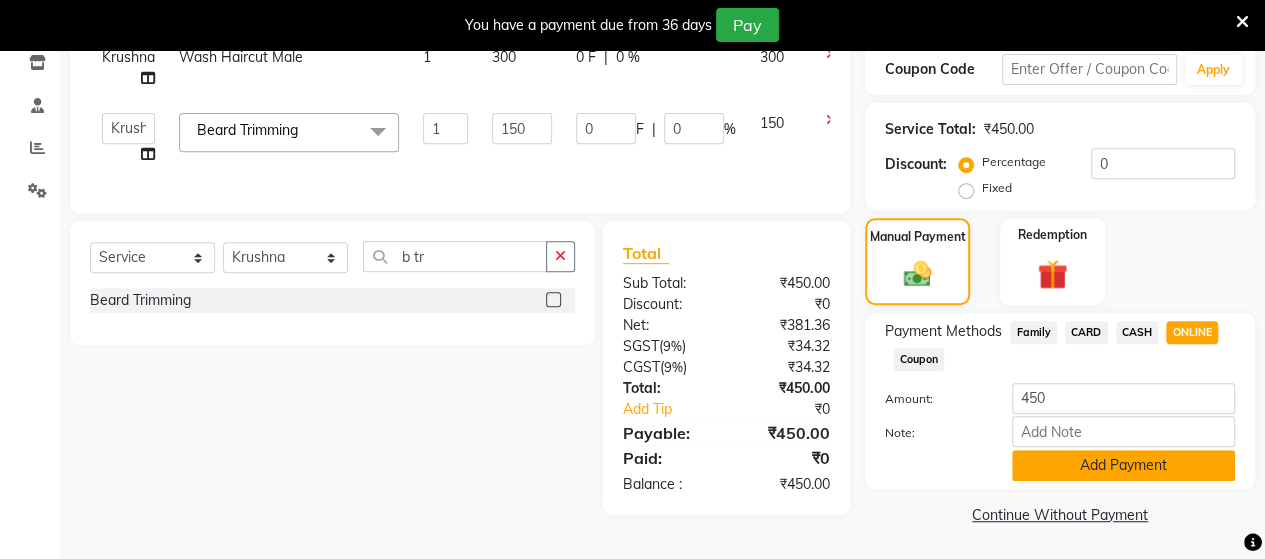 click on "Add Payment" 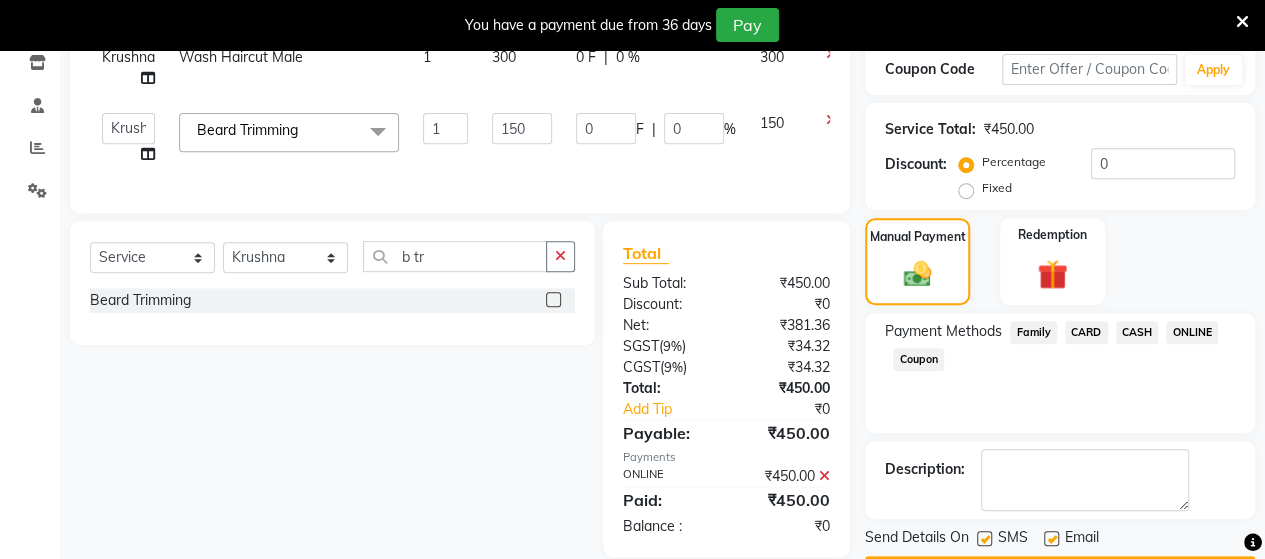 scroll, scrollTop: 400, scrollLeft: 0, axis: vertical 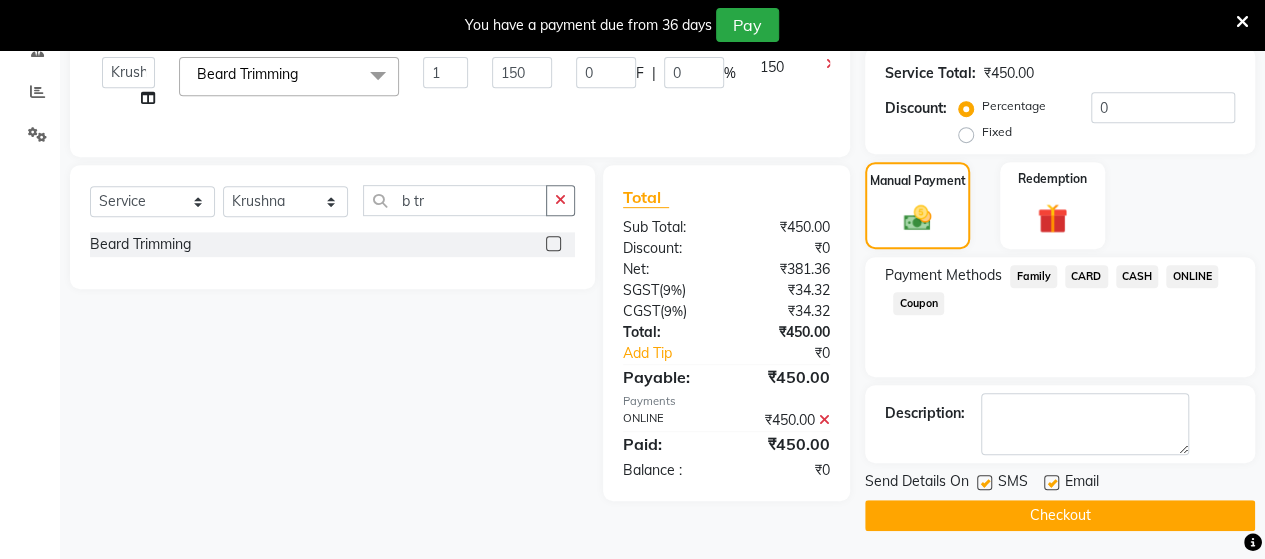click on "Checkout" 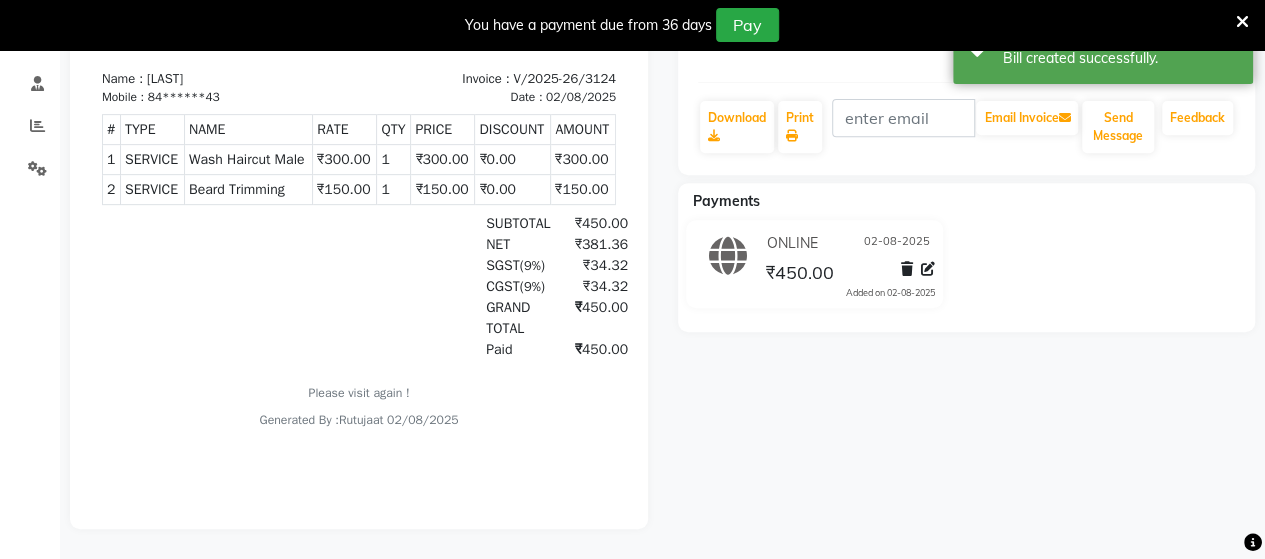 scroll, scrollTop: 0, scrollLeft: 0, axis: both 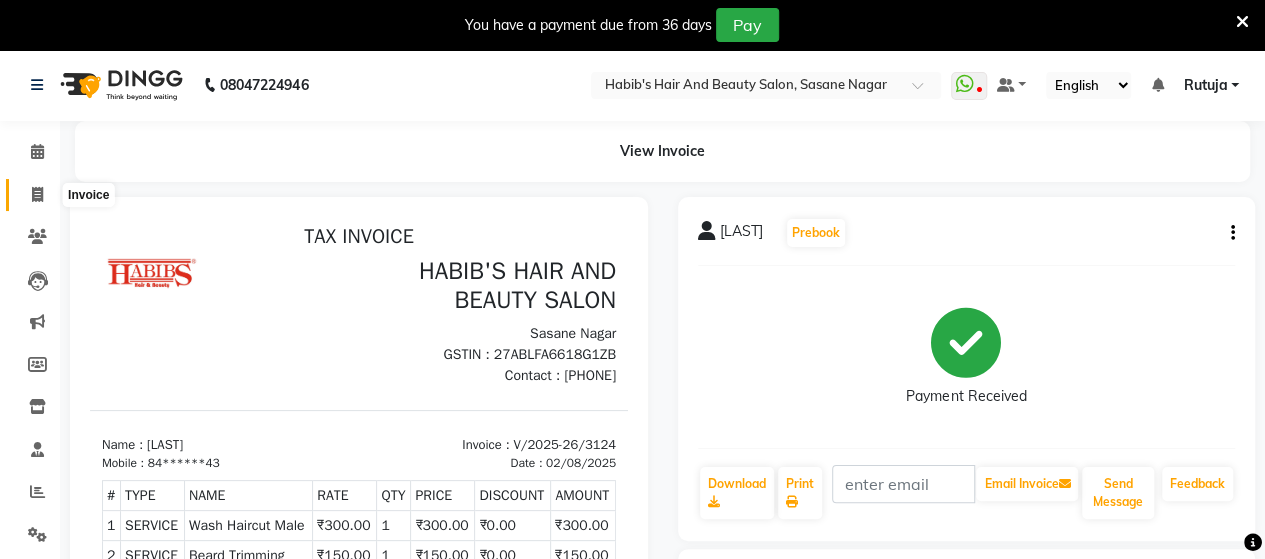 click 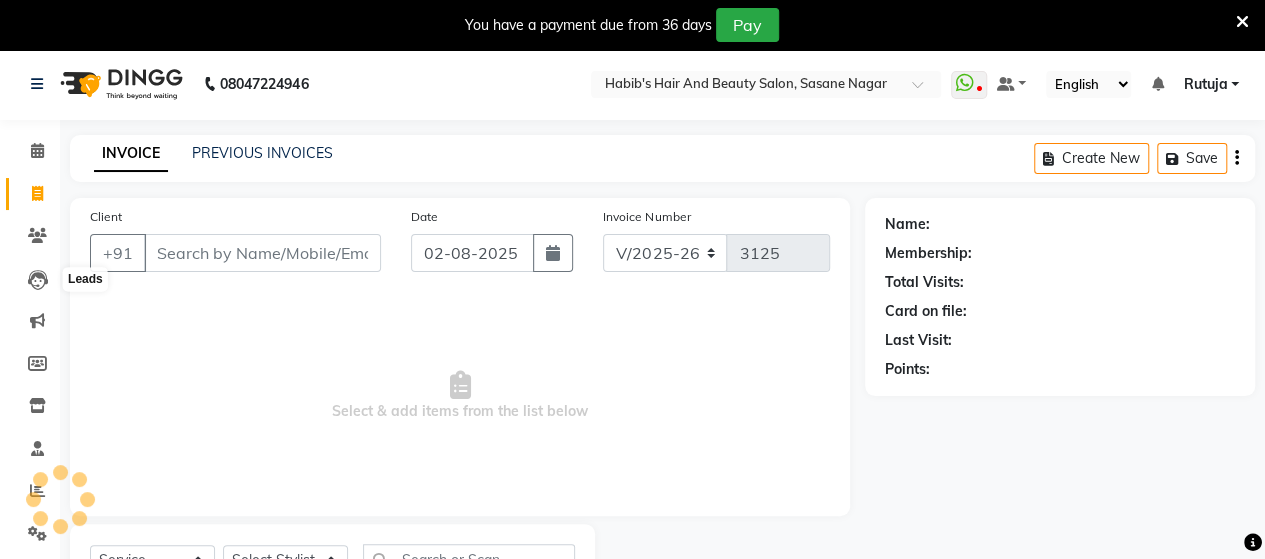 scroll, scrollTop: 90, scrollLeft: 0, axis: vertical 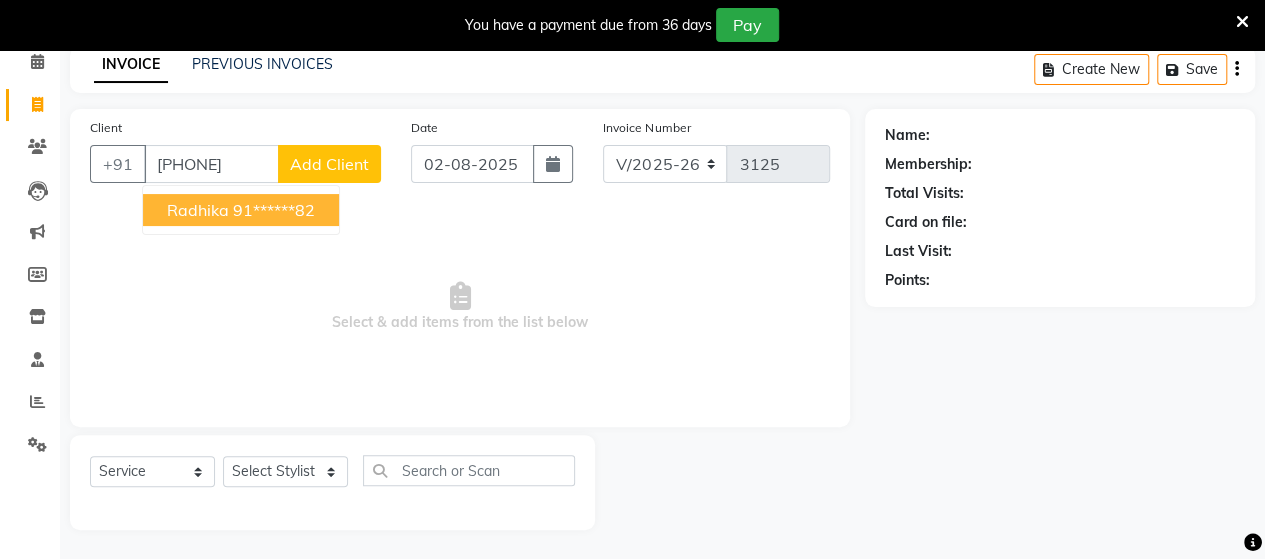 click on "Radhika" at bounding box center (198, 210) 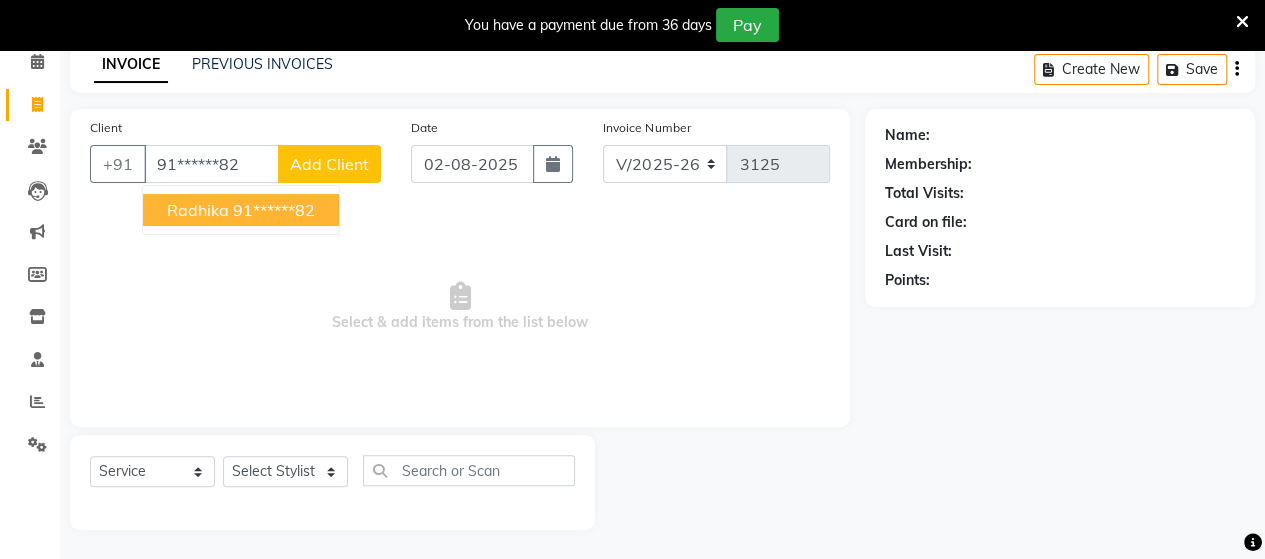 type on "91******82" 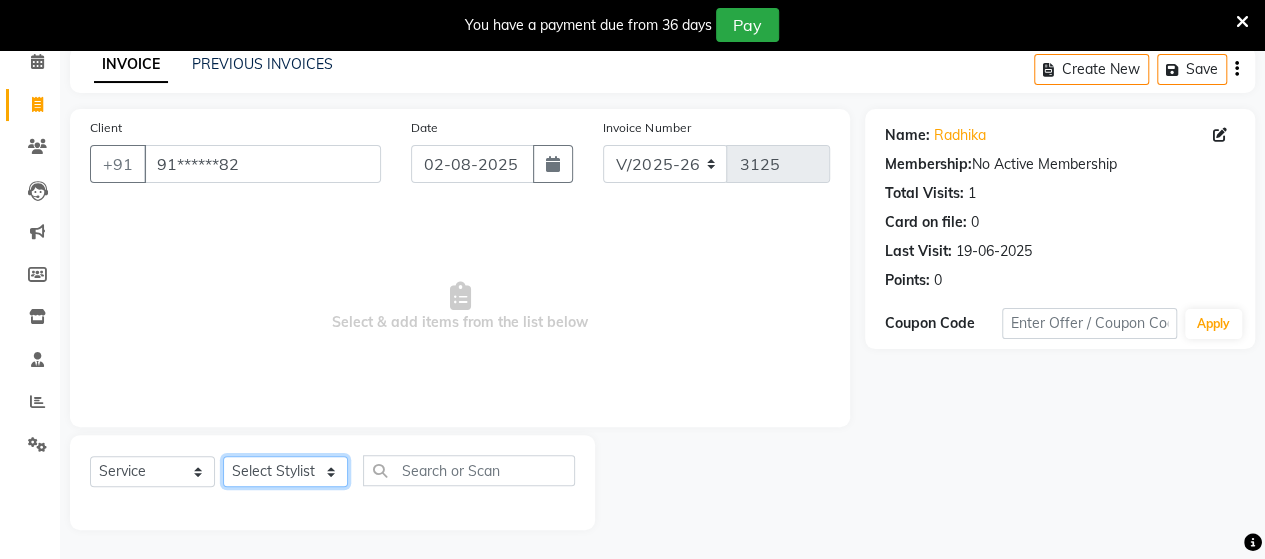 click on "Select Stylist Admin Datta  Jyoti  Krushna  Pratik  RAVI Rohit Rutuja" 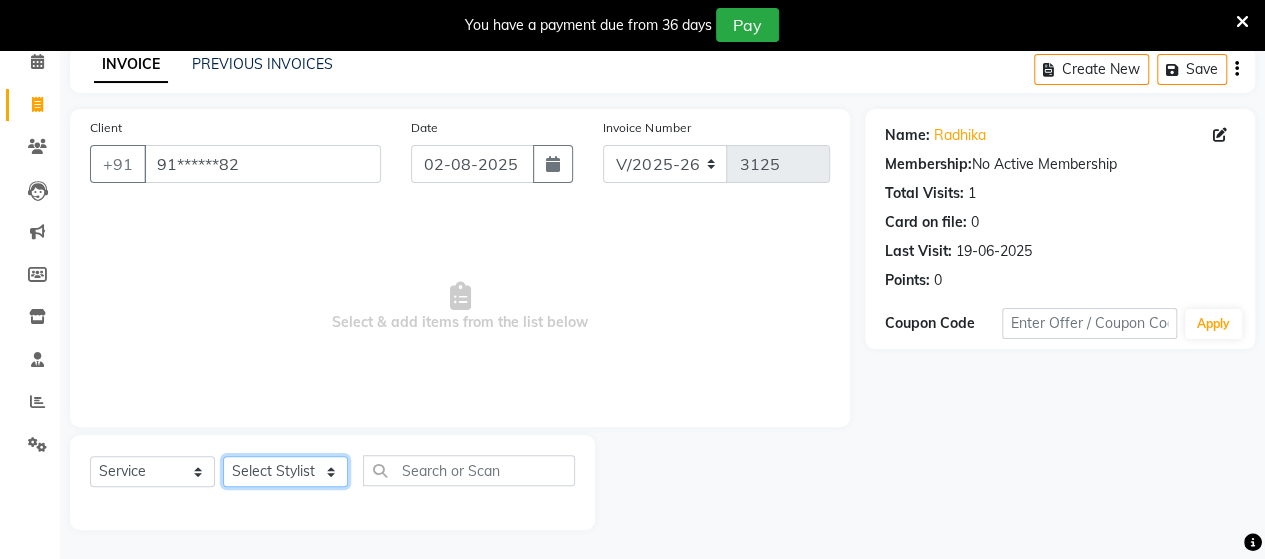select on "62464" 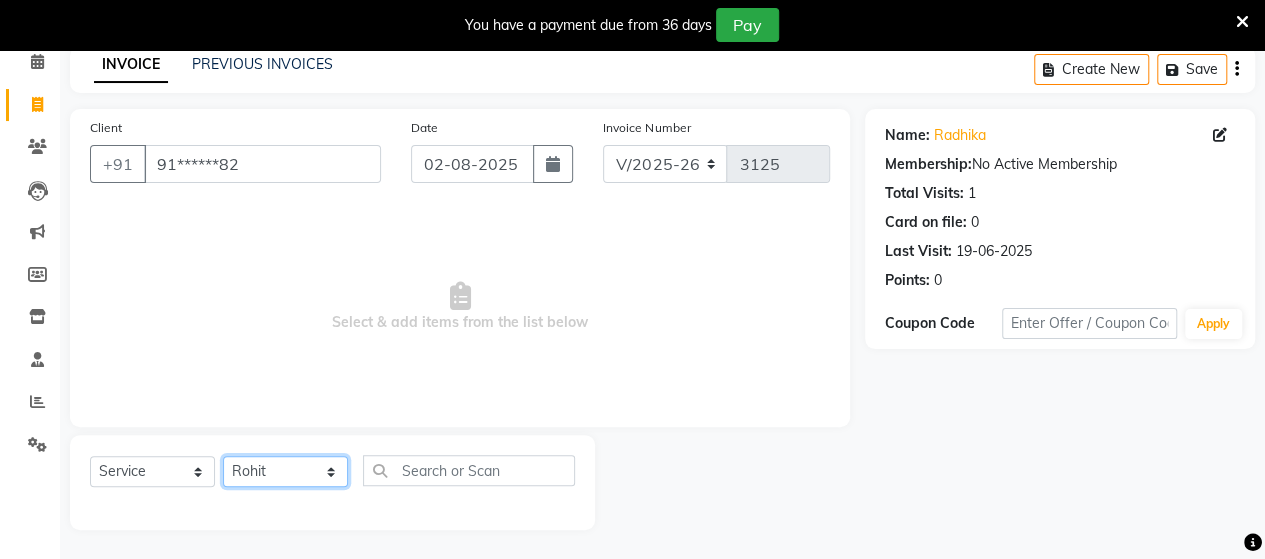 click on "Select Stylist Admin Datta  Jyoti  Krushna  Pratik  RAVI Rohit Rutuja" 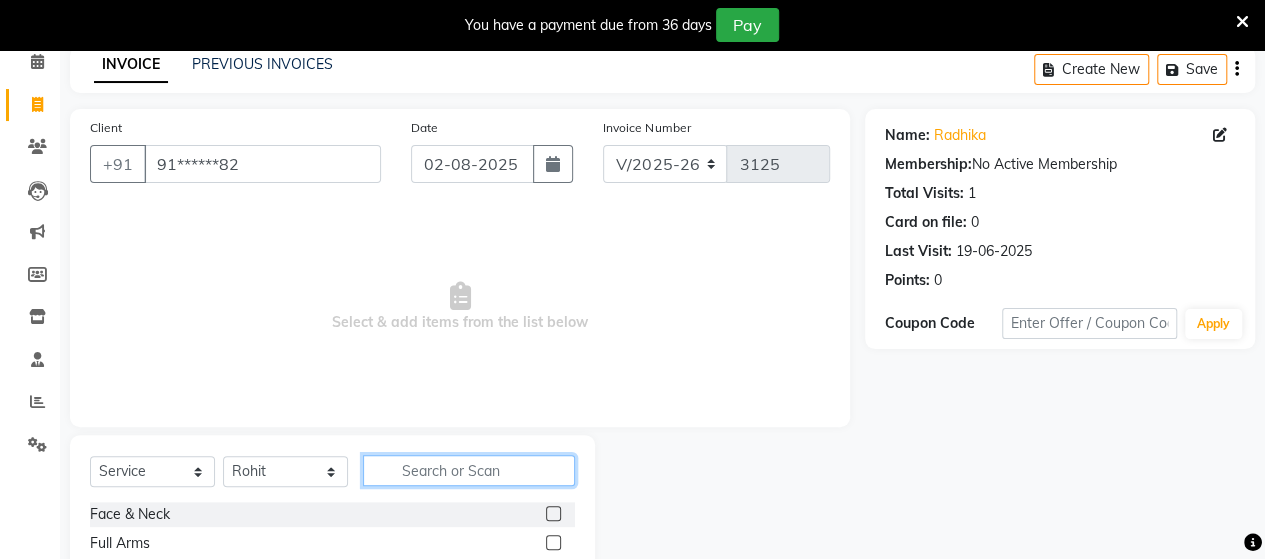 click 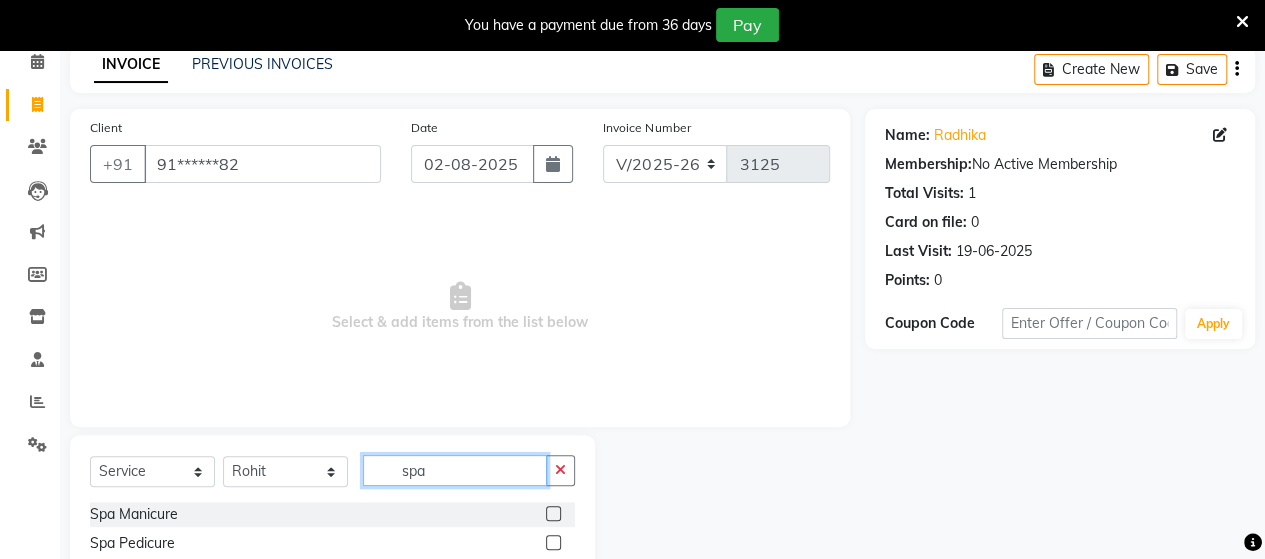 scroll, scrollTop: 206, scrollLeft: 0, axis: vertical 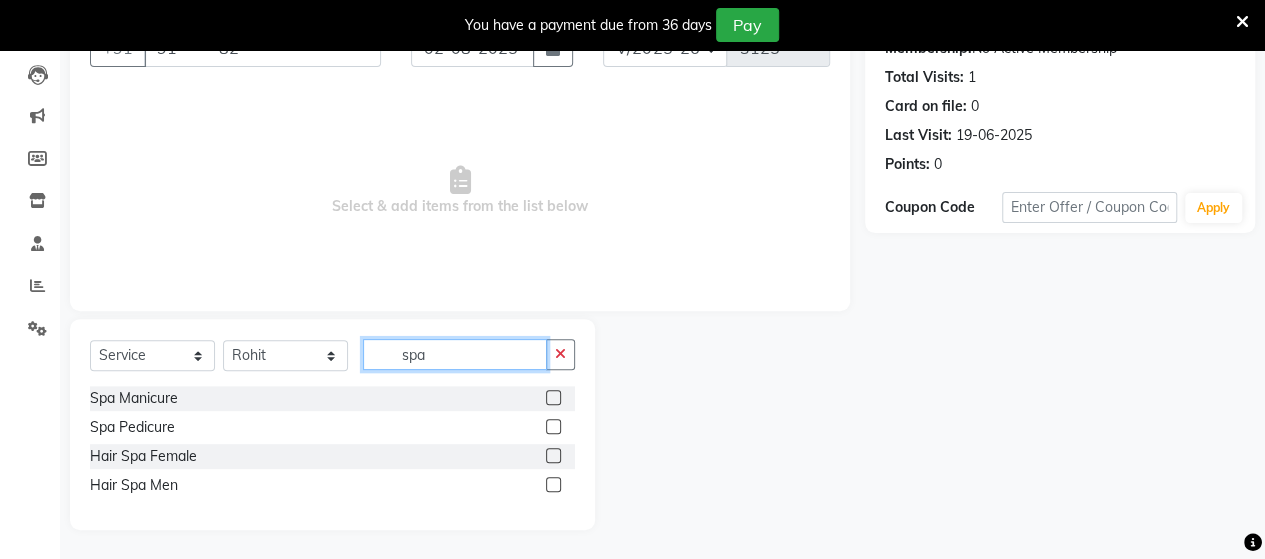 type on "spa" 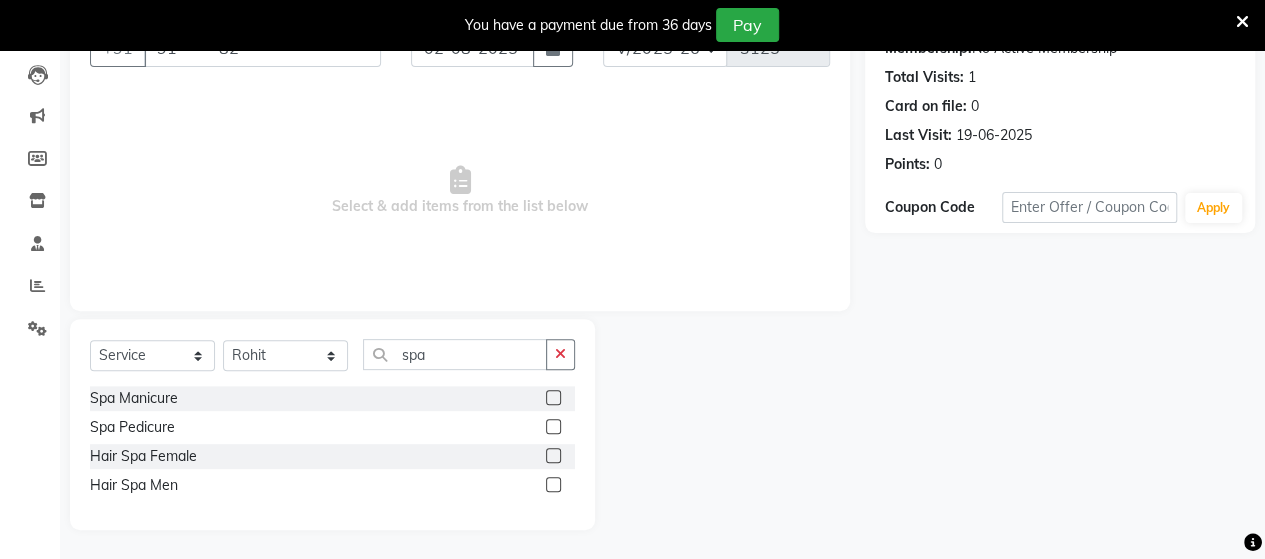 click 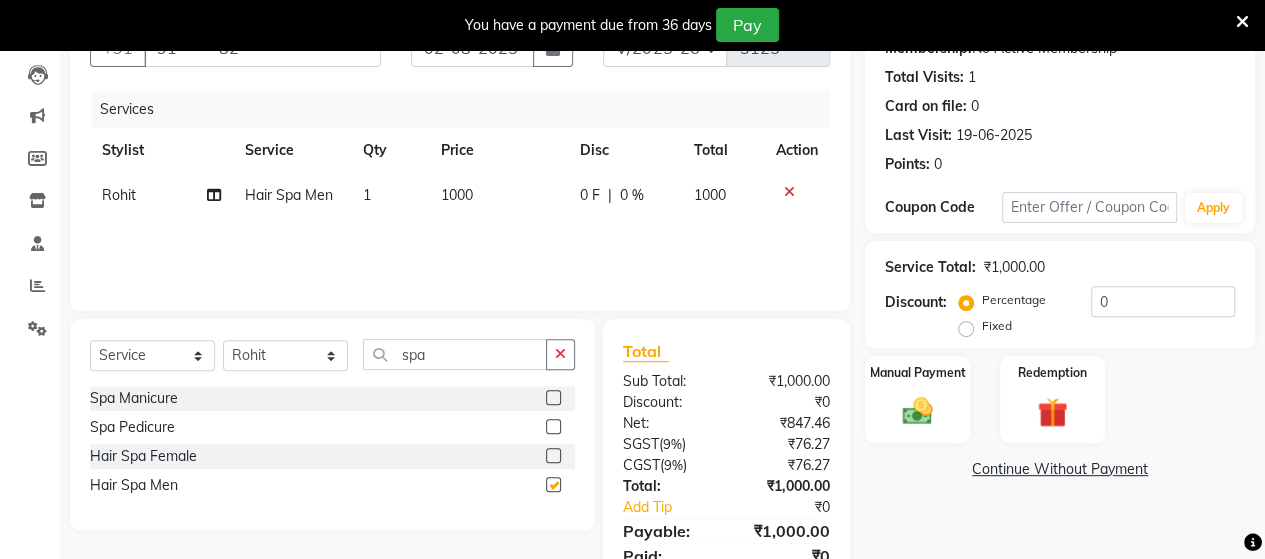 checkbox on "false" 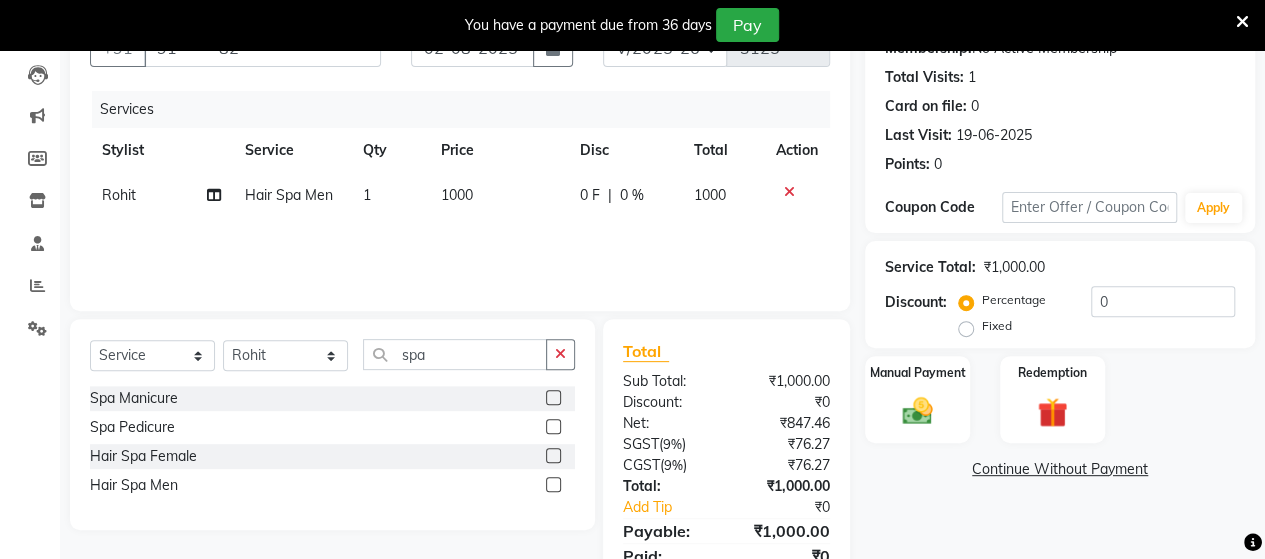 click on "1000" 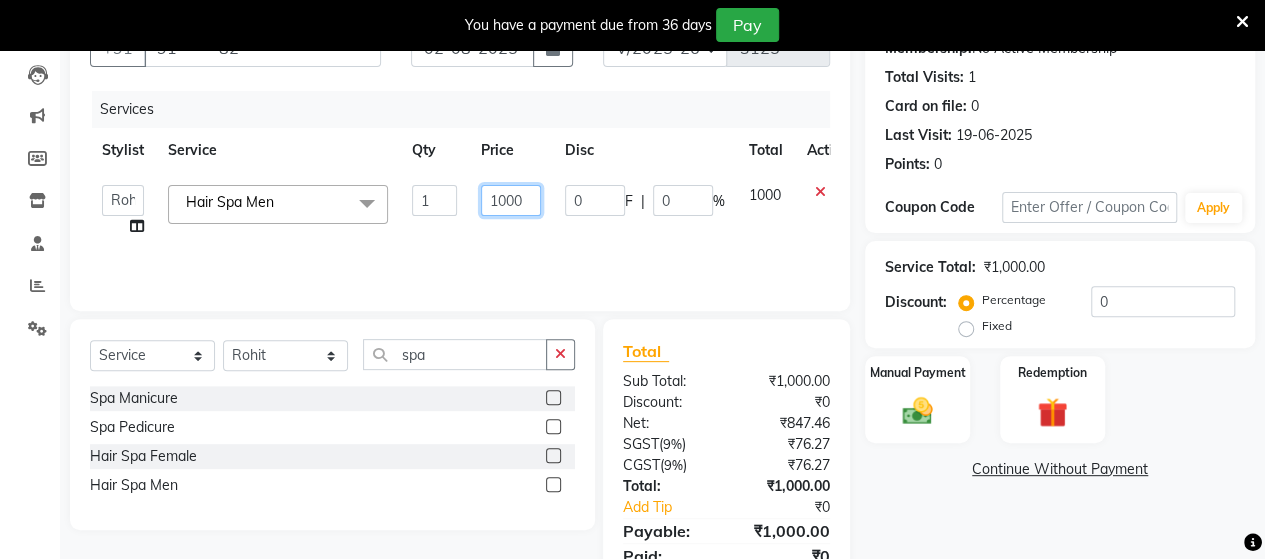 click on "1000" 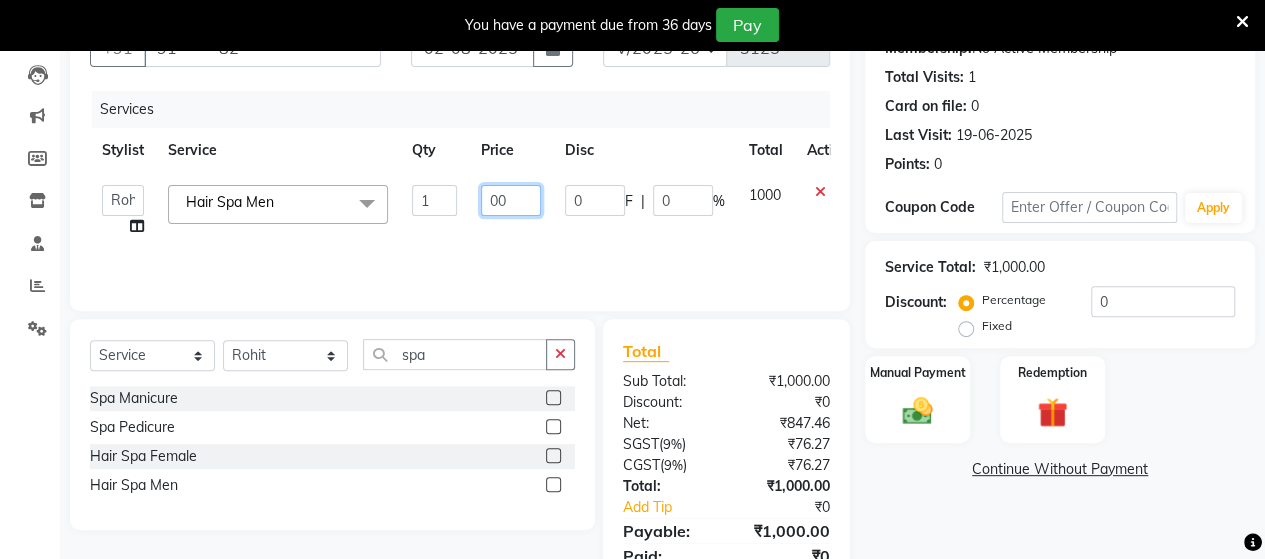 type on "800" 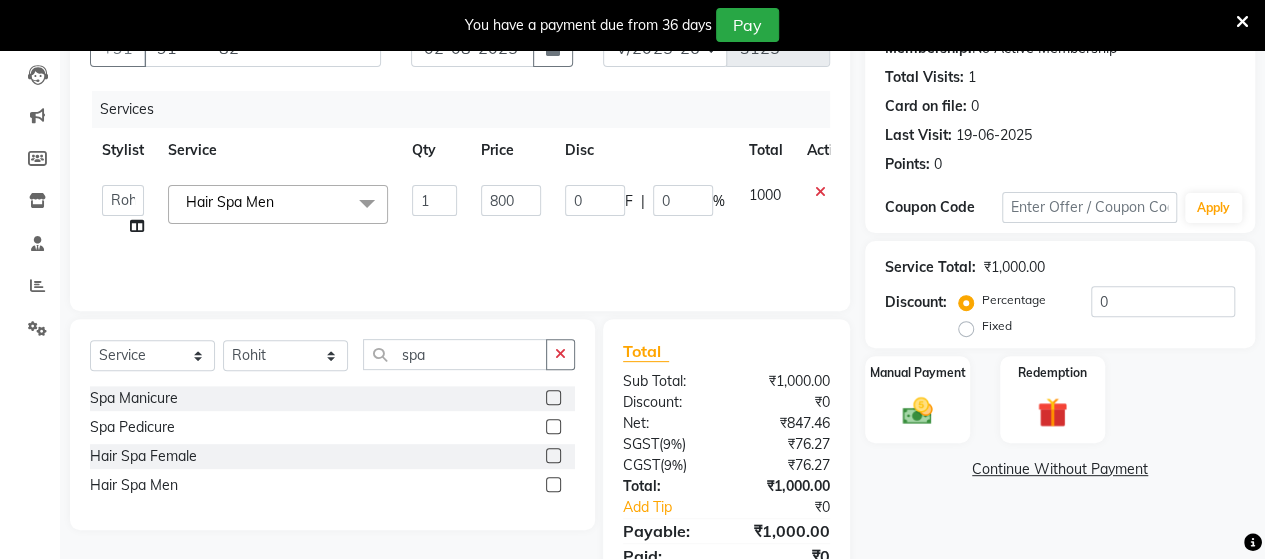 click on "Services Stylist Service Qty Price Disc Total Action Admin Datta Jyoti Krushna Pratik RAVI Rohit Rutuja Hair Spa Men x Face & Neck Full Arms Full Back Bleach Full Body Underarms hydra facial HAIR CUT +BEARD HAIR CUT D TAN FACE D TAN NECK D TAN HAND D TAN FEET Full Body(Without Bikini) Polishing B Wax Upperlips Brazilian Keratin Smoothening Straightening Anti-Tan Cleanup Basic Clean Up O3+ Cleanup Saree Draping Cheryals Luxuzry Facial O3+ Facial Crown Highlights Global Color Men Global Color Women Global Fashion Shade Global Highlights Root Tuch Up Global color Boy Hair Cut Dry Haircut Female Female Hair Cut & BD Girl Hair Cut Hair-set Shaving Wash Haircut Female Wash Haircut Male Dry Haircut Male Ironing Tong Basic Manicure Basic Pedicure Spa Manicure Spa Pedicure Full Body(Without Bikini) Honey Wax Full Hands Honey Wax Full Legs Honey Wax Half Legs Honey Wax Ubderarms Honey Wax Bridal Makeup Engagement Makeup Party Makeup(Sider Makeup) Reception Makeup O3 Mask Back Massage Bwax Chin" 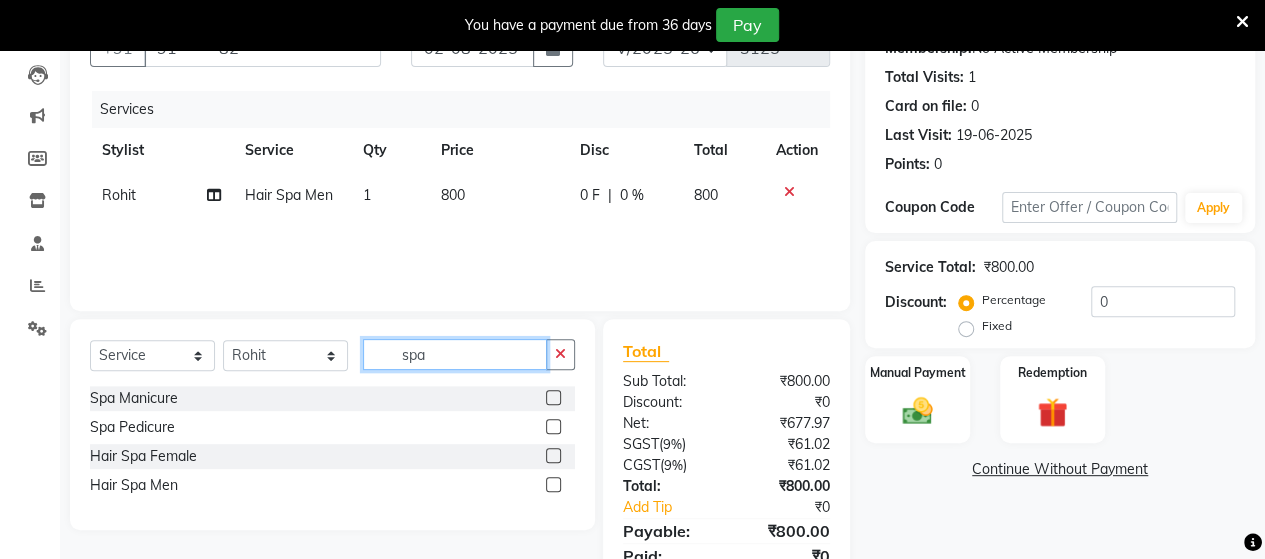 click on "spa" 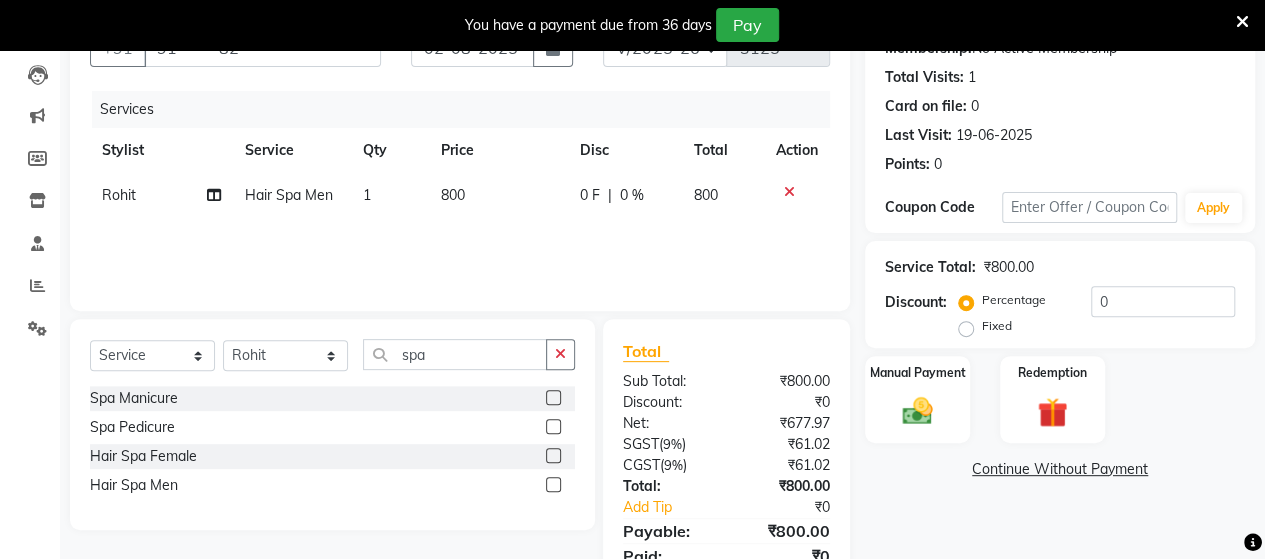 click 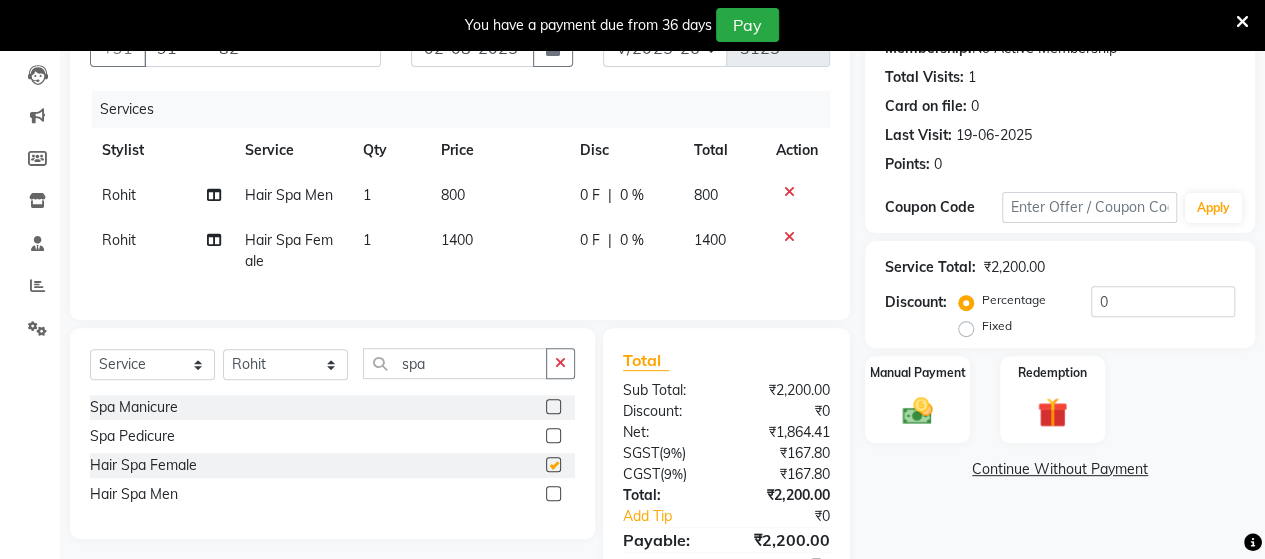 checkbox on "false" 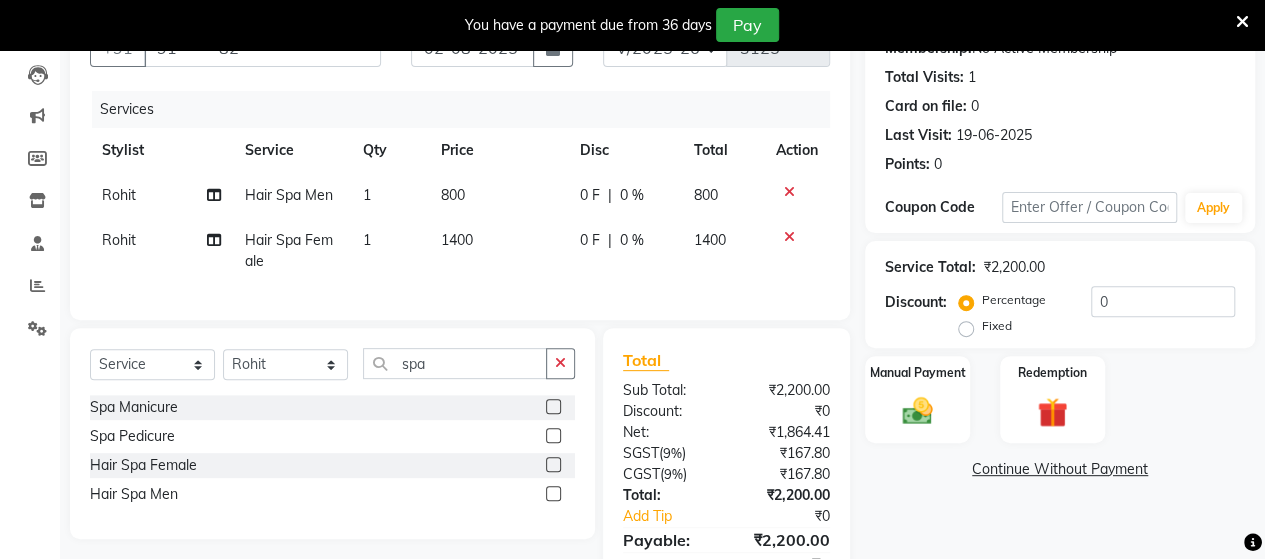 click on "1400" 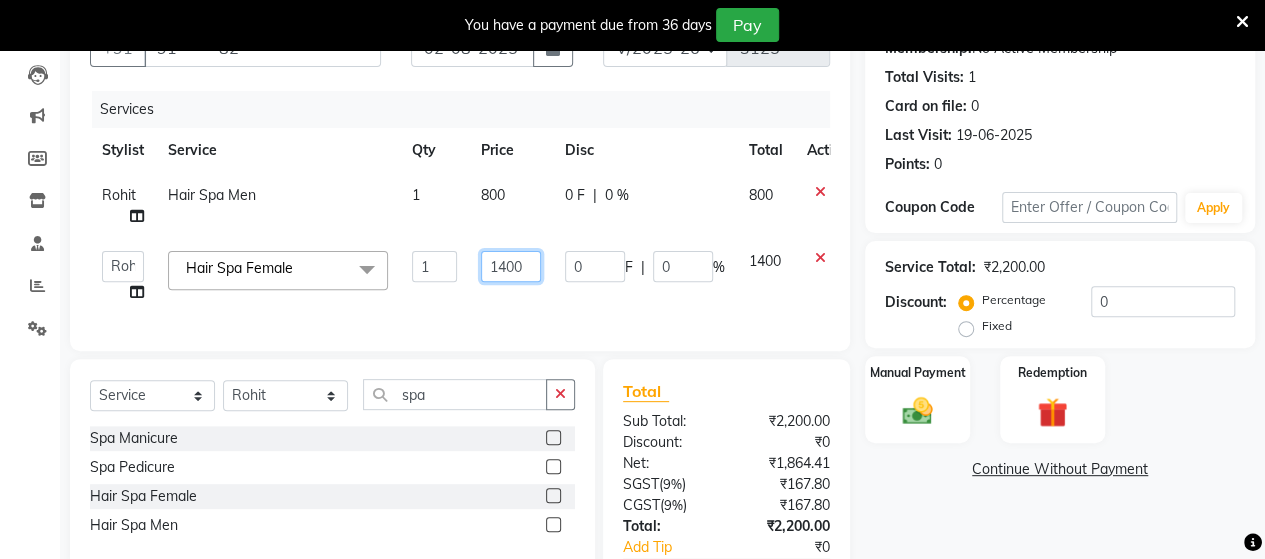 click on "1400" 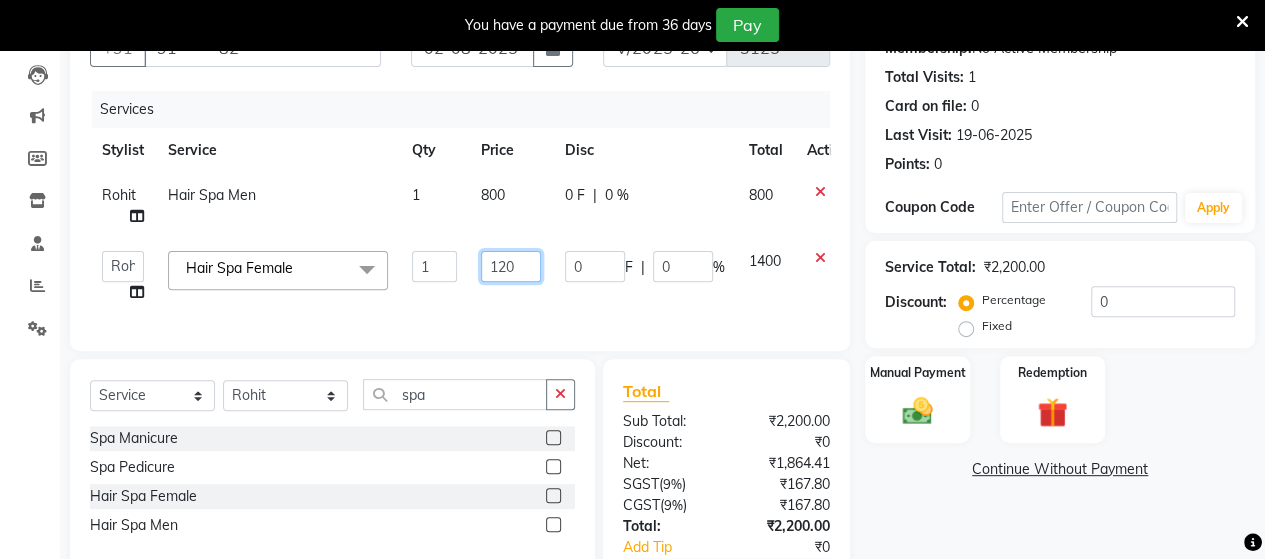 type on "1260" 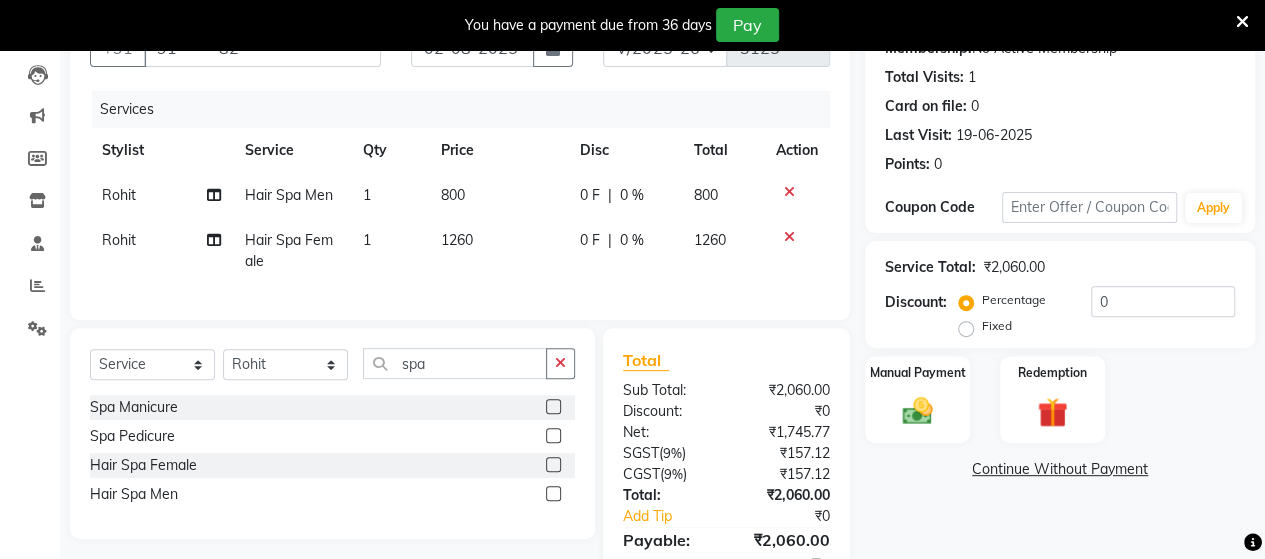 click on "Services Stylist Service Qty Price Disc Total Action [FIRST] [SERVICE] [GENDER] 1 800 0 F | 0 % 800 [FIRST] [SERVICE] [GENDER] 1 1260 0 F | 0 % 1260" 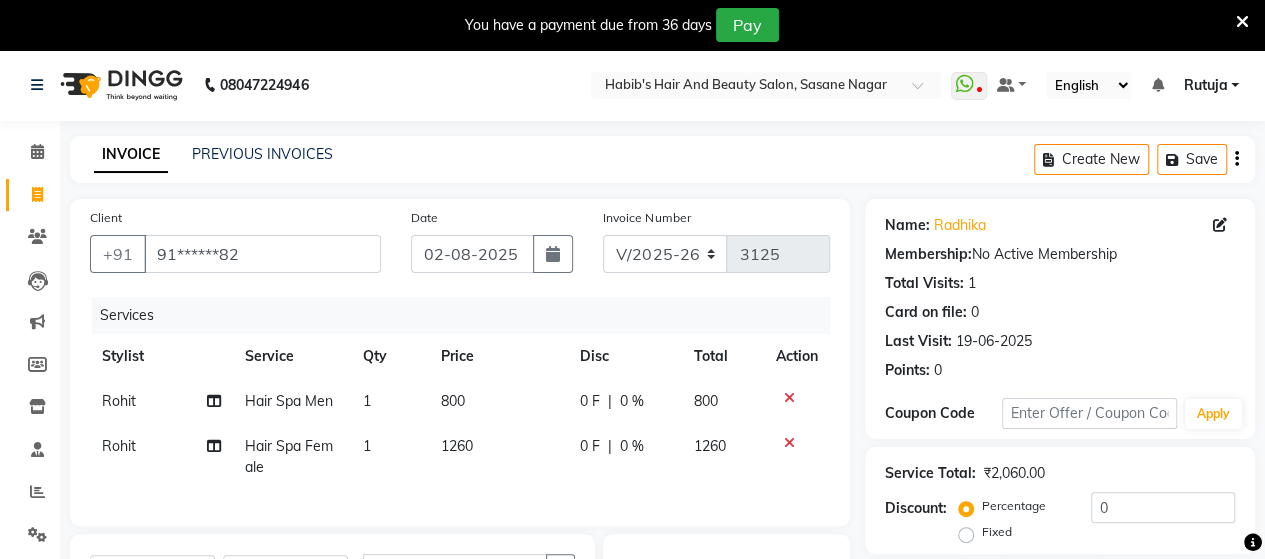 scroll, scrollTop: 312, scrollLeft: 0, axis: vertical 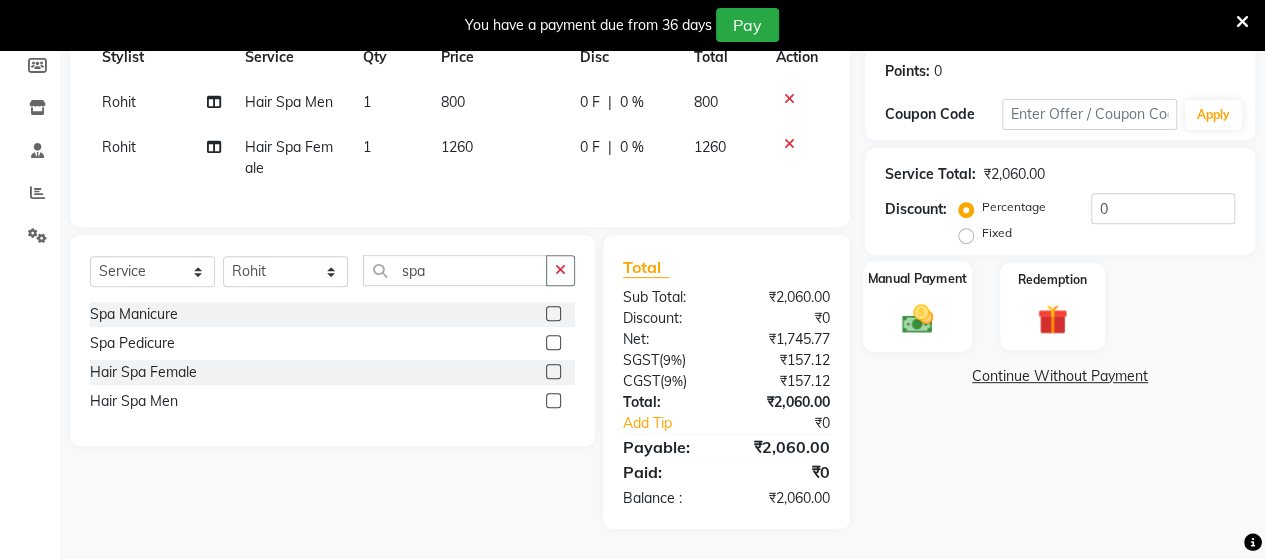 click on "Manual Payment" 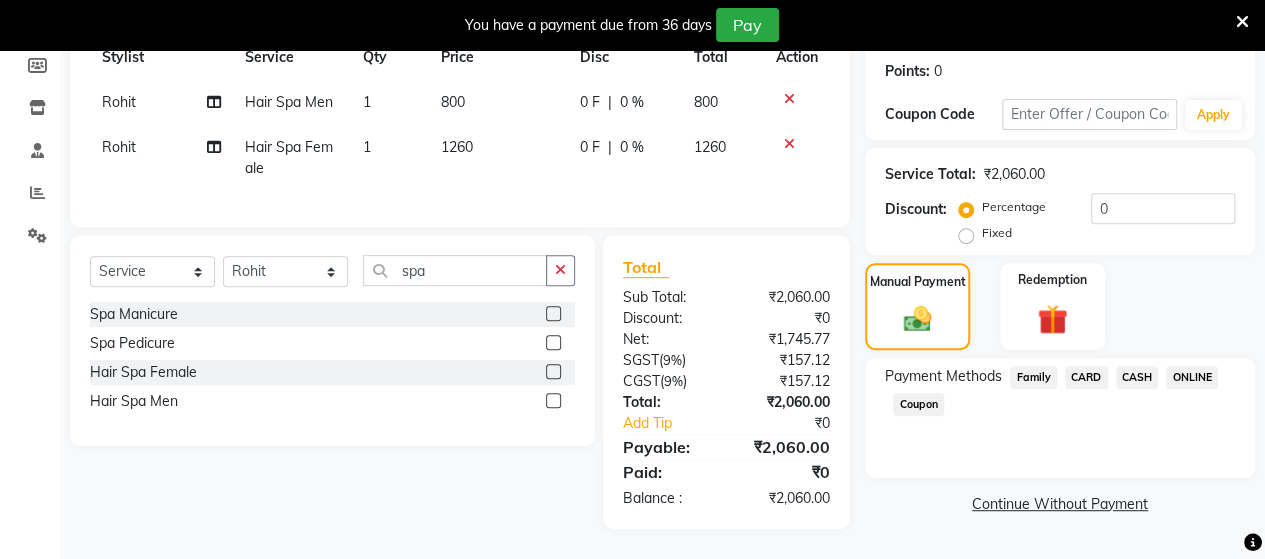 click on "ONLINE" 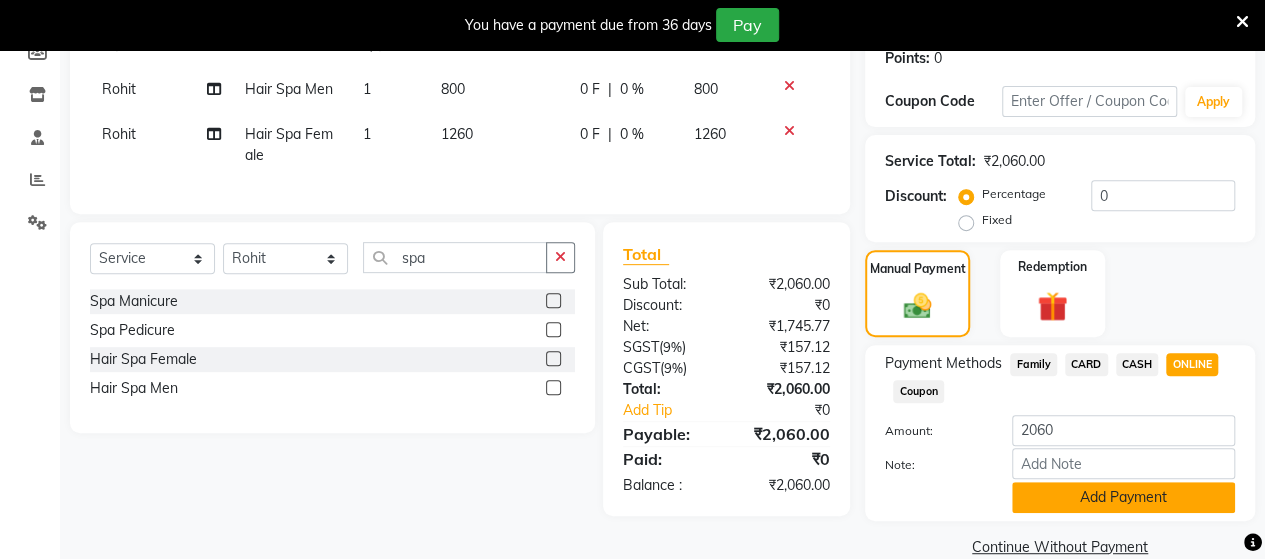click on "Add Payment" 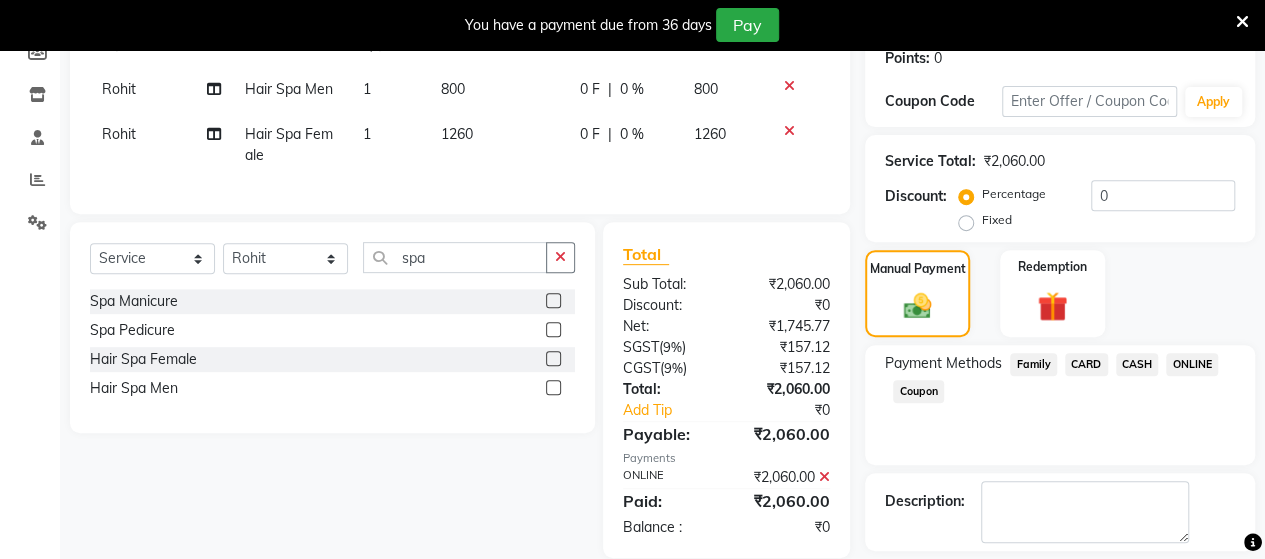 scroll, scrollTop: 400, scrollLeft: 0, axis: vertical 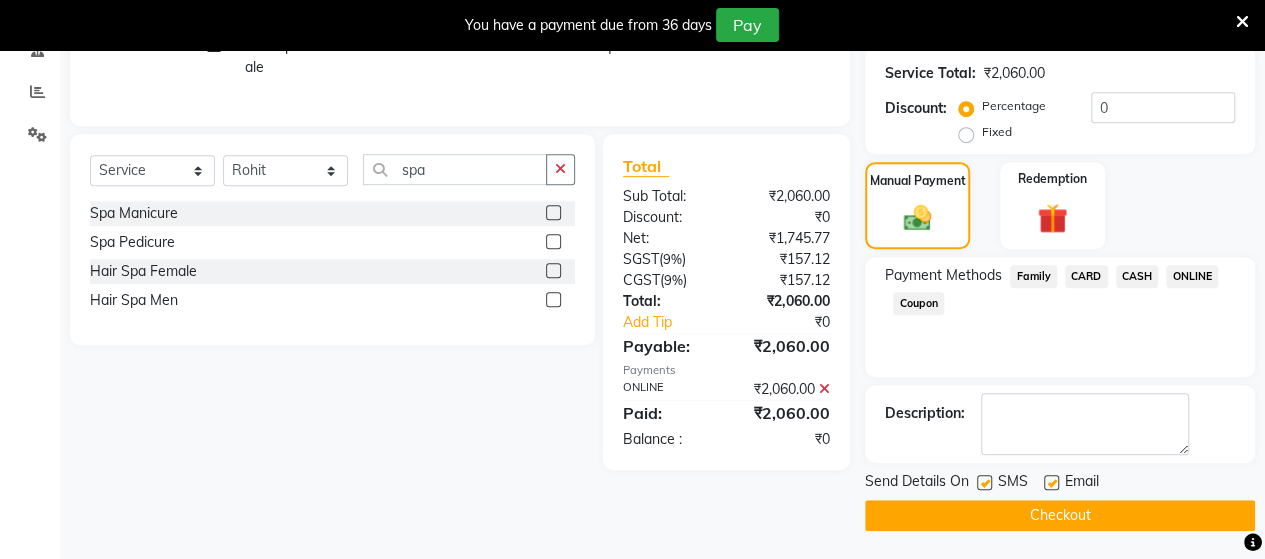 click on "Checkout" 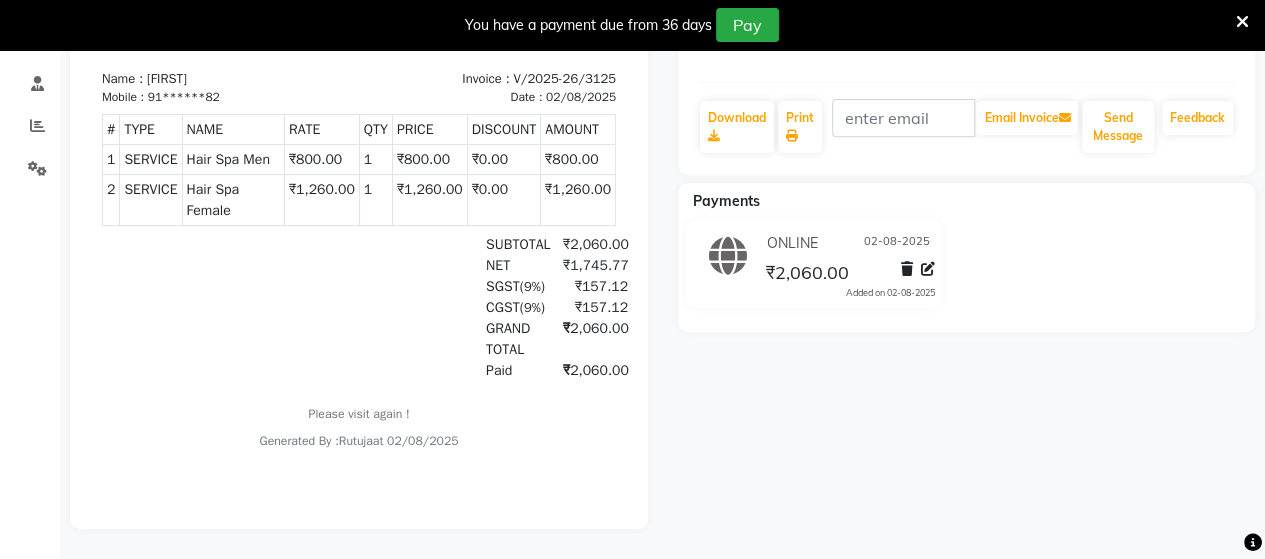 scroll, scrollTop: 0, scrollLeft: 0, axis: both 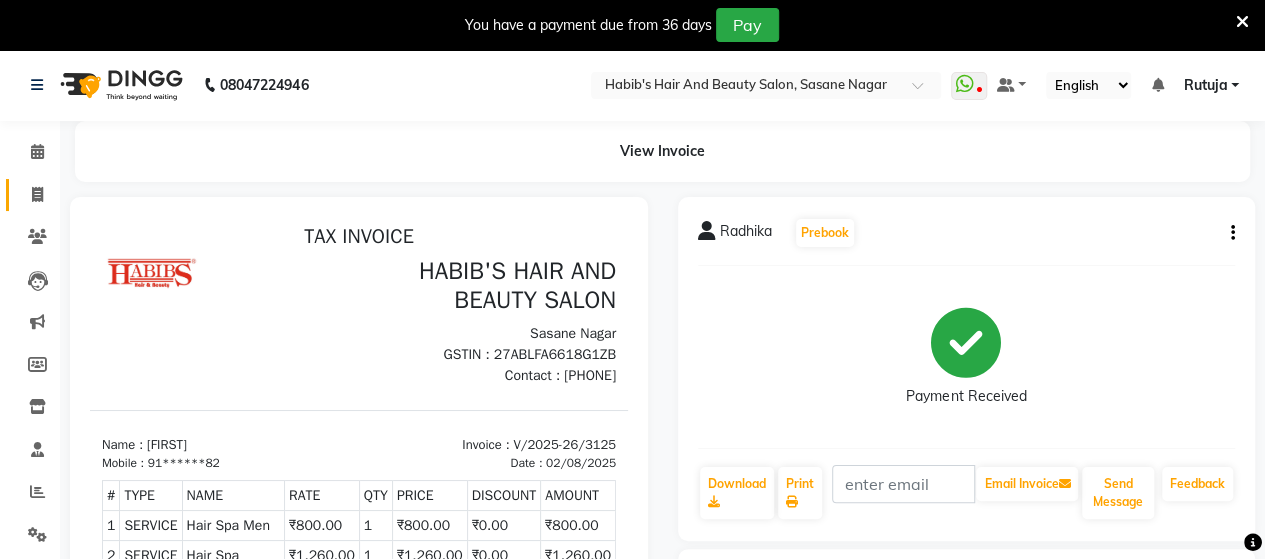 click on "Invoice" 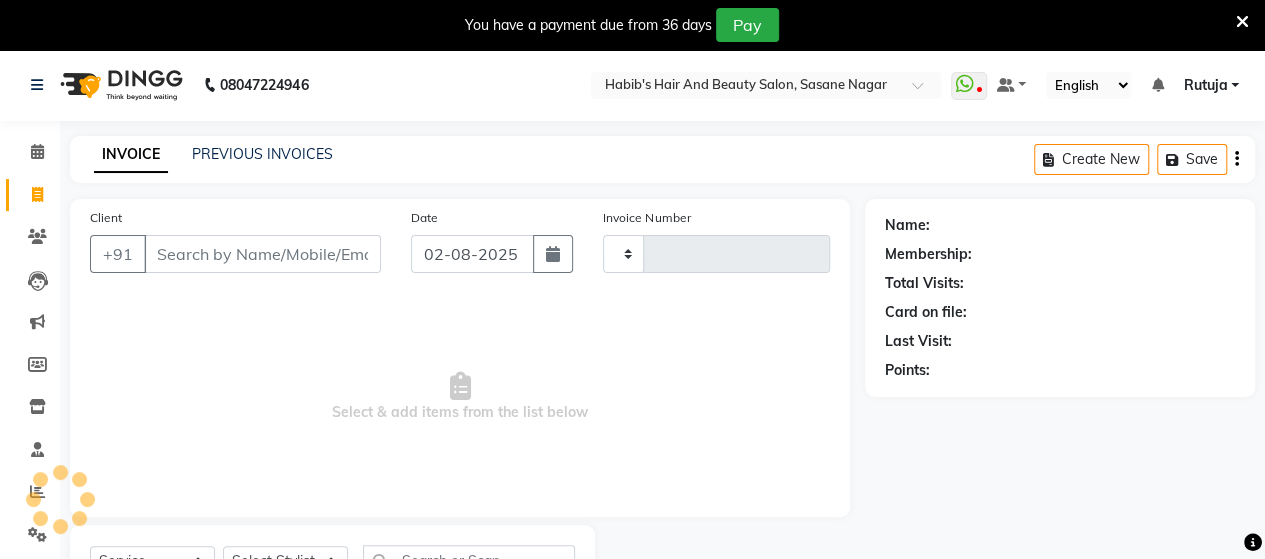 type on "3126" 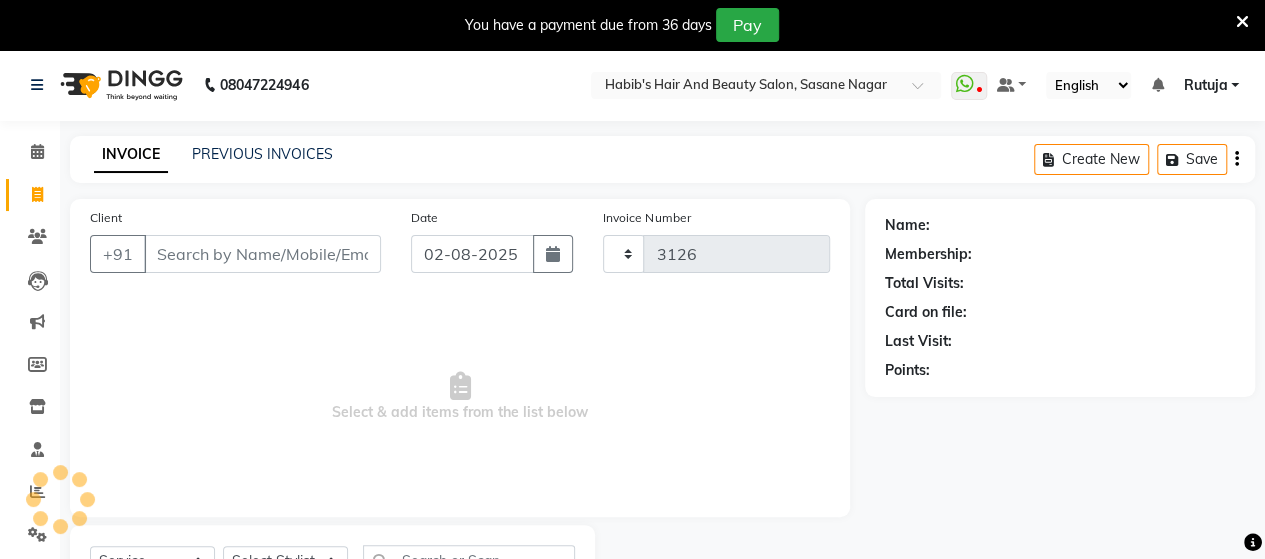 select on "6429" 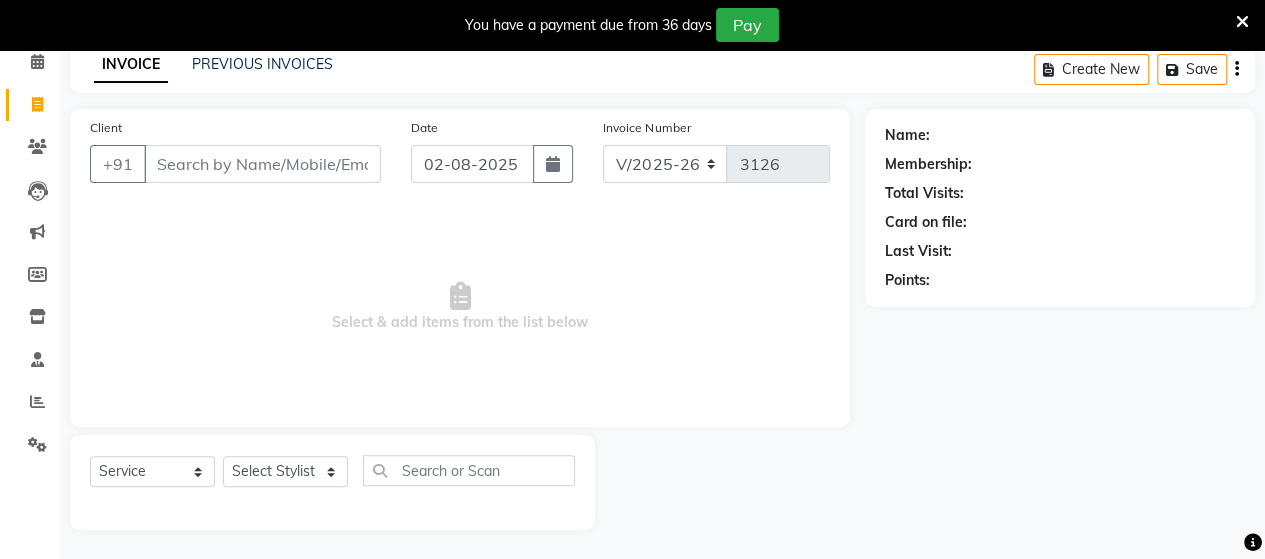 click on "Client" at bounding box center (262, 164) 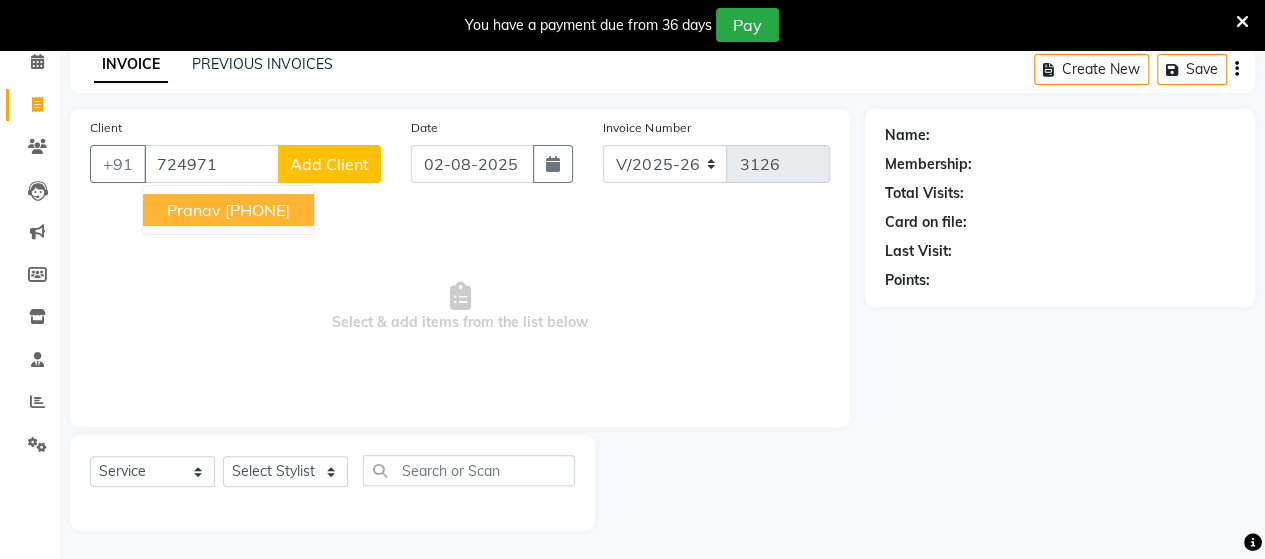click on "Pranav" at bounding box center (194, 210) 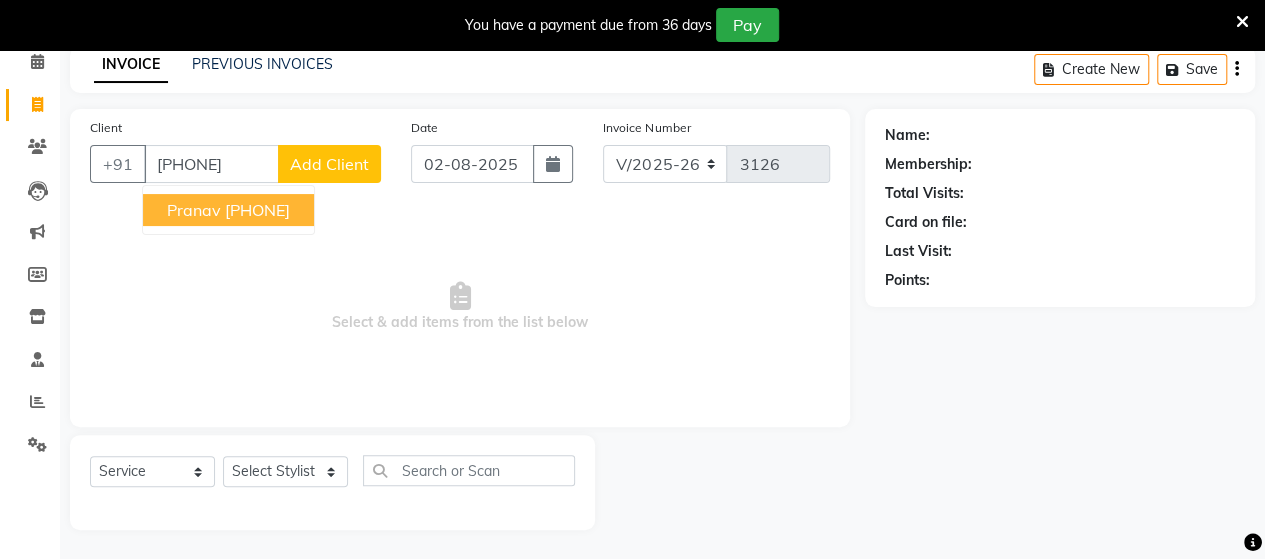 type on "[PHONE]" 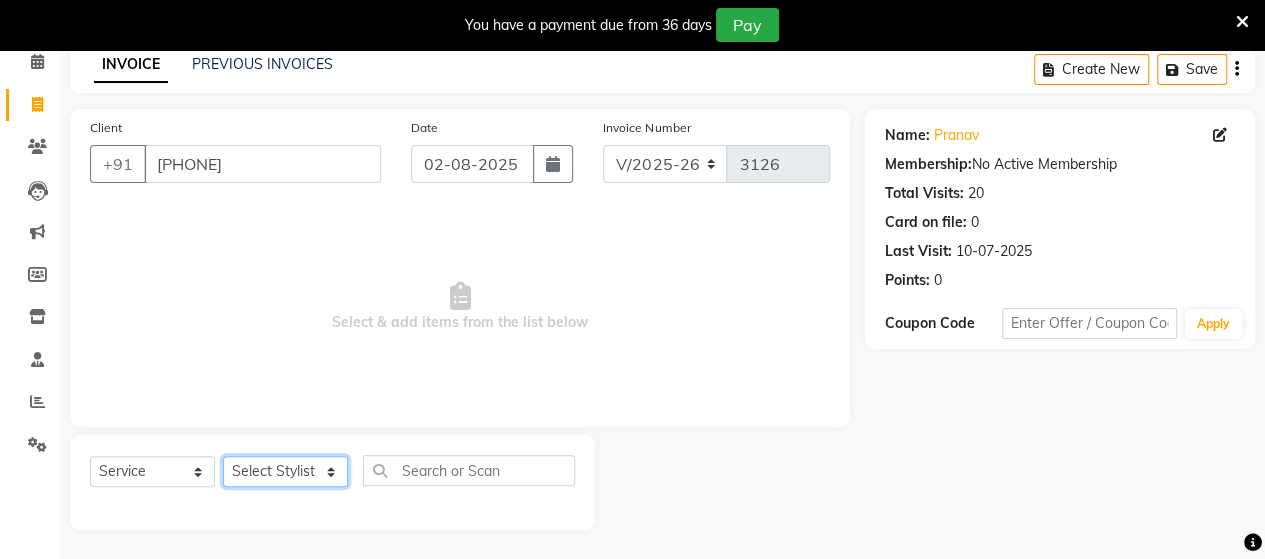 click on "Select Stylist Admin Datta  Jyoti  Krushna  Pratik  RAVI Rohit Rutuja" 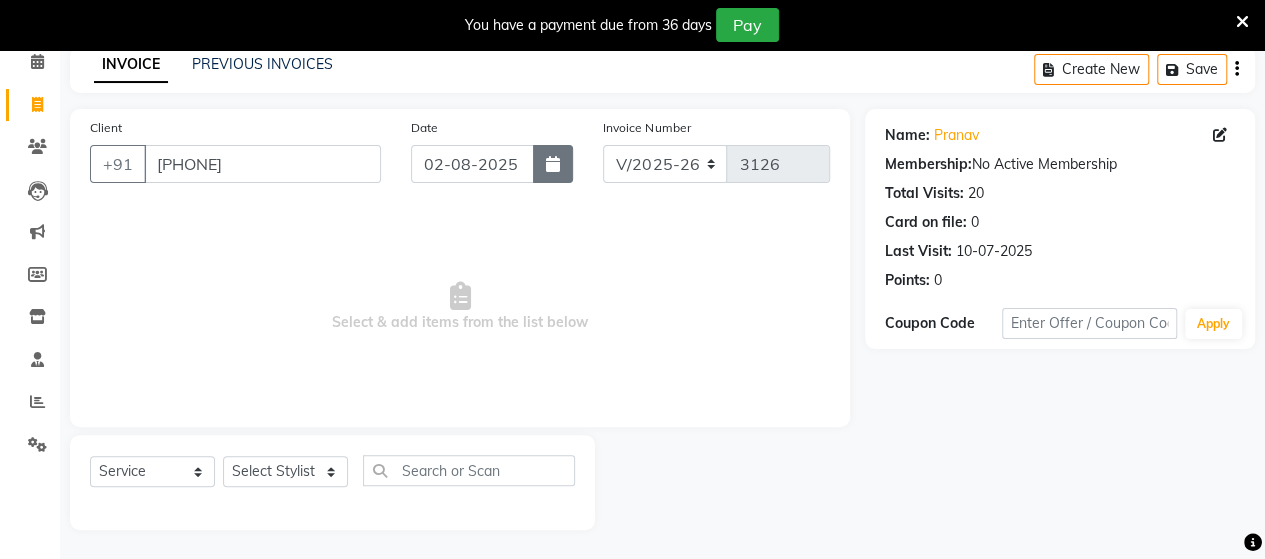 click 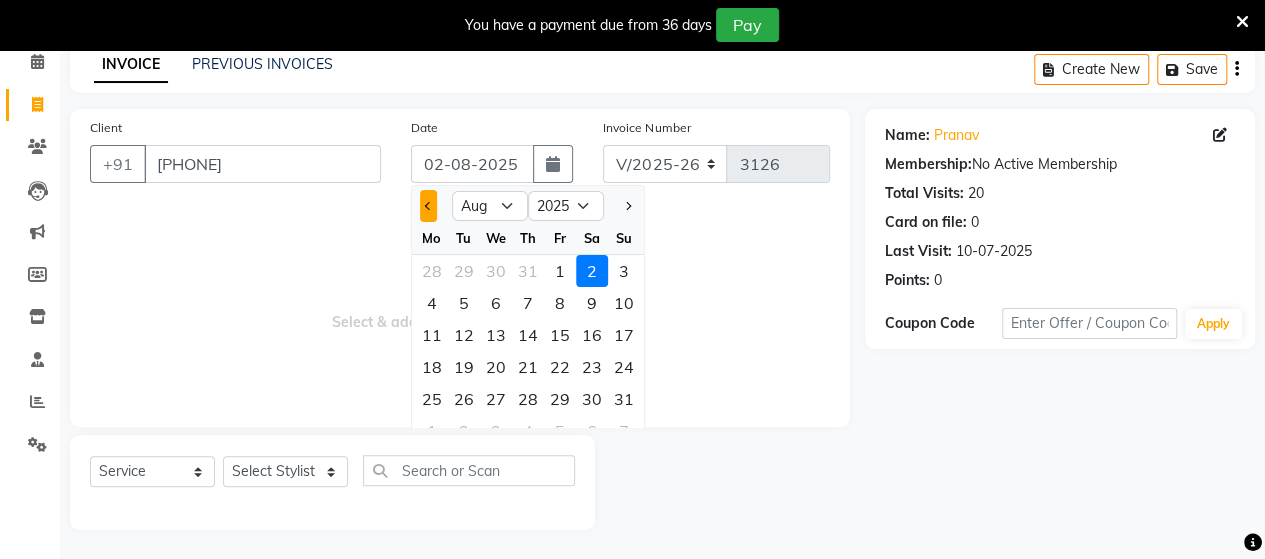 click 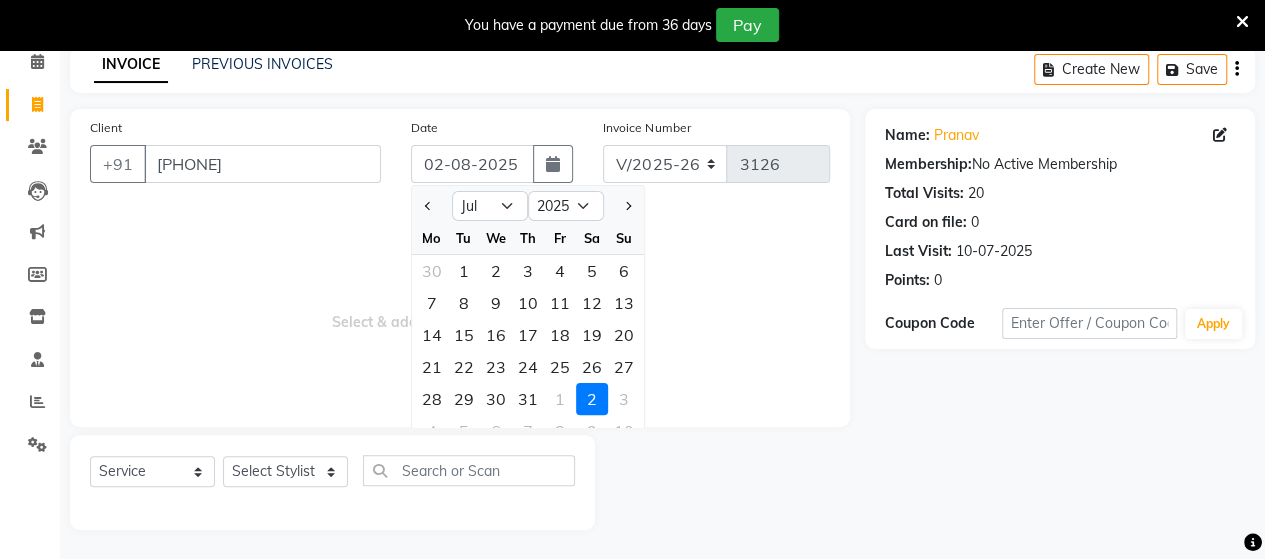 click on "Select & add items from the list below" at bounding box center [460, 307] 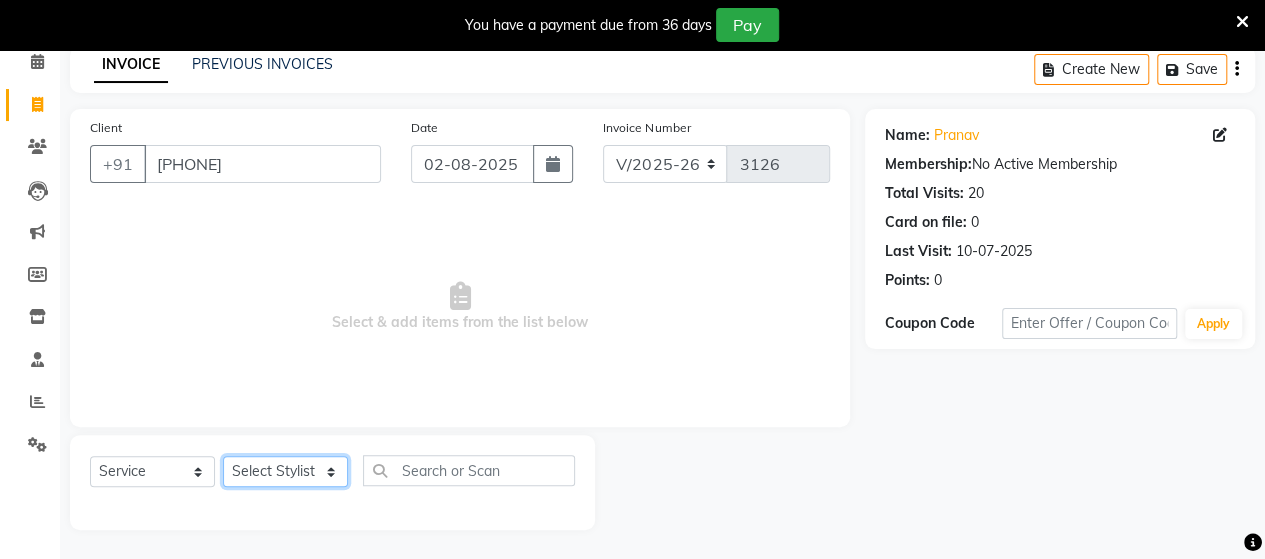 click on "Select Stylist Admin Datta  Jyoti  Krushna  Pratik  RAVI Rohit Rutuja" 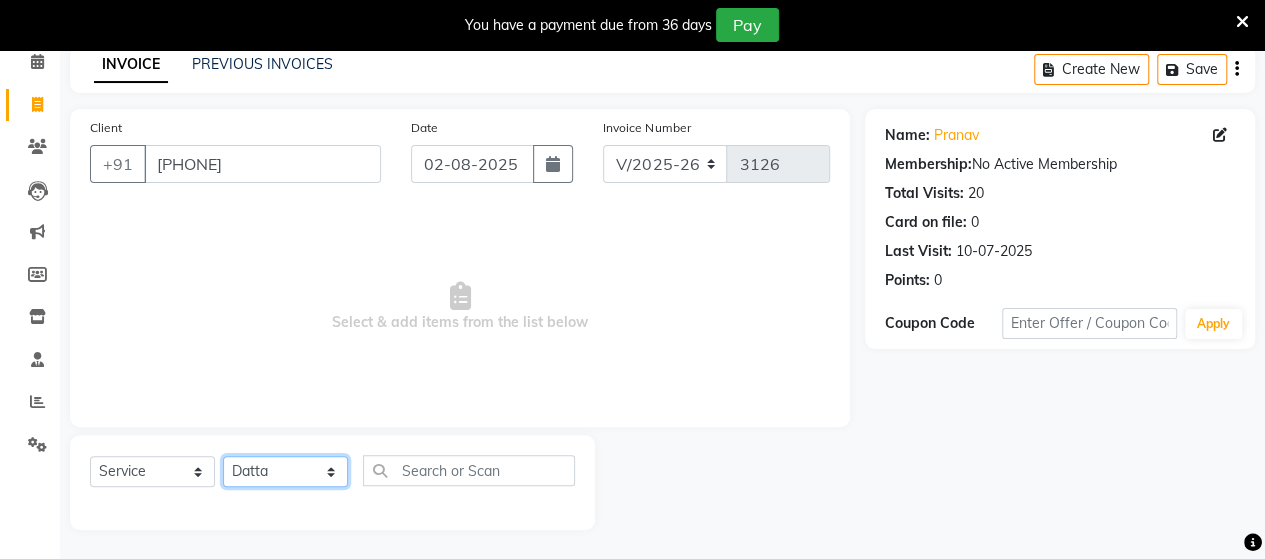 click on "Select Stylist Admin Datta  Jyoti  Krushna  Pratik  RAVI Rohit Rutuja" 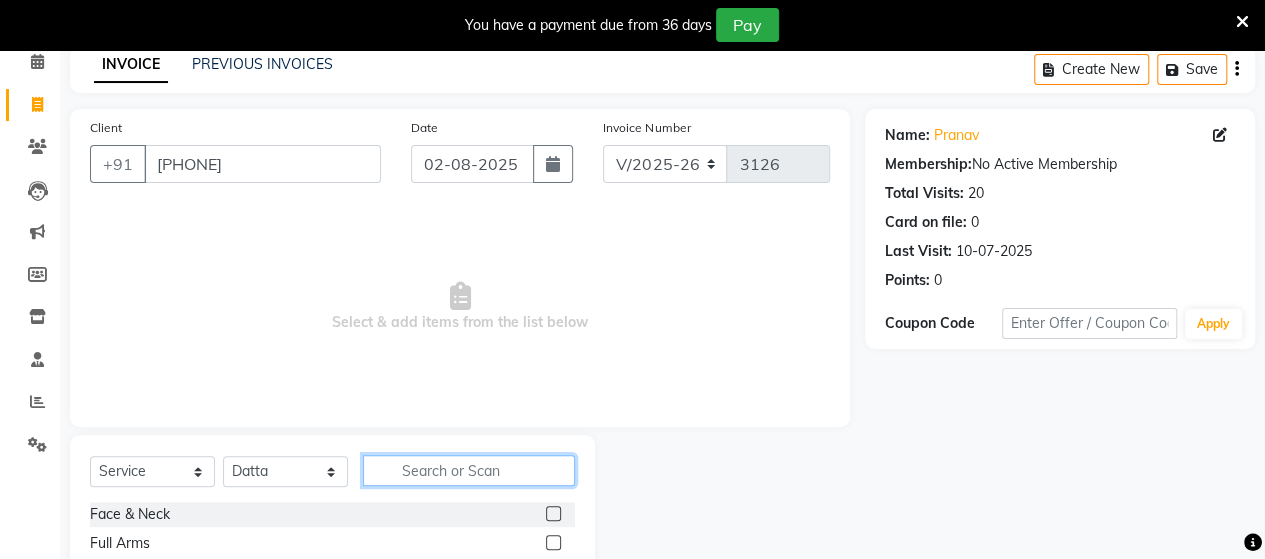 click 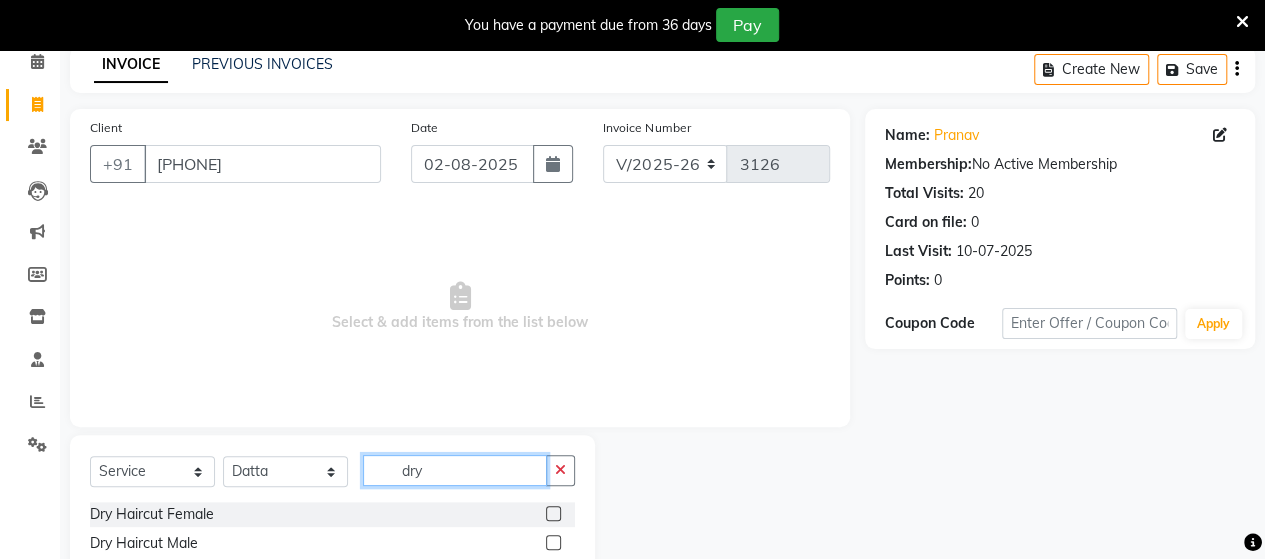 type on "dry" 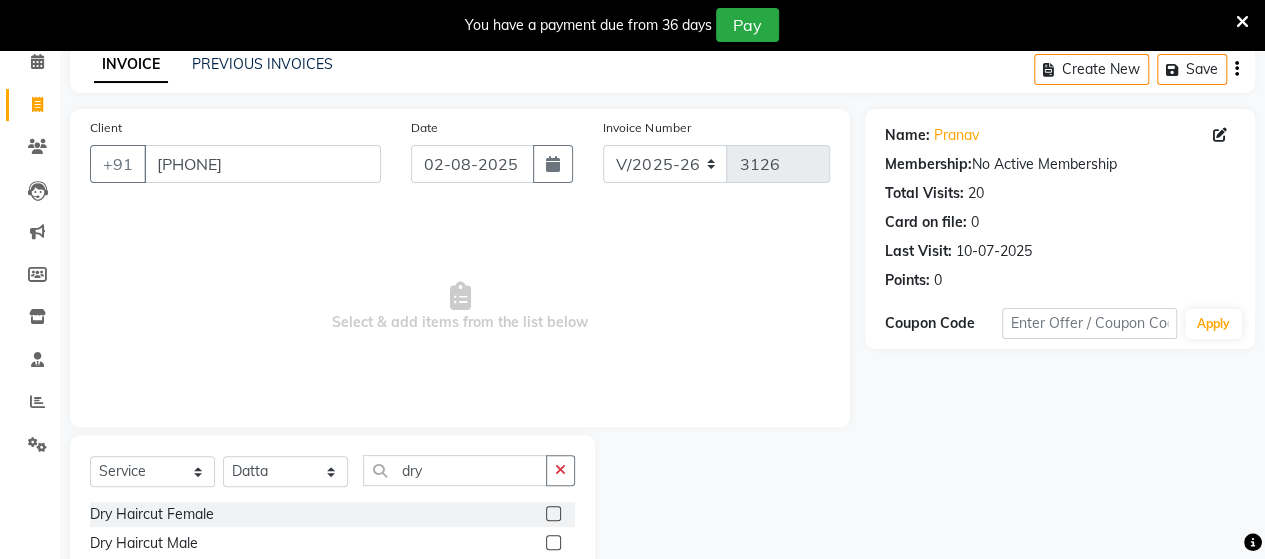 click 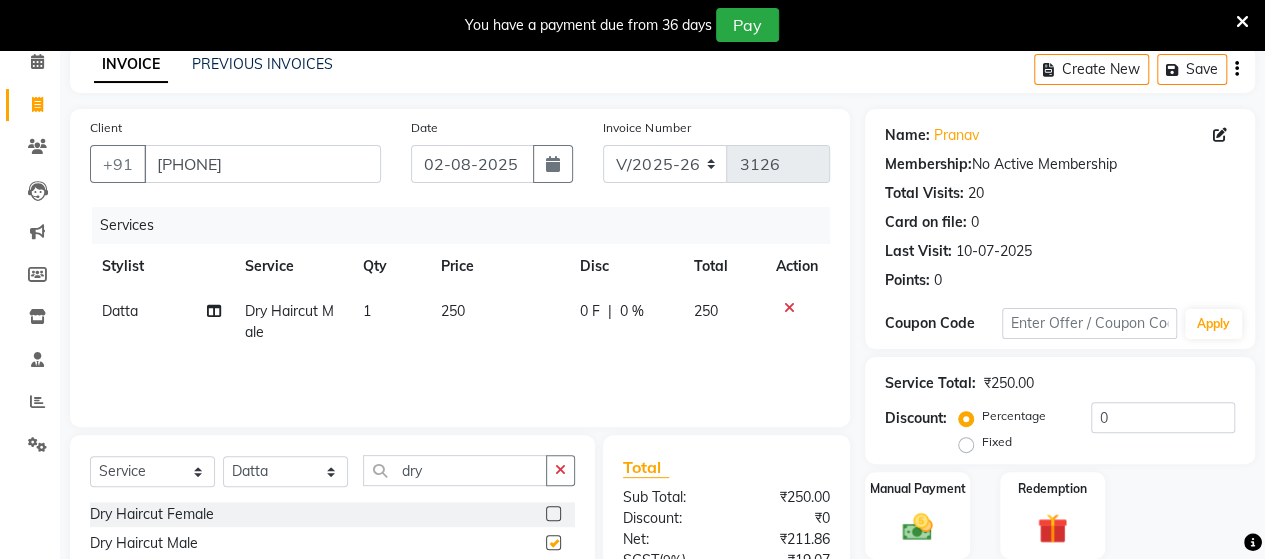 checkbox on "false" 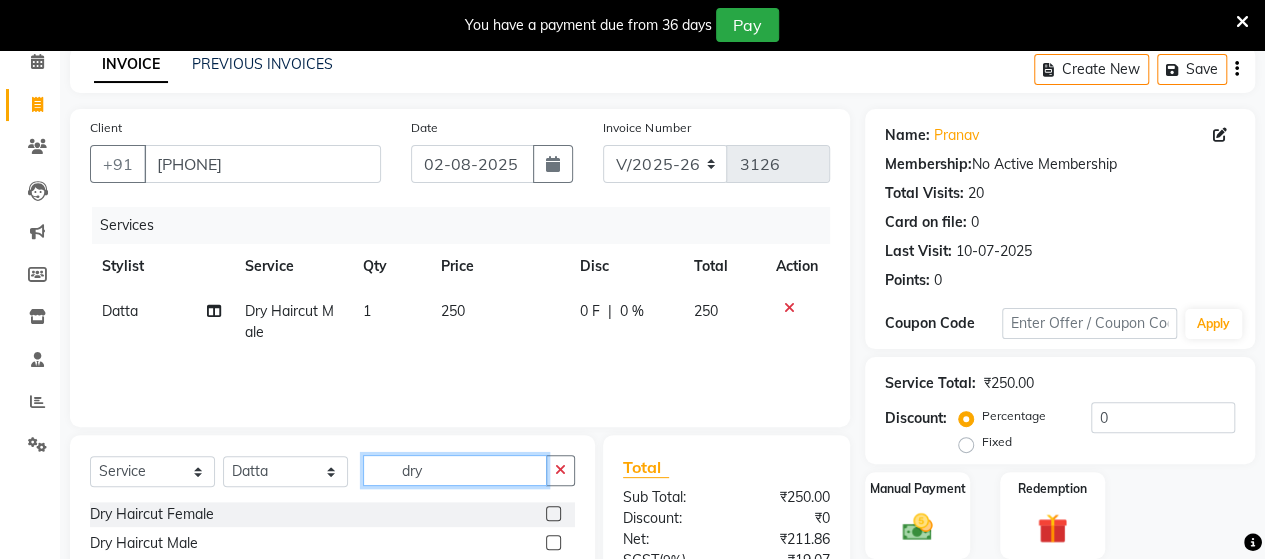 click on "dry" 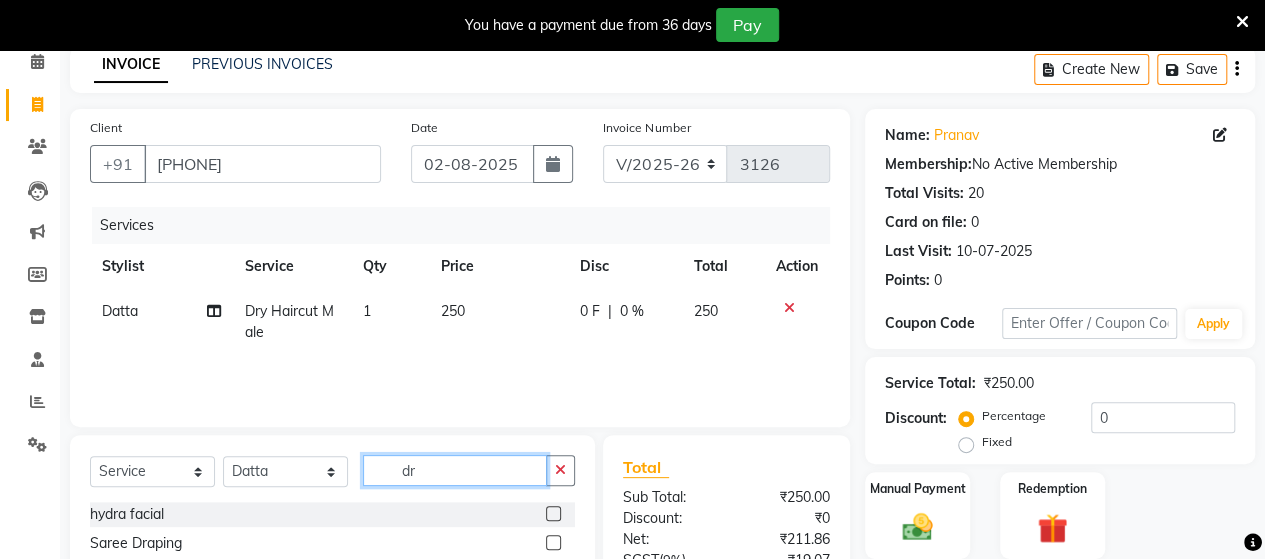type on "d" 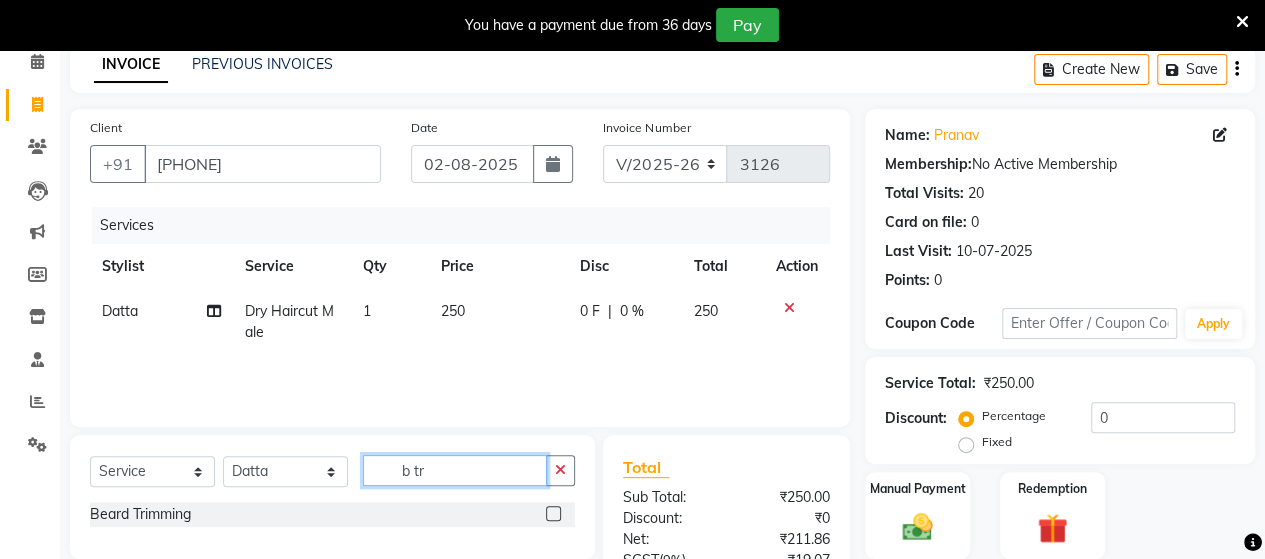 type on "b tr" 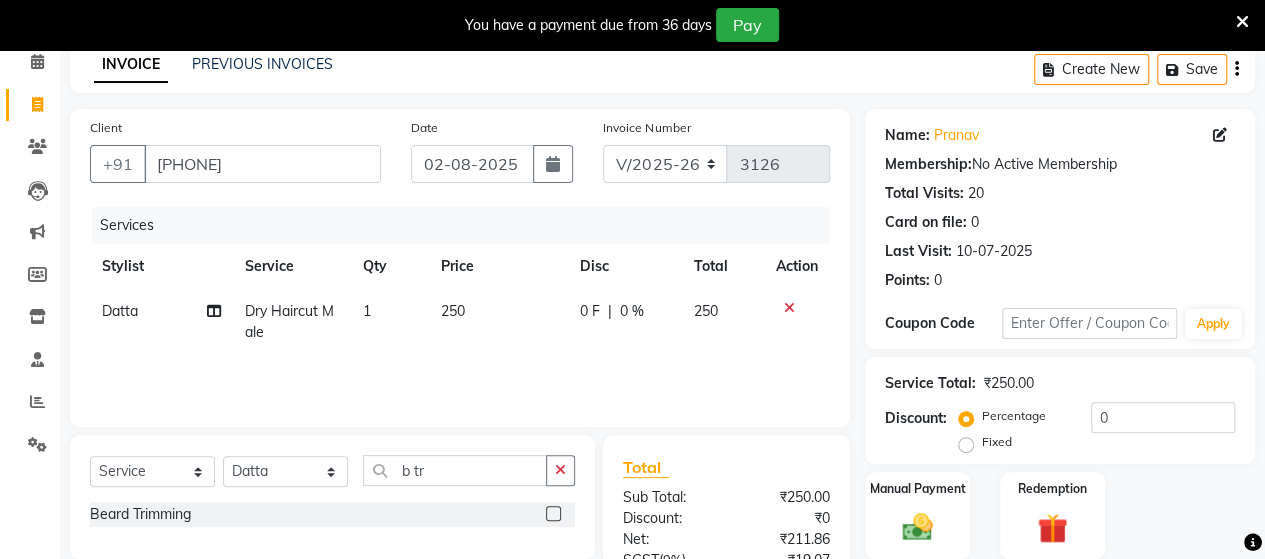 click 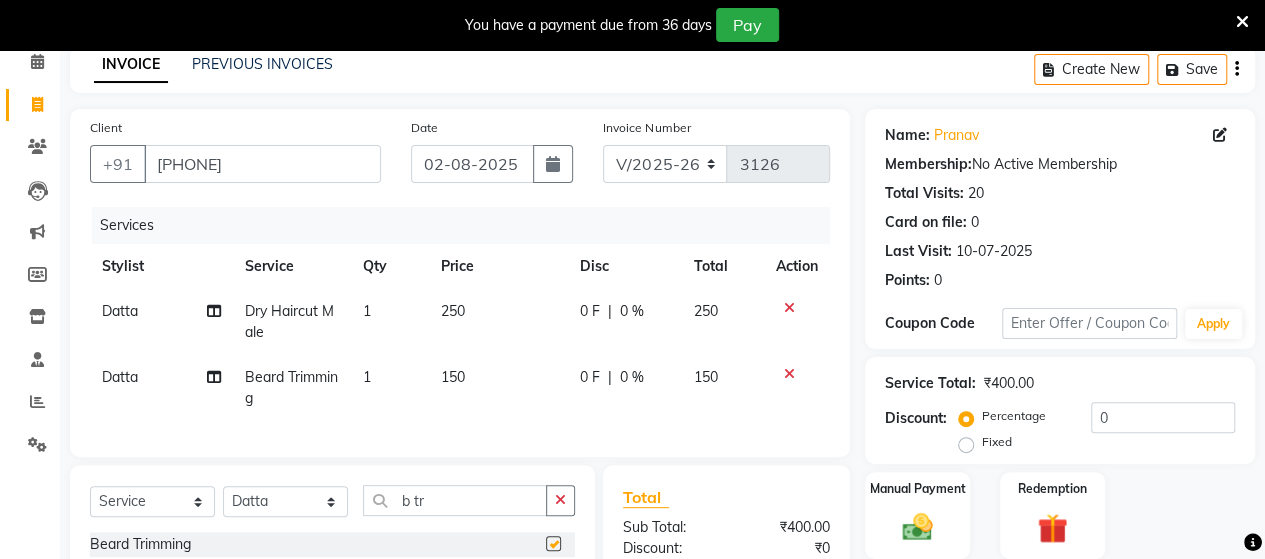 checkbox on "false" 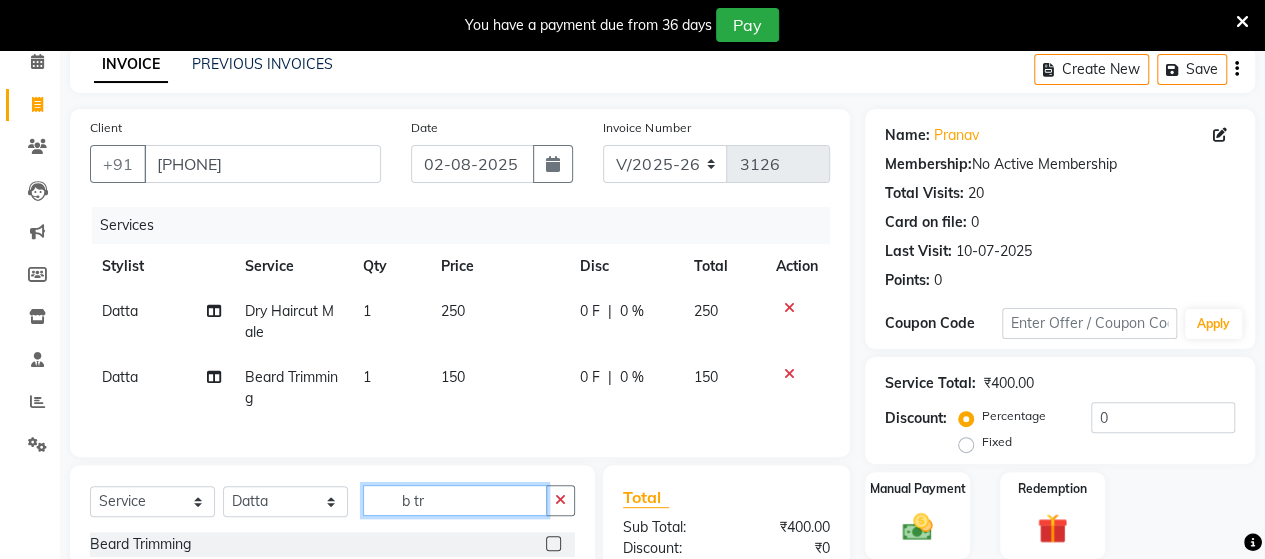 click on "b tr" 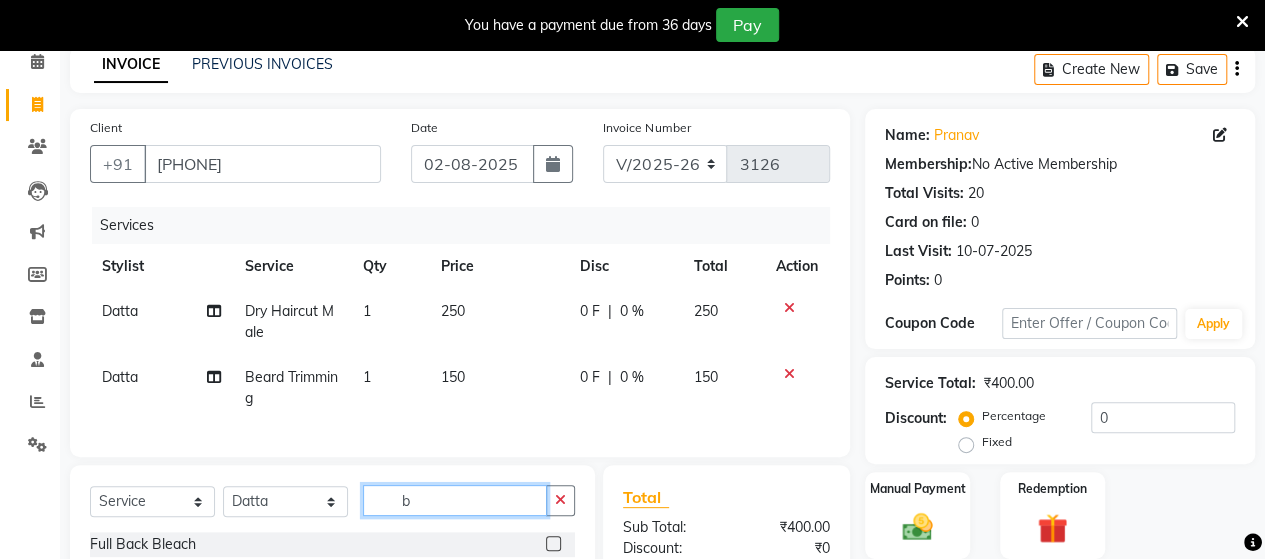 type on "b" 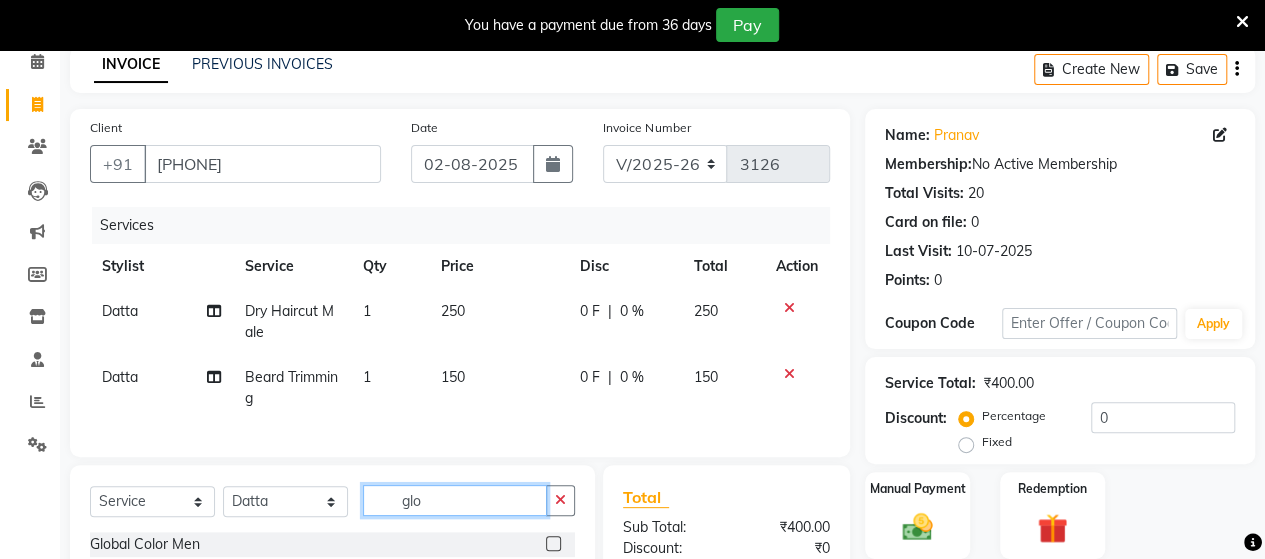 scroll, scrollTop: 334, scrollLeft: 0, axis: vertical 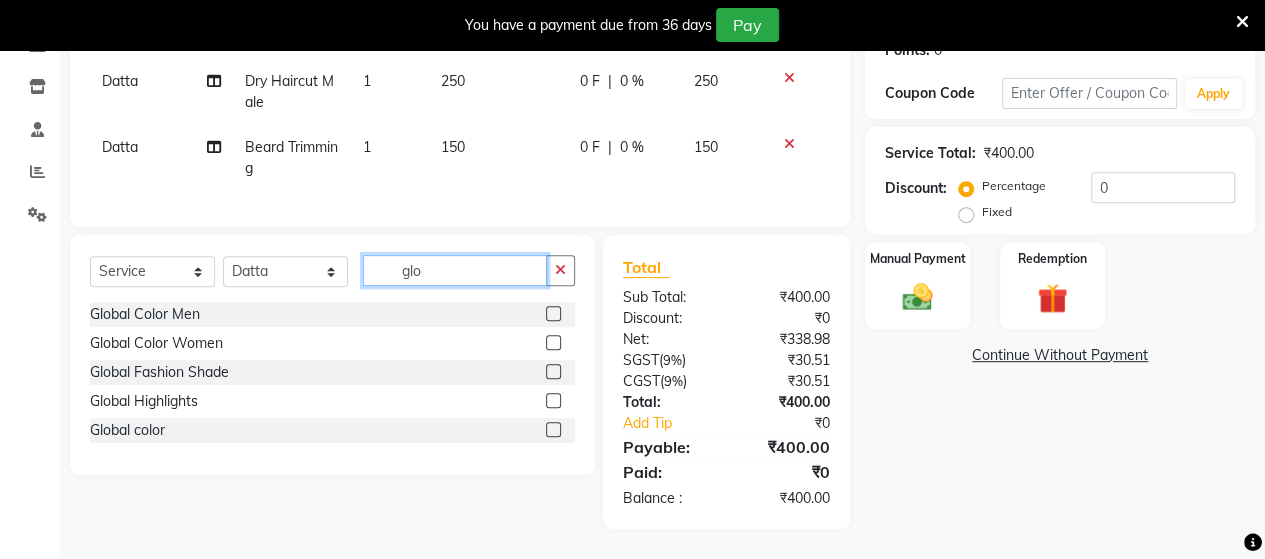 type on "glo" 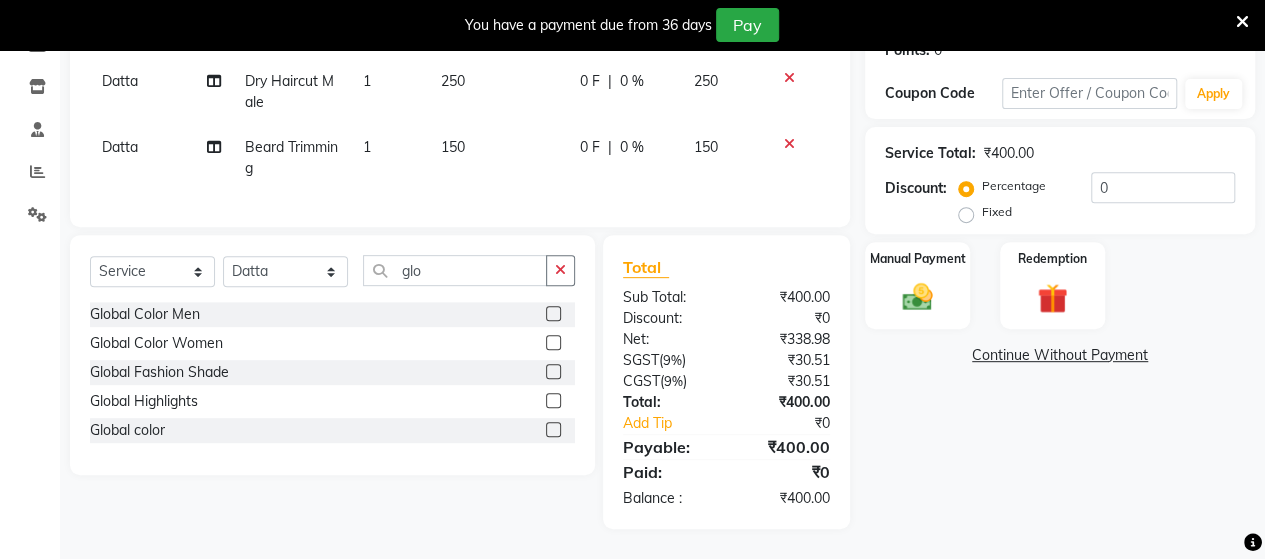 click 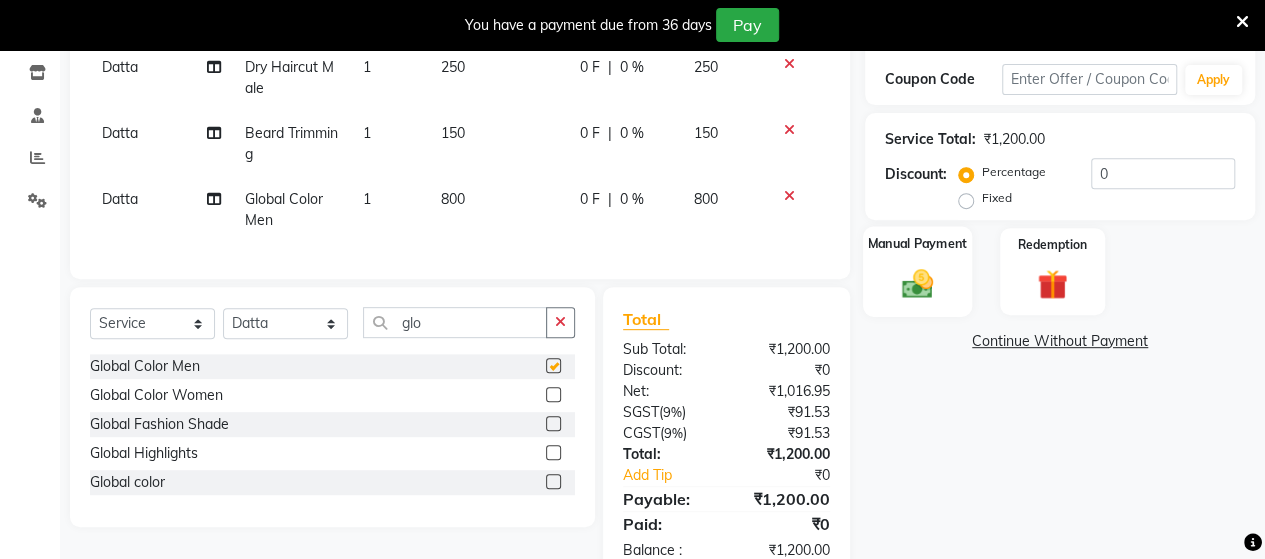 checkbox on "false" 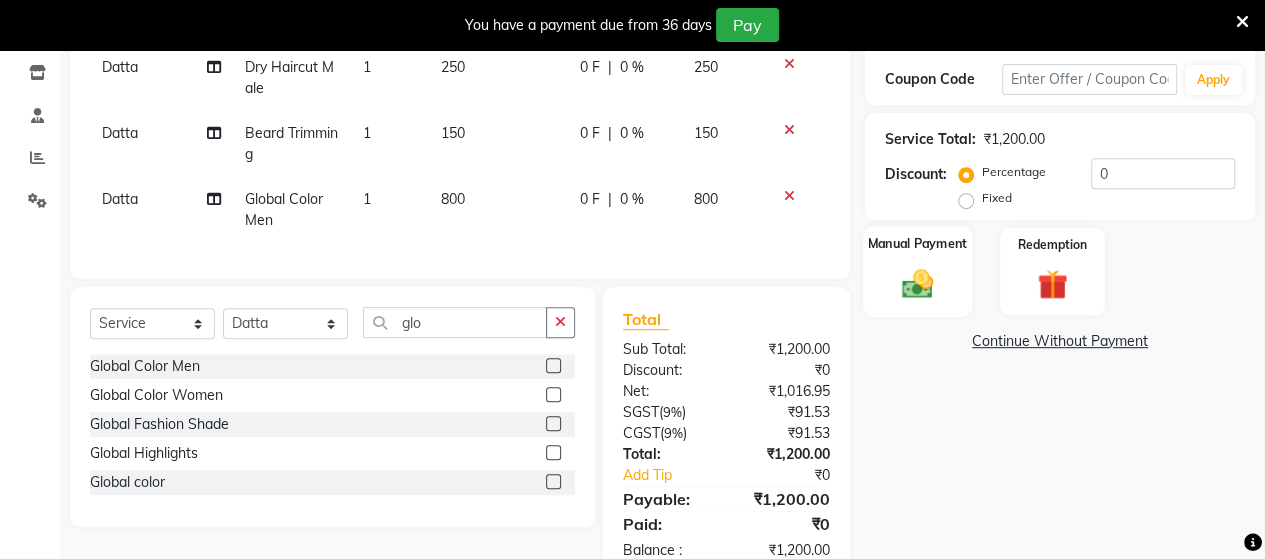 click 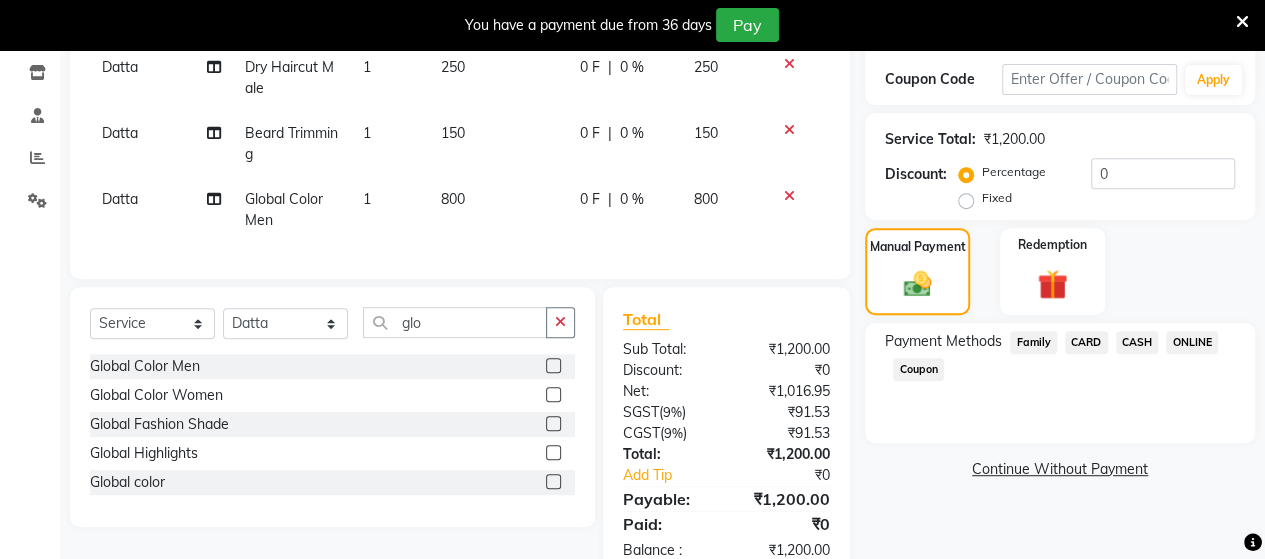 click on "ONLINE" 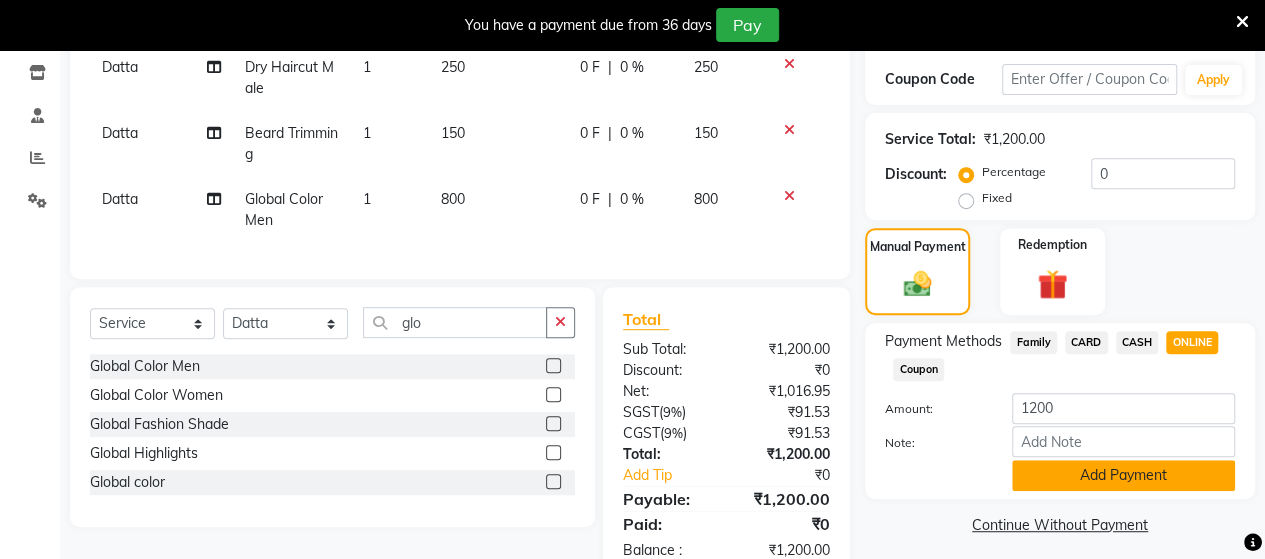 click on "Add Payment" 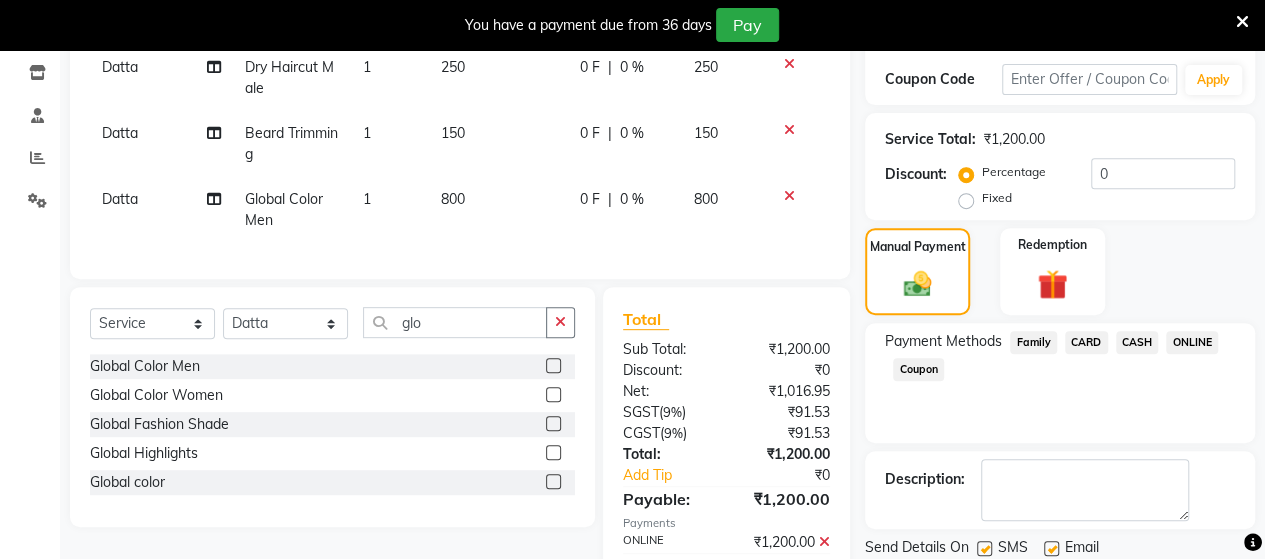 scroll, scrollTop: 441, scrollLeft: 0, axis: vertical 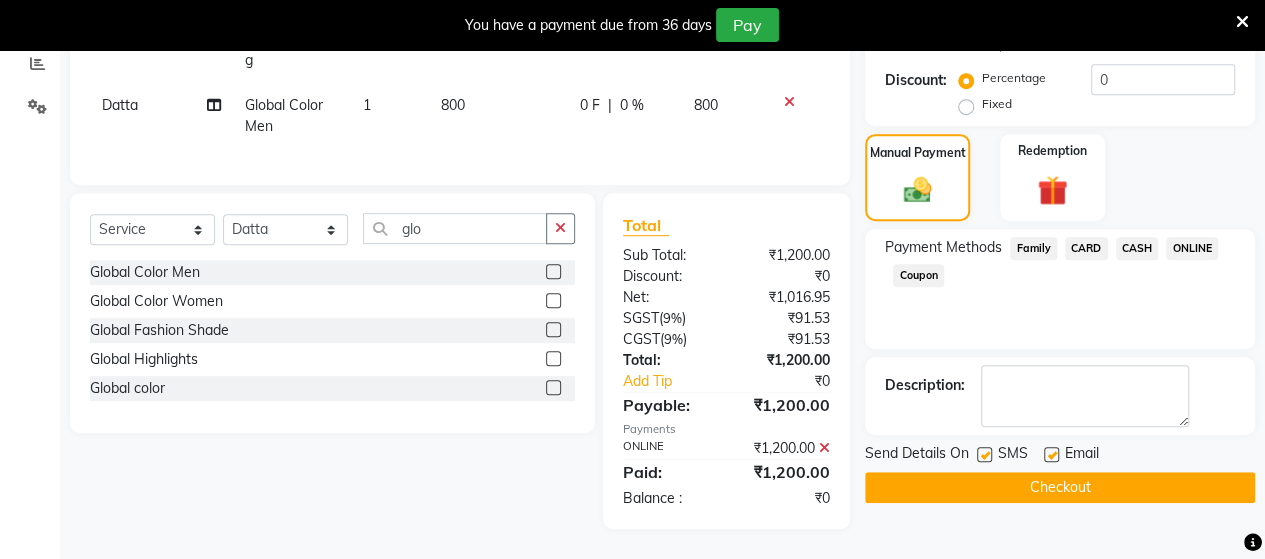 click on "Checkout" 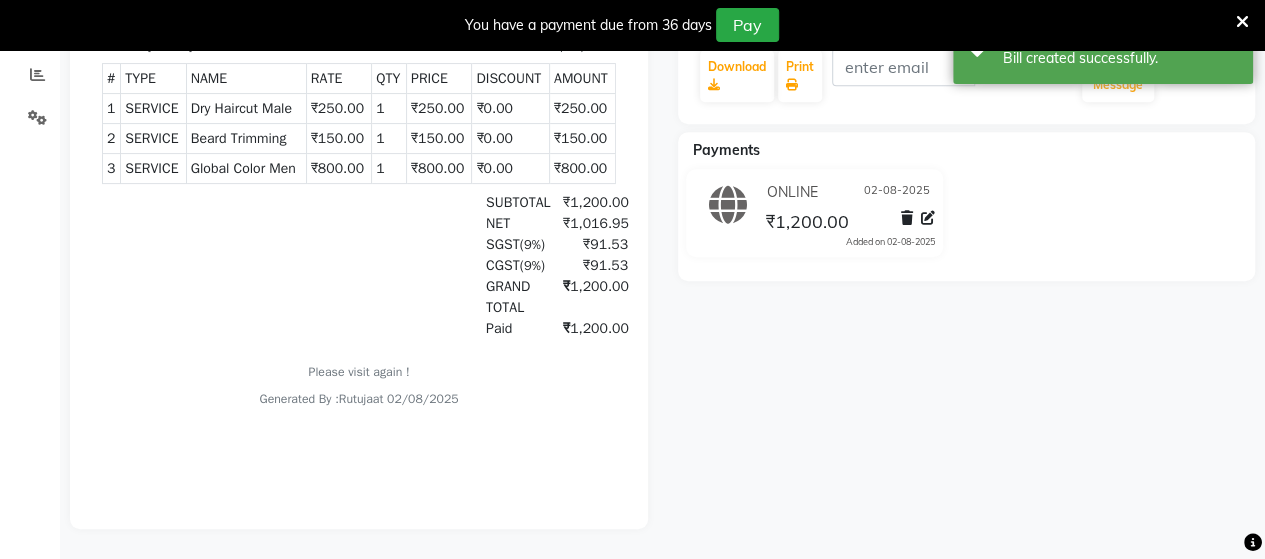 scroll, scrollTop: 0, scrollLeft: 0, axis: both 